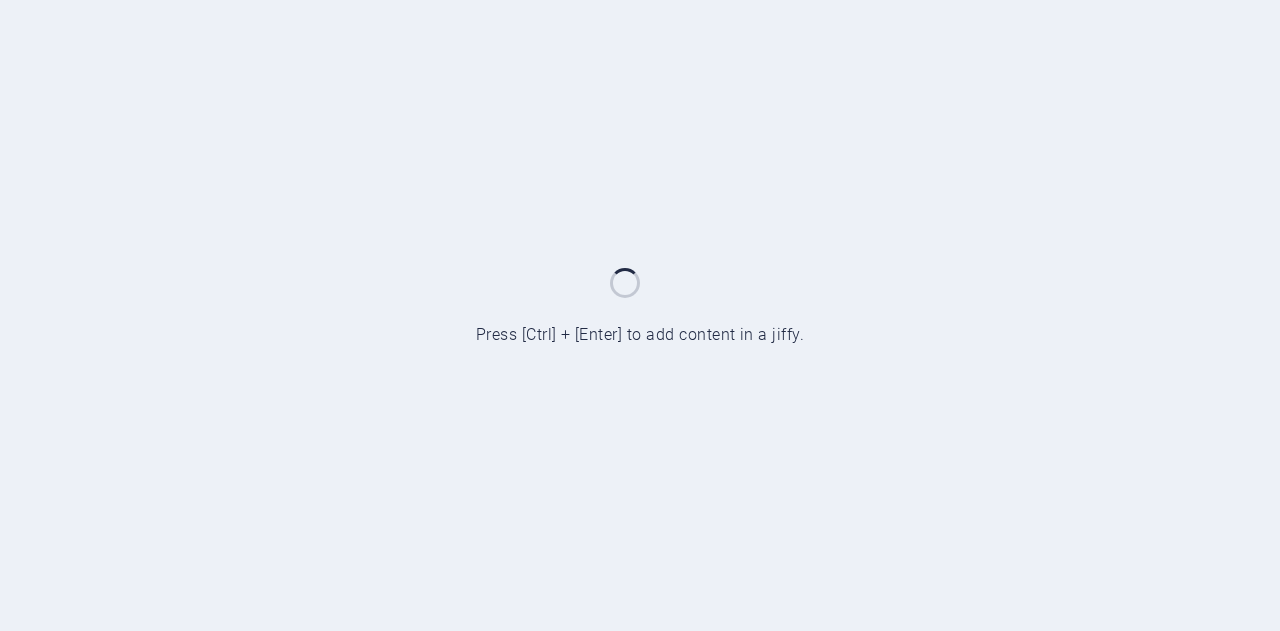 scroll, scrollTop: 0, scrollLeft: 0, axis: both 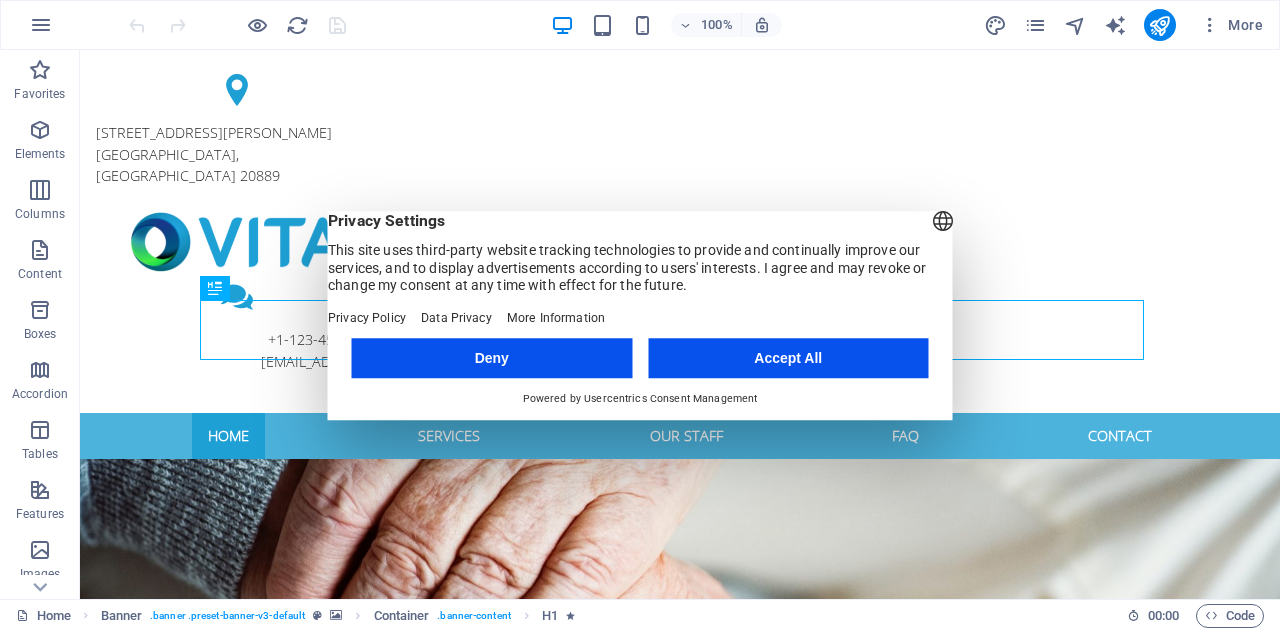 click on "Accept All" at bounding box center (788, 358) 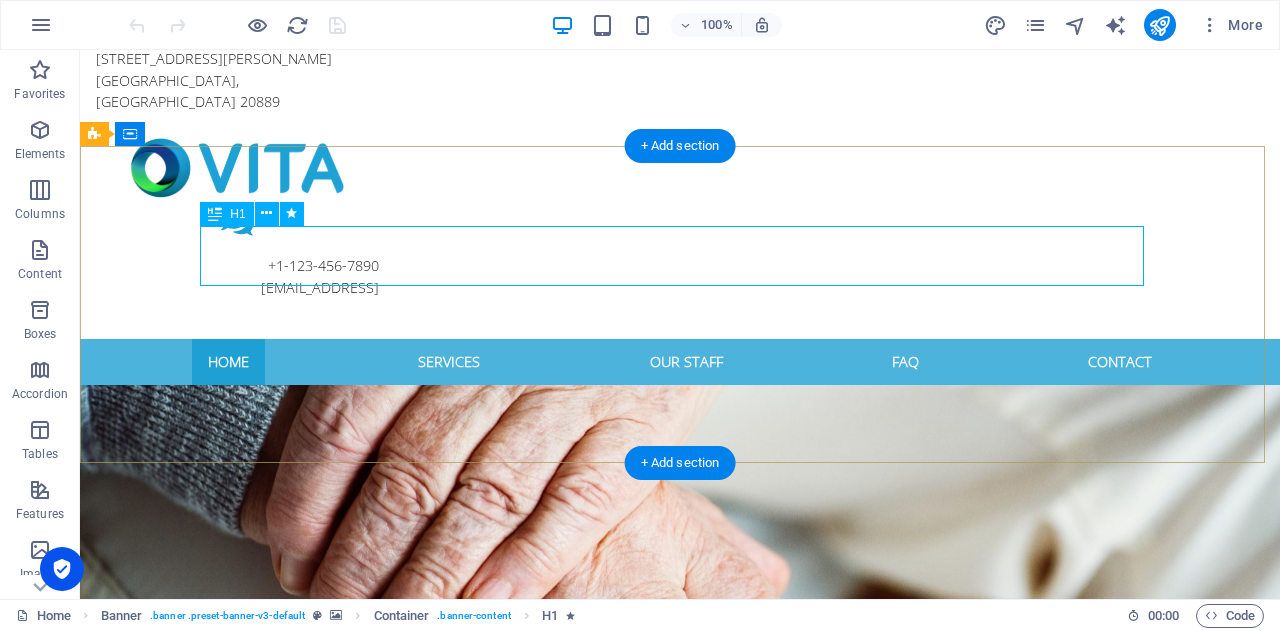 scroll, scrollTop: 0, scrollLeft: 0, axis: both 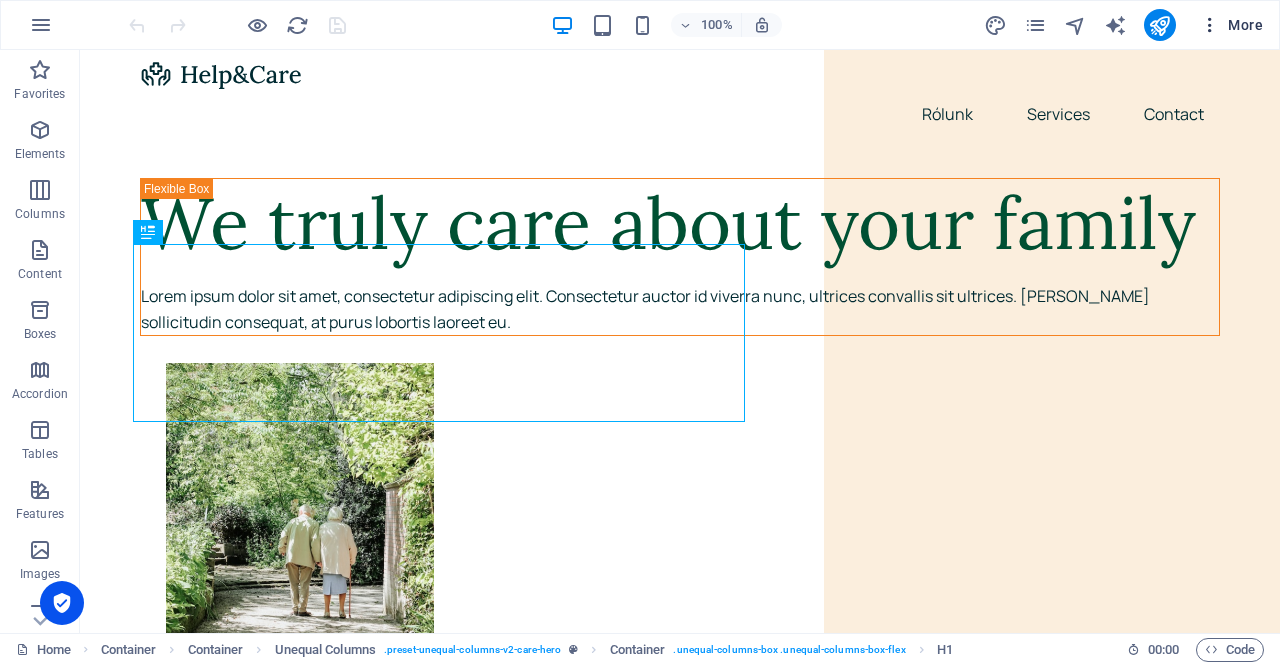 click at bounding box center [1210, 25] 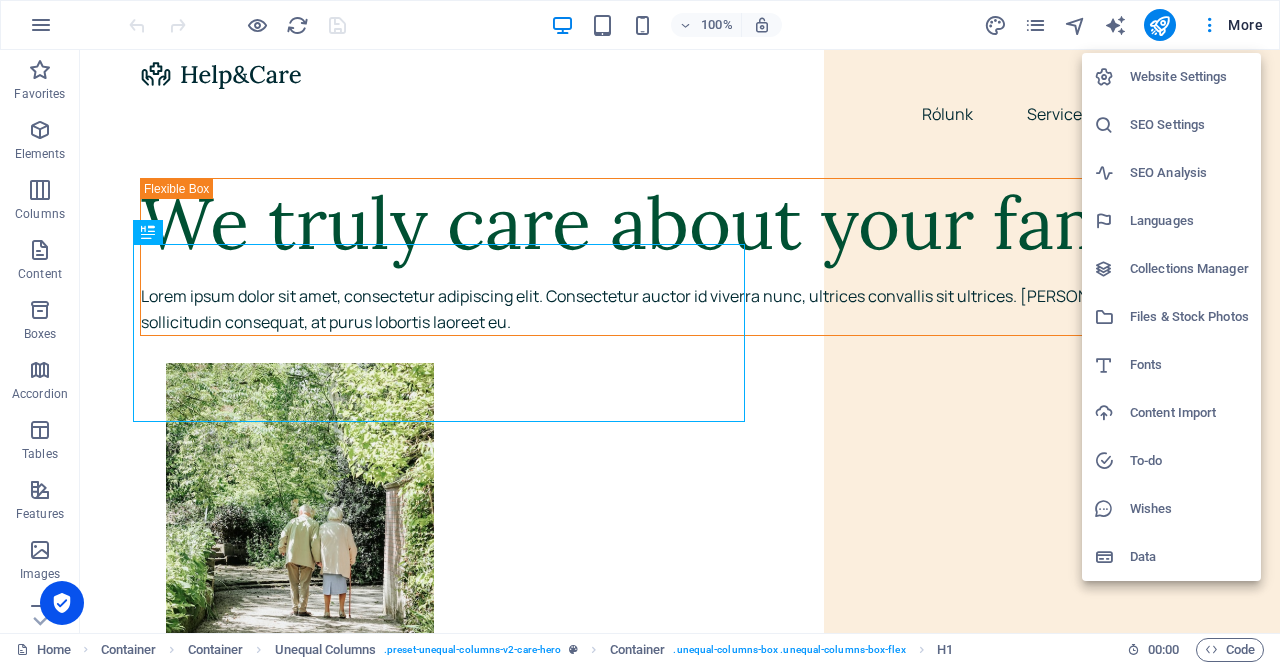 click on "Languages" at bounding box center [1189, 221] 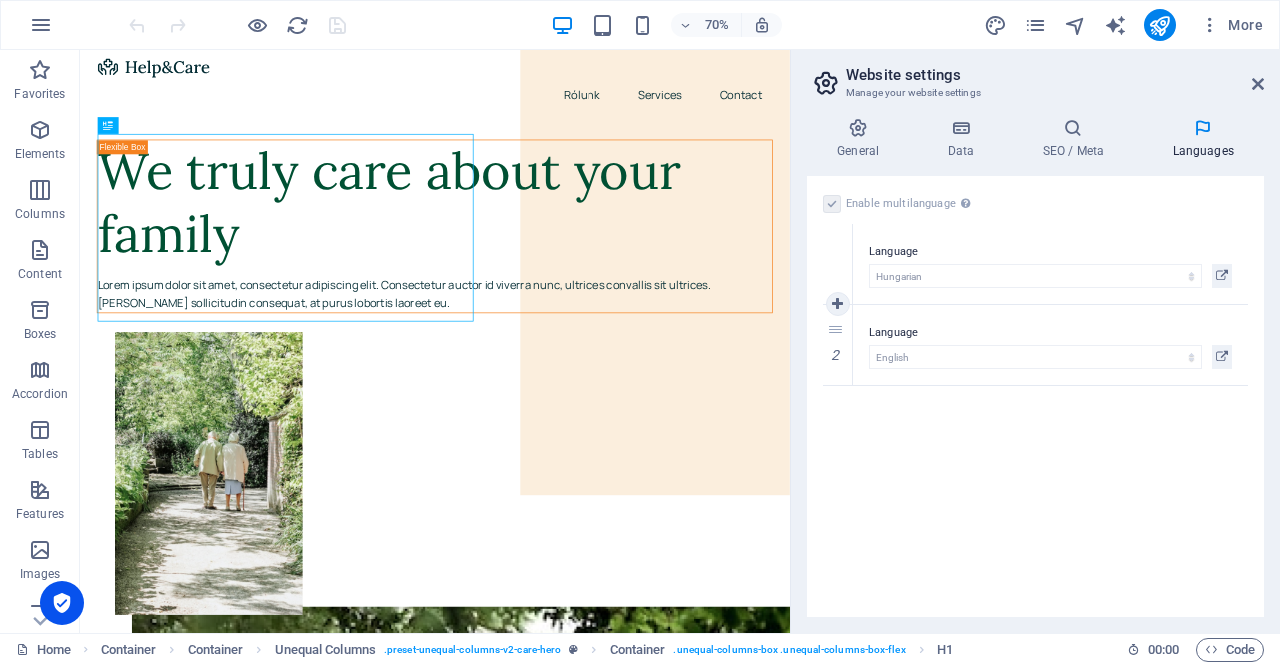 click on "Language" at bounding box center (1050, 252) 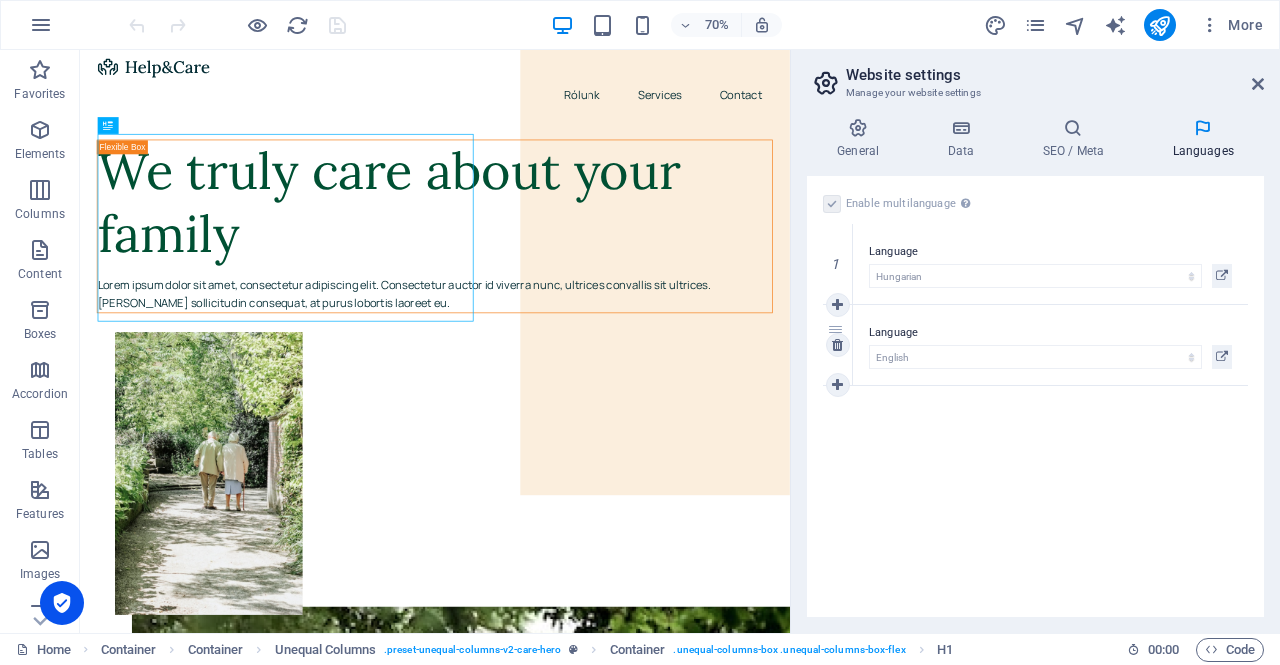 click on "Language" at bounding box center [1050, 333] 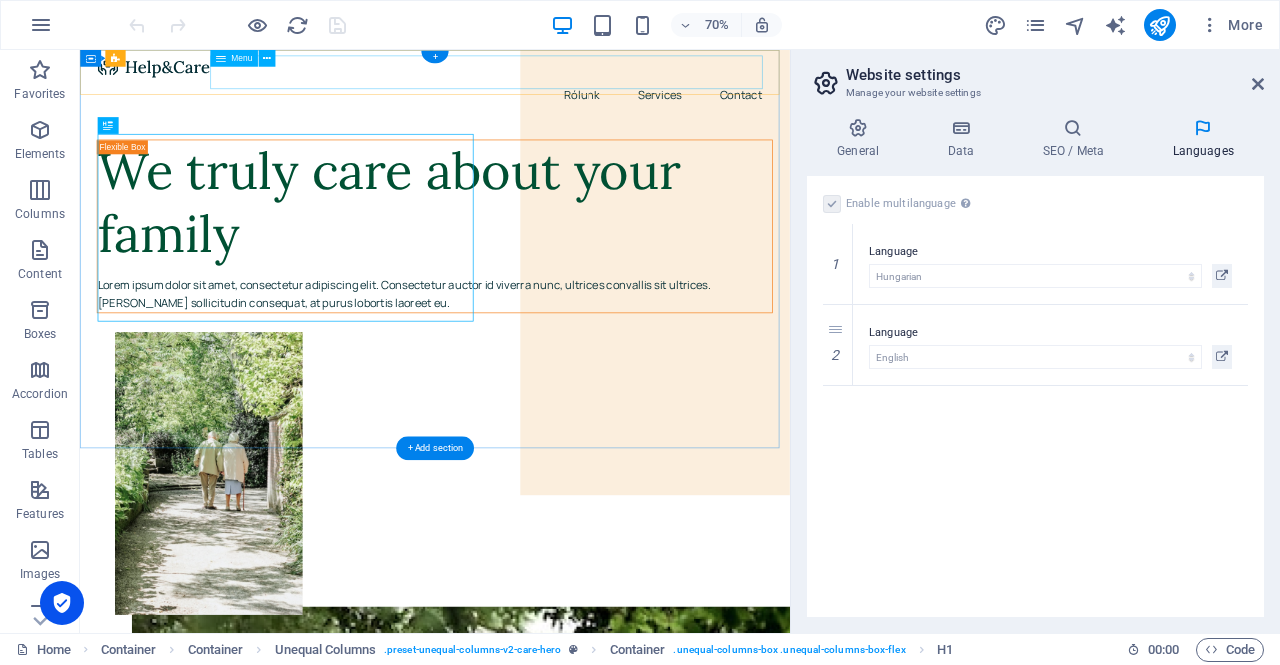 click on "Rólunk Services Contact" at bounding box center (587, 114) 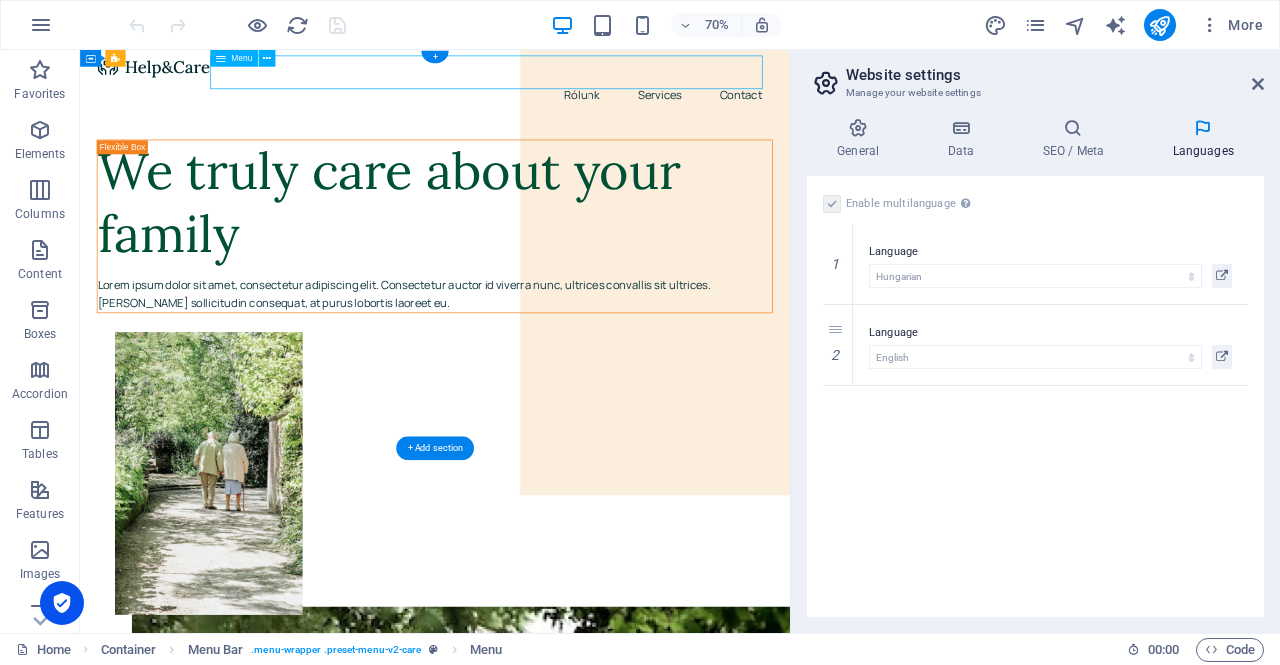 click on "Rólunk Services Contact" at bounding box center [587, 114] 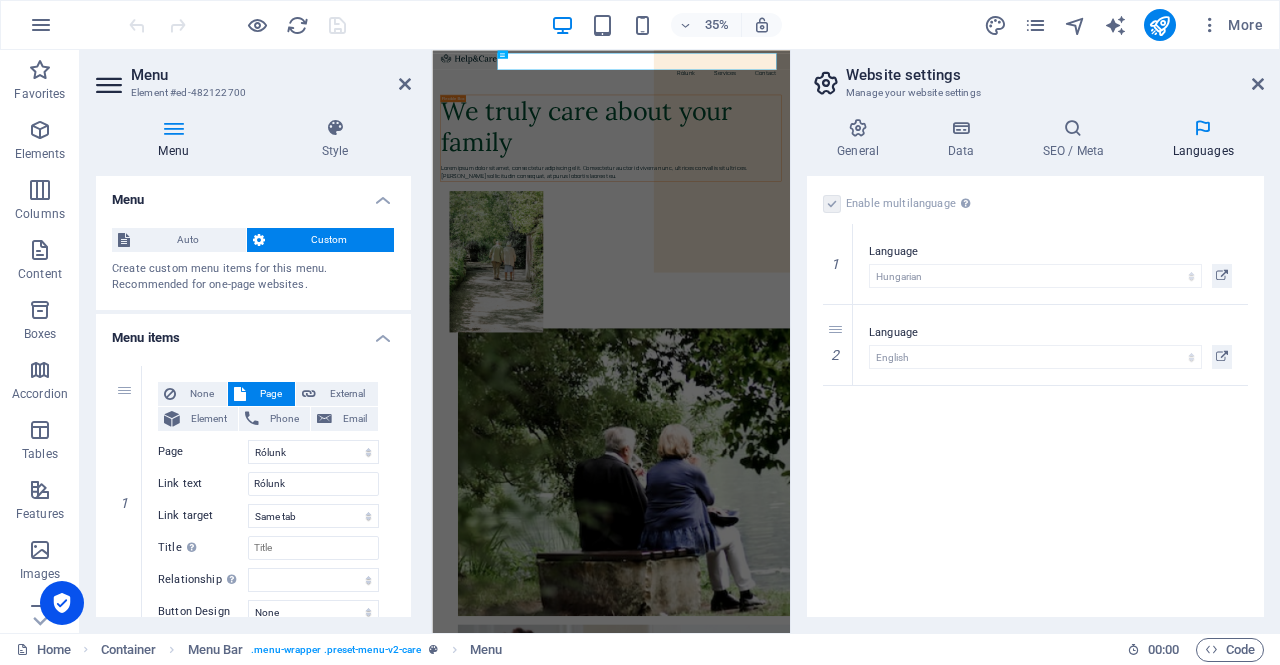 scroll, scrollTop: 104, scrollLeft: 0, axis: vertical 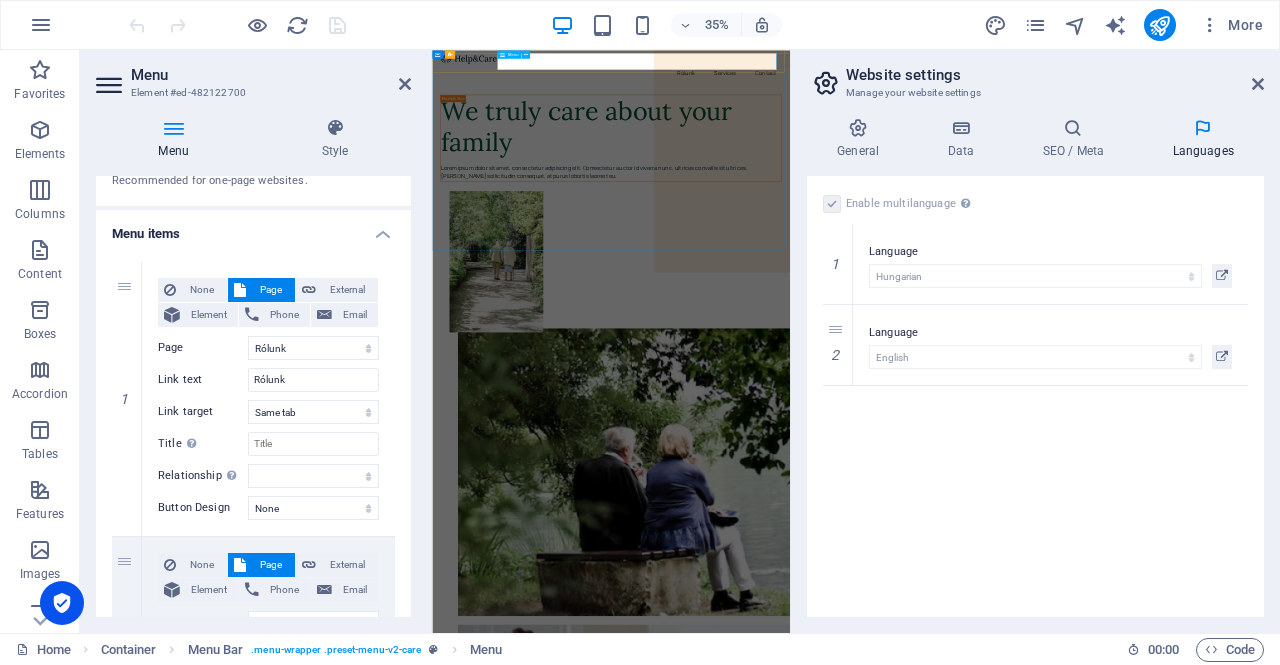 click on "Rólunk Services Contact" at bounding box center (943, 114) 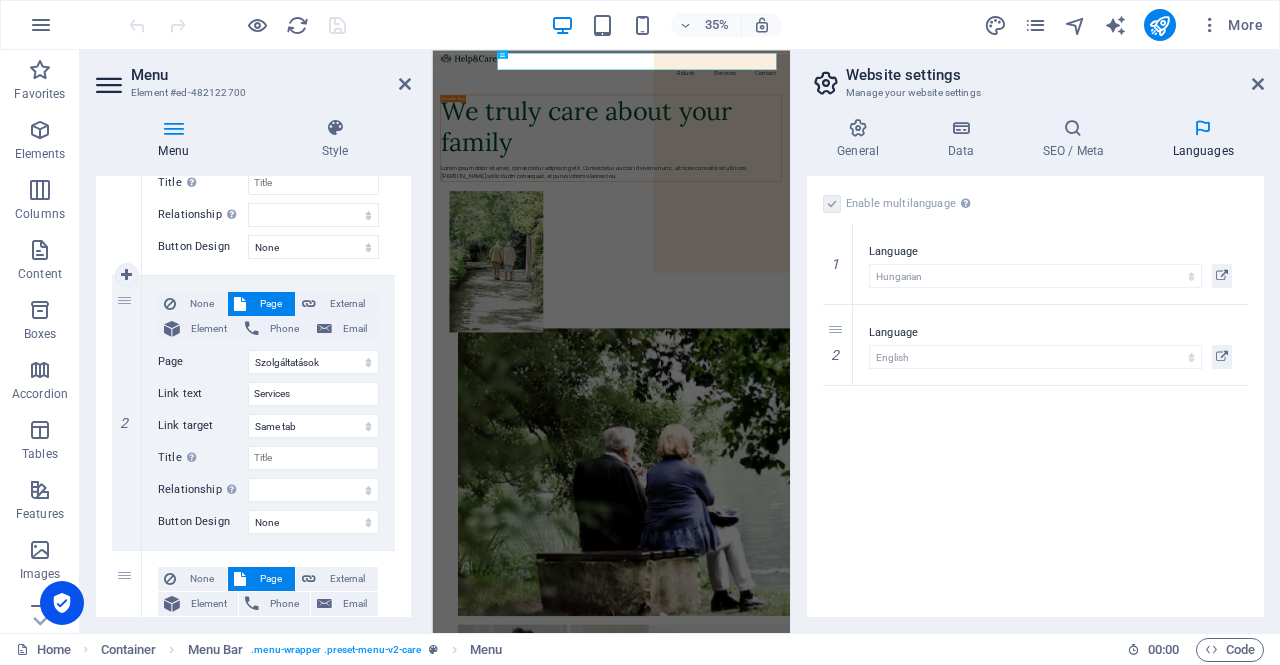 scroll, scrollTop: 367, scrollLeft: 0, axis: vertical 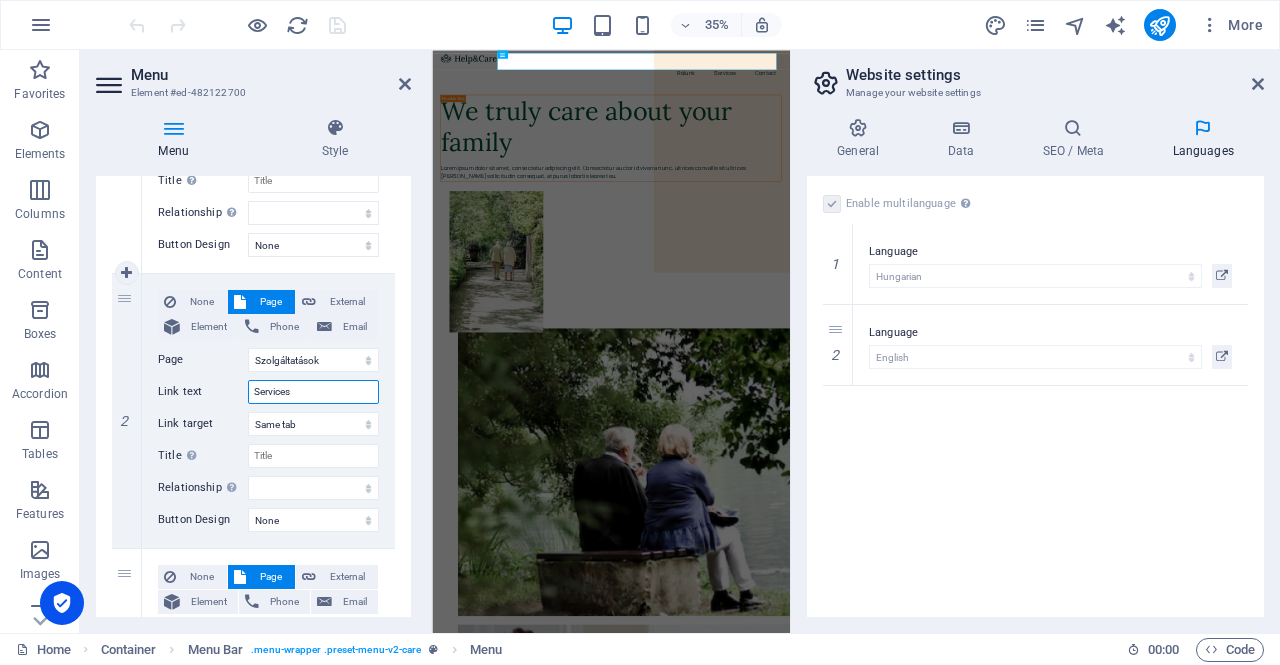click on "Services" at bounding box center (313, 392) 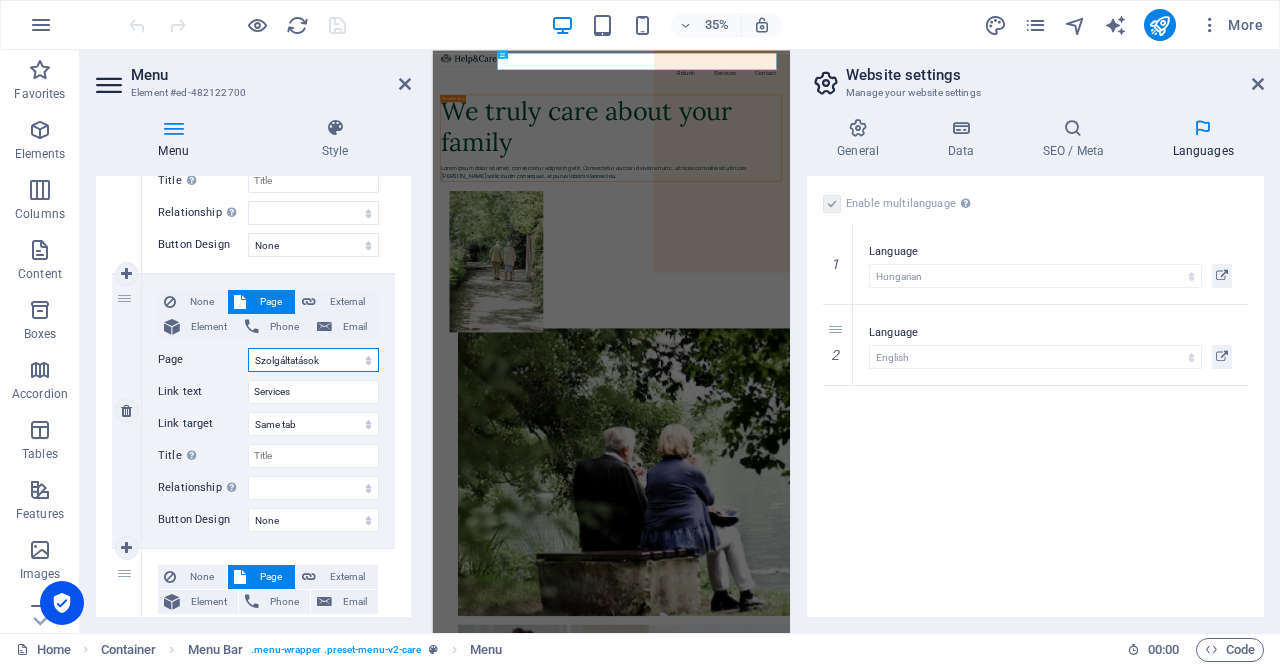 click on "Home Rólunk Szolgáltatások Kapcsolat Szabályzat Adatvédelem Home About Services Contact Legal Notice Privacy" at bounding box center [313, 360] 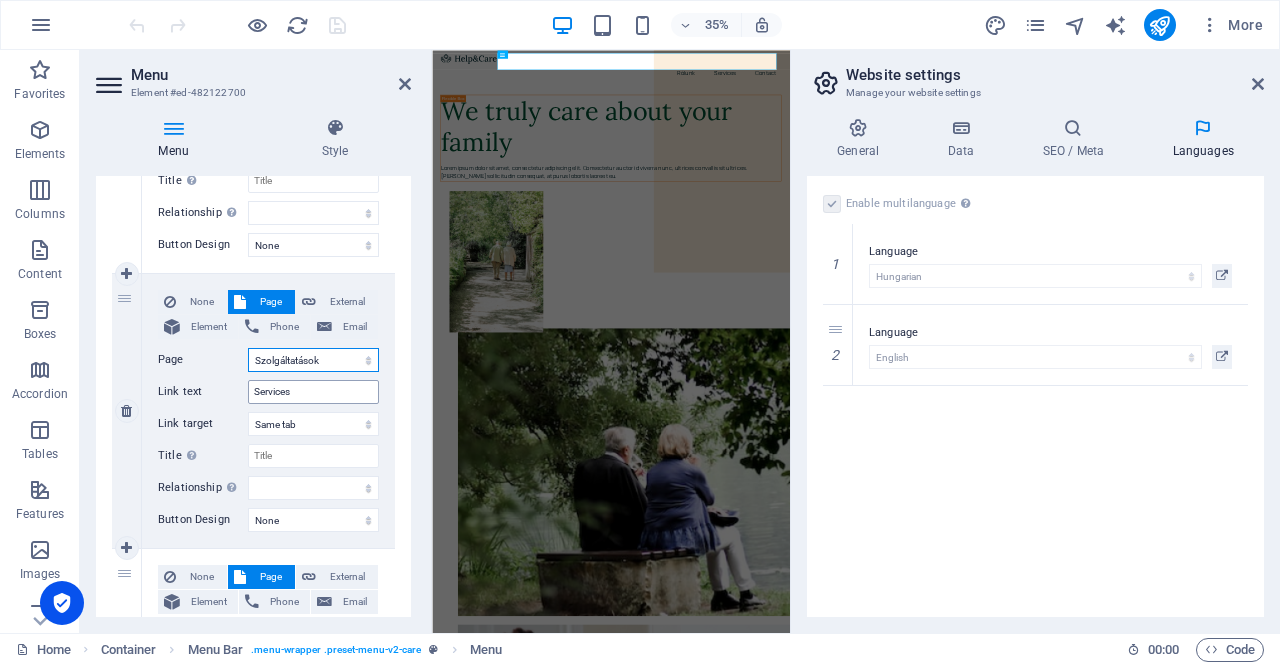 drag, startPoint x: 335, startPoint y: 359, endPoint x: 317, endPoint y: 389, distance: 34.98571 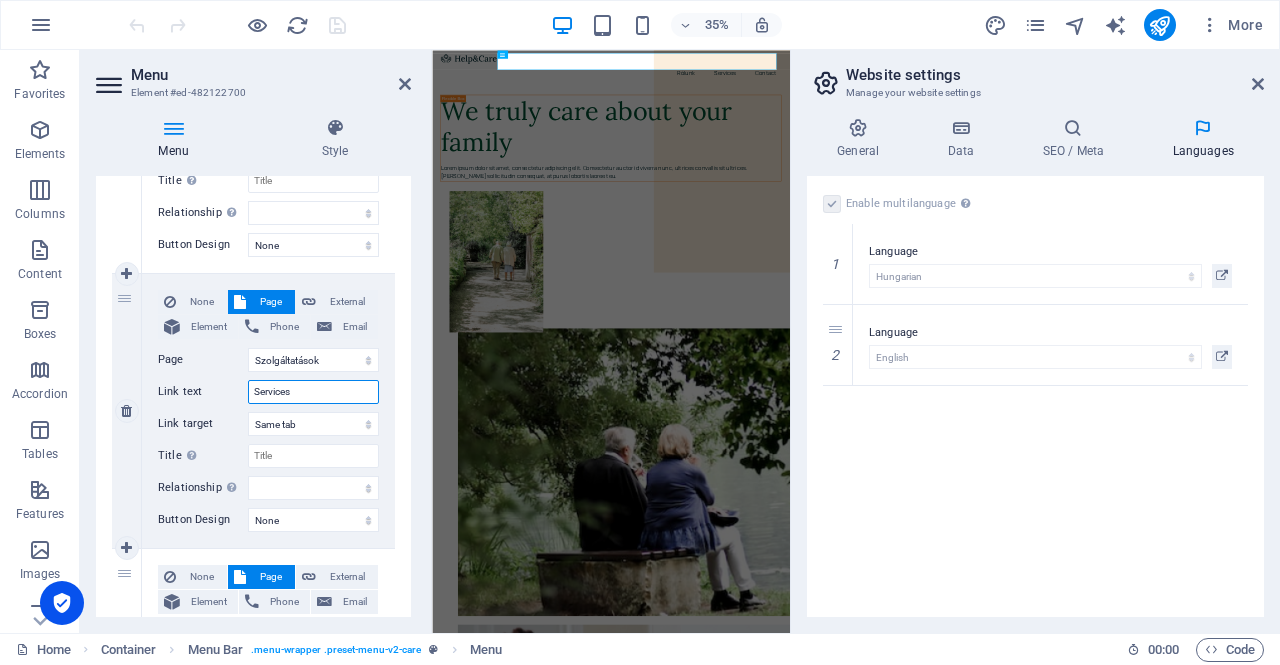 click on "Services" at bounding box center [313, 392] 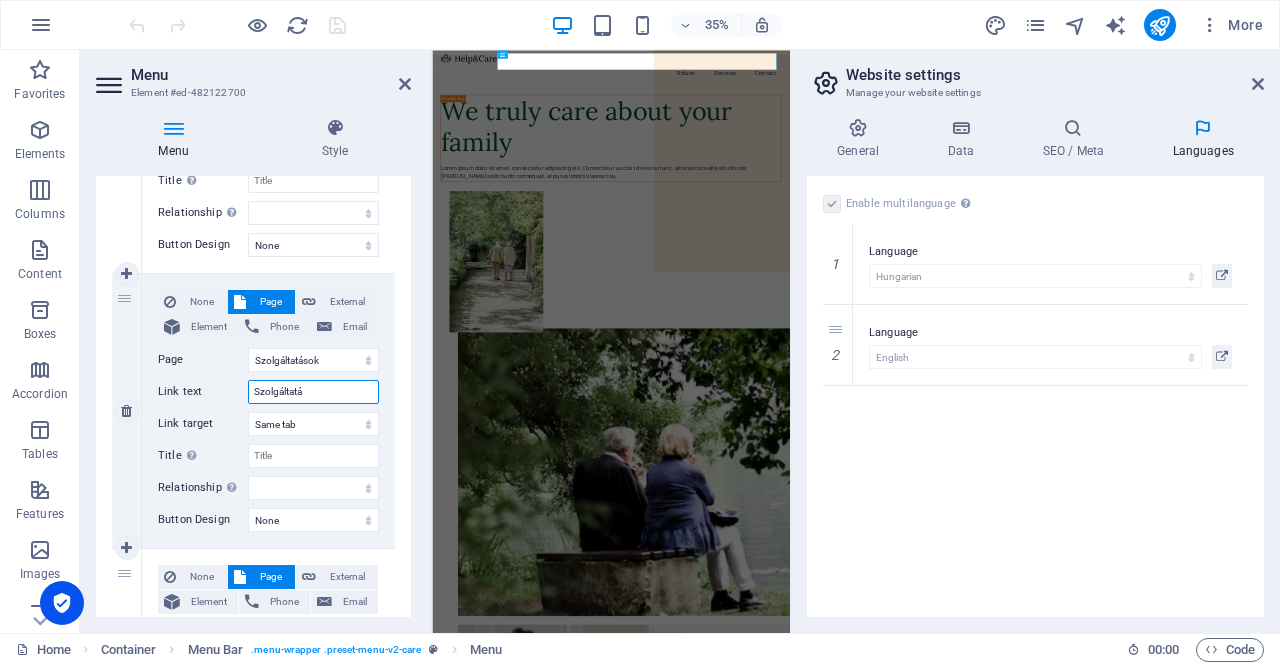 type on "Szolgáltatás" 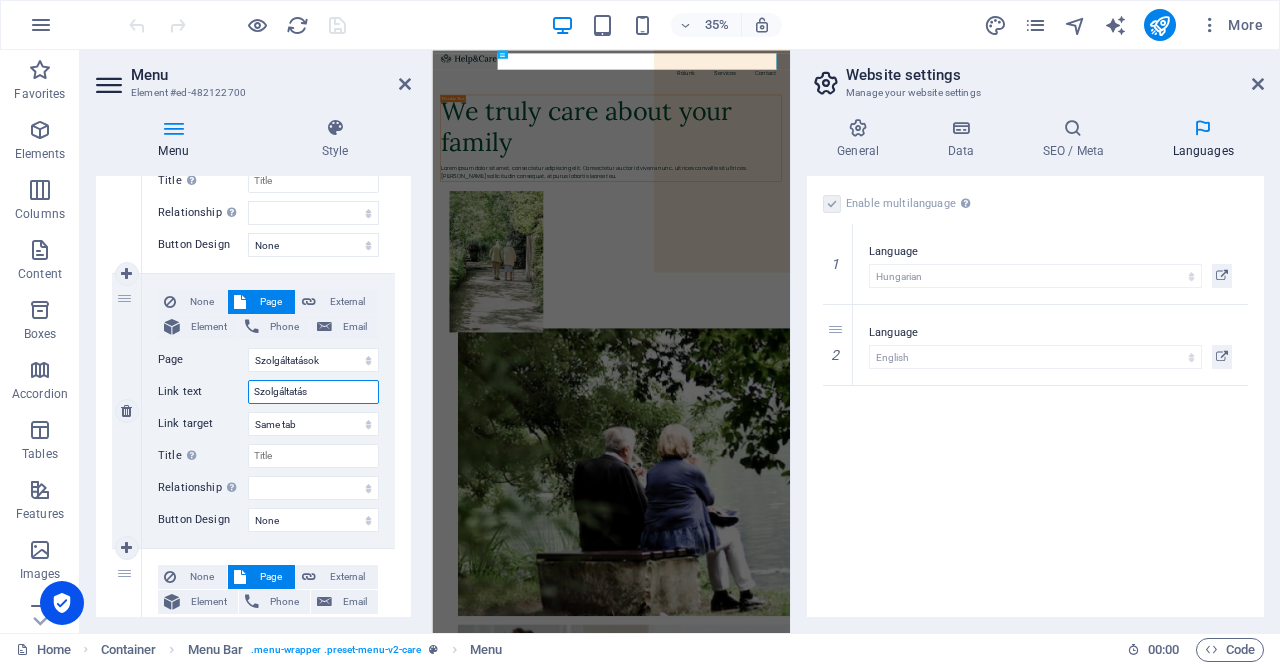 select 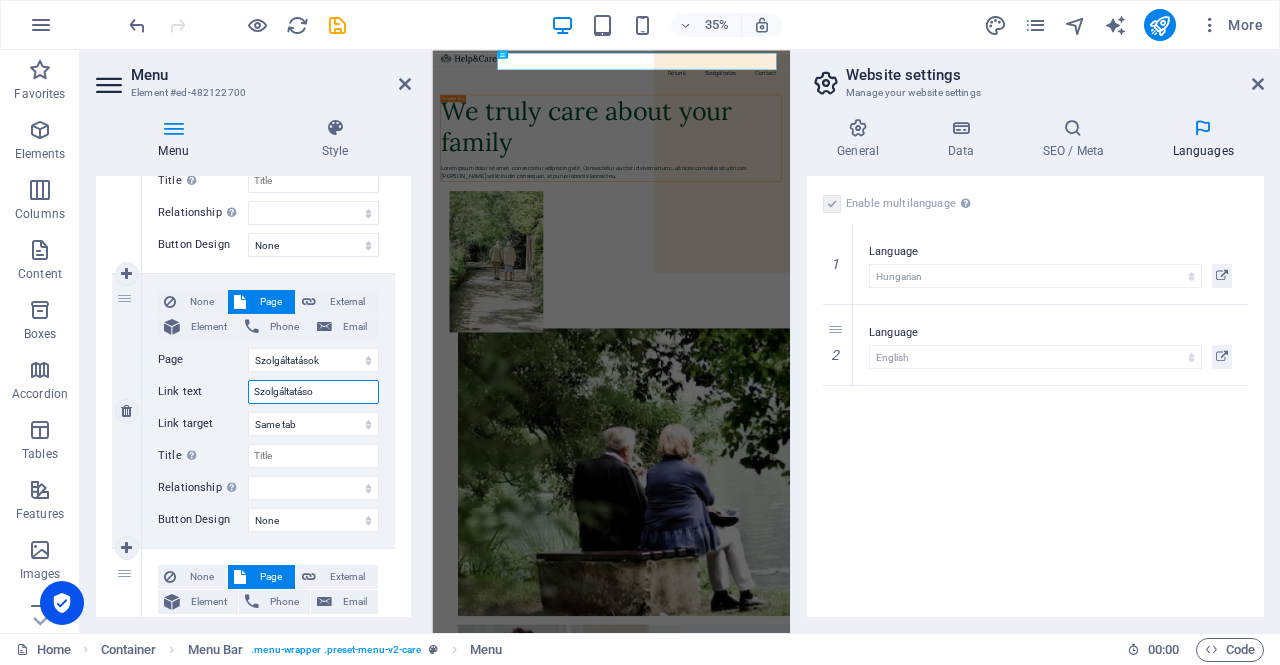 type on "Szolgáltatások" 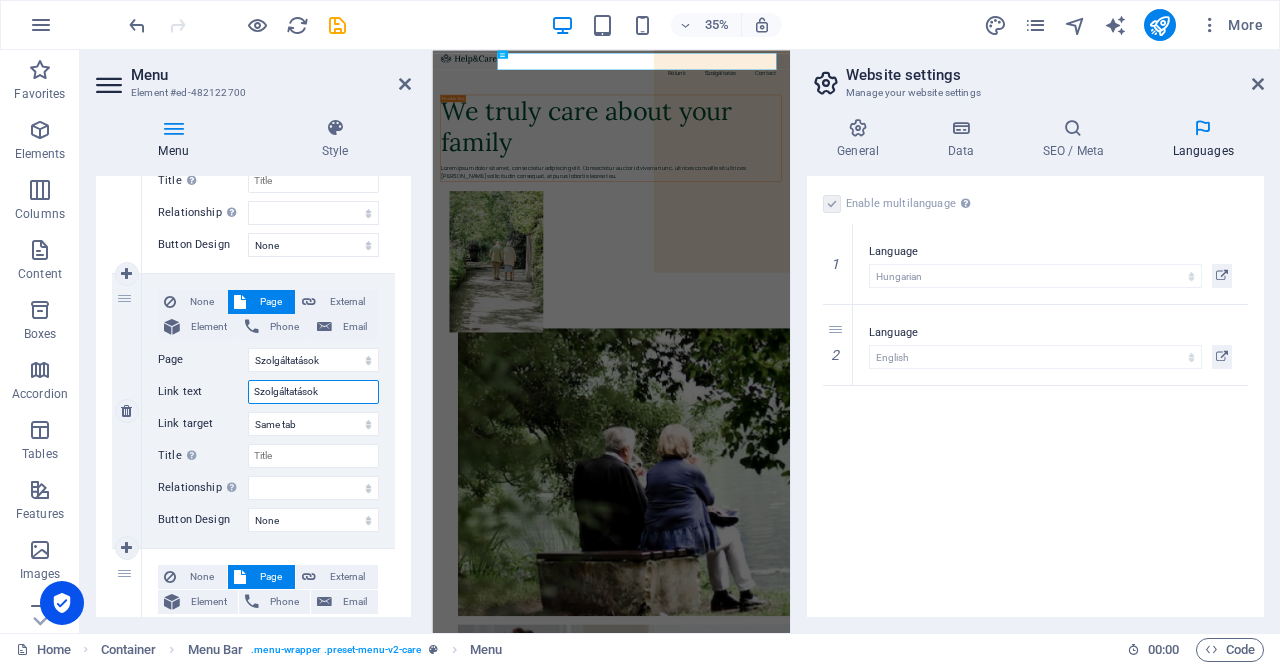 select 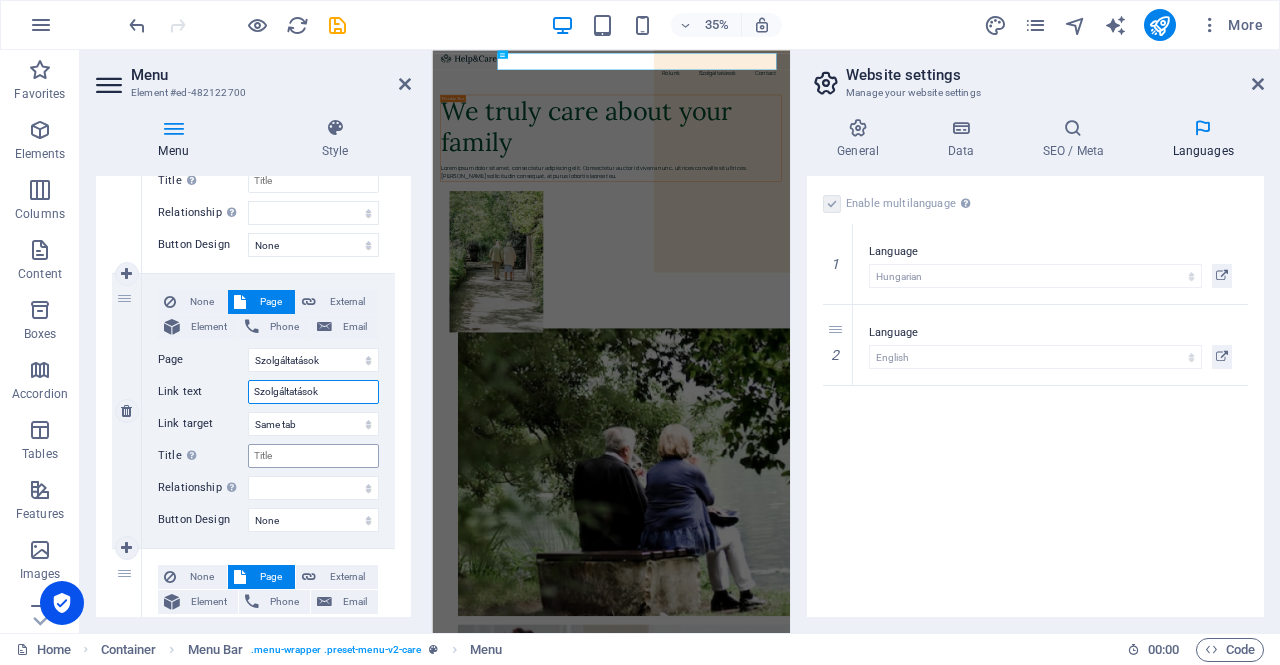 type on "Szolgáltatások" 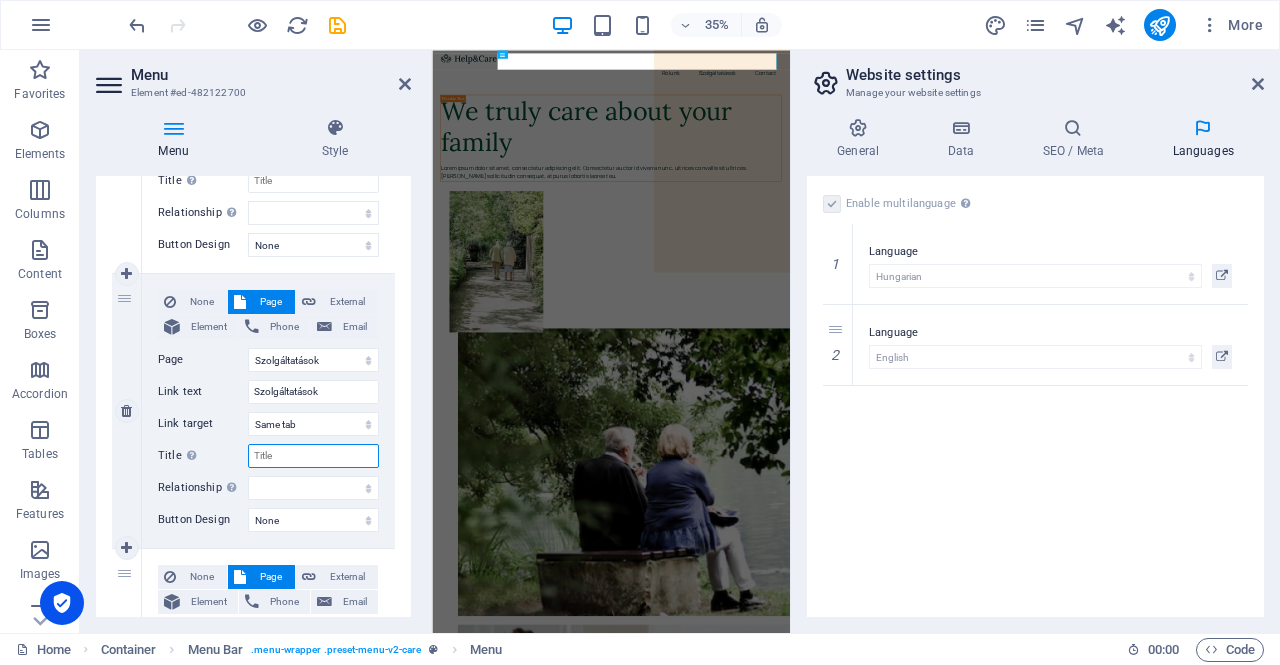 click on "Title Additional link description, should not be the same as the link text. The title is most often shown as a tooltip text when the mouse moves over the element. Leave empty if uncertain." at bounding box center [313, 456] 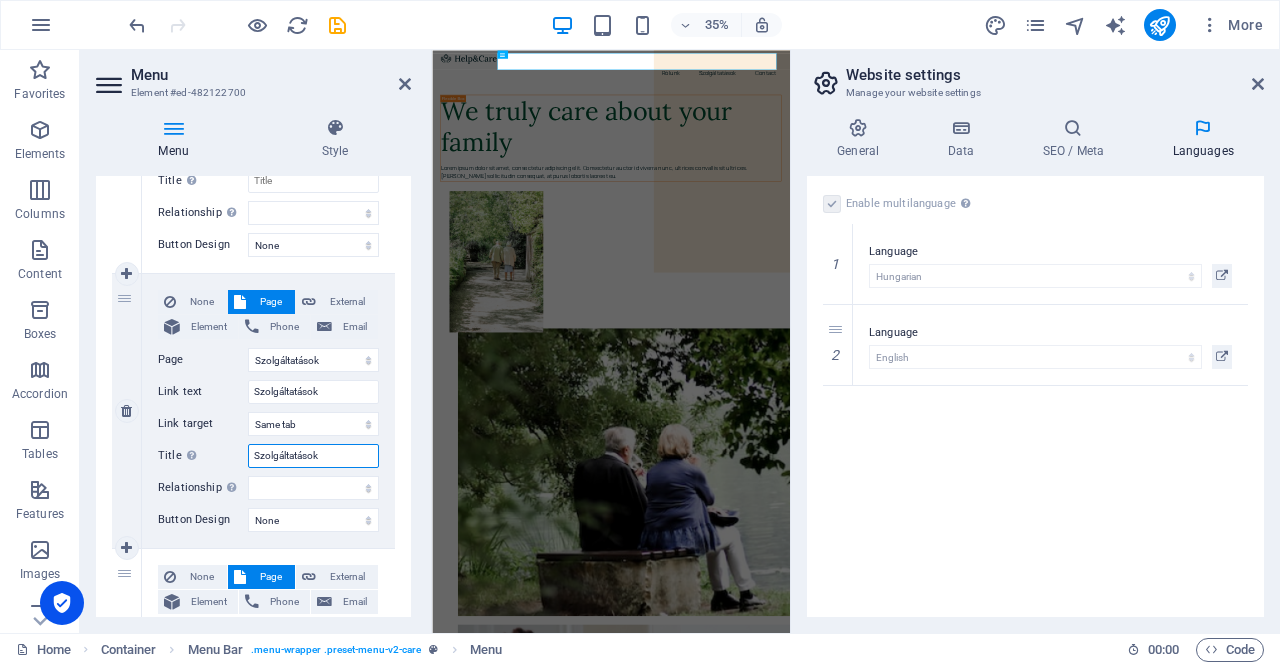 select 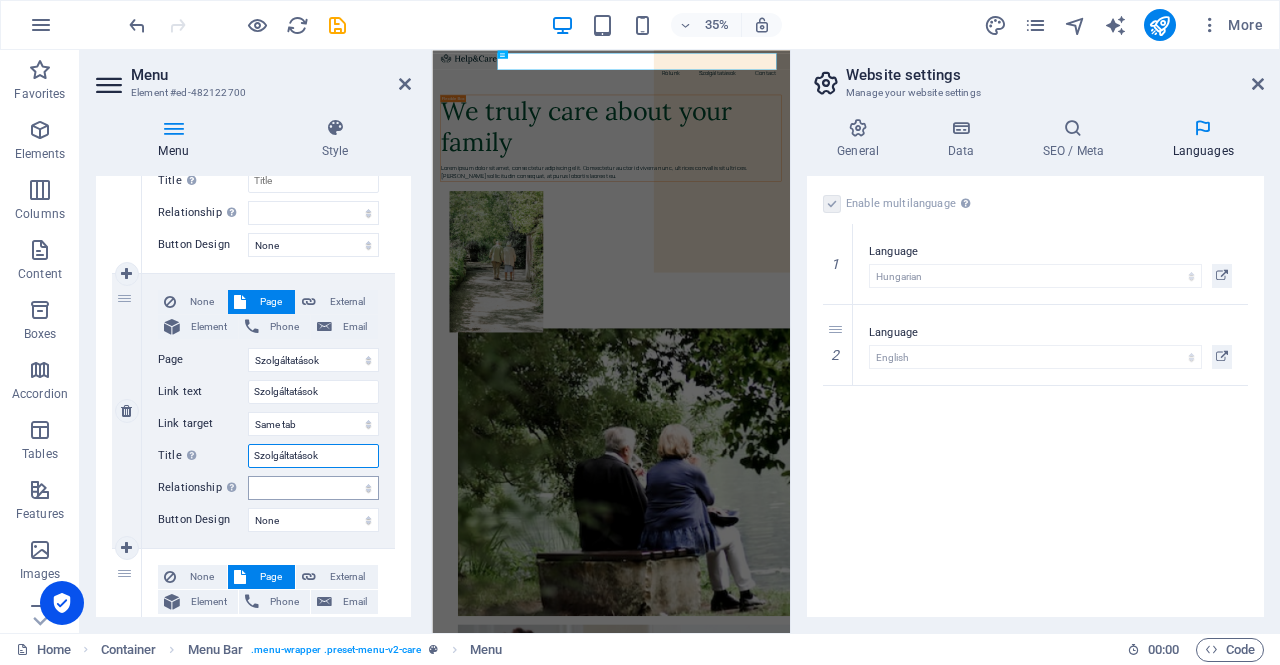 type on "Szolgáltatások" 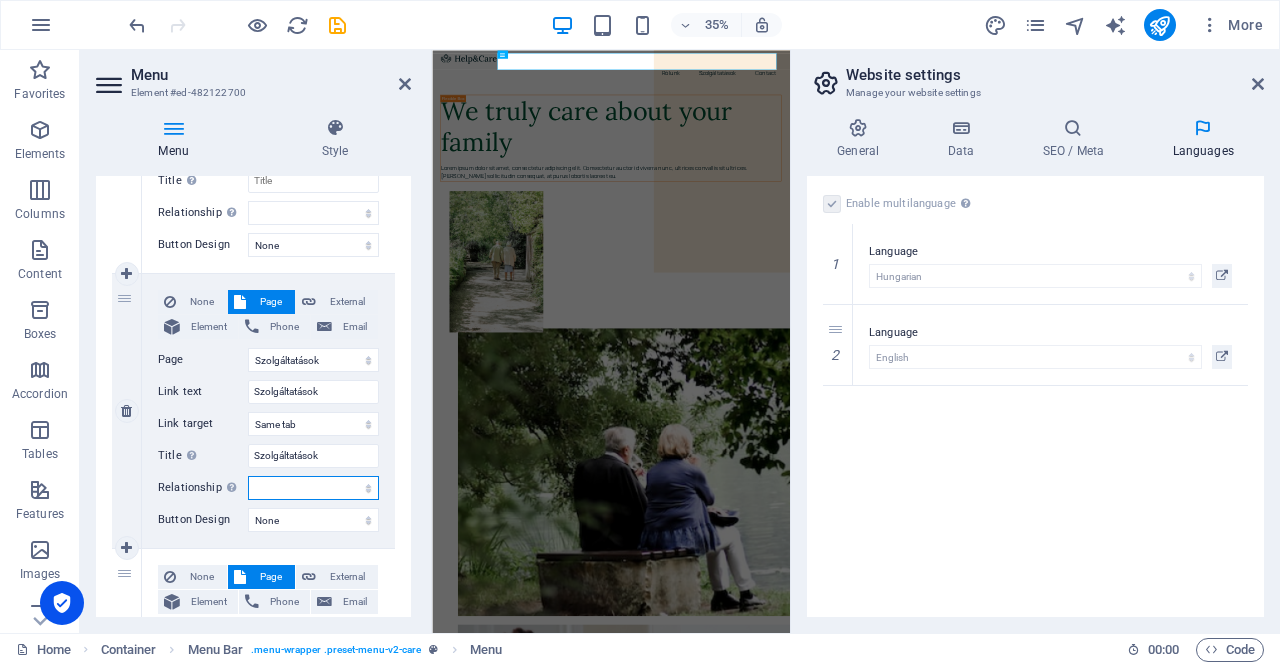 click on "alternate author bookmark external help license next nofollow noreferrer noopener prev search tag" at bounding box center (313, 488) 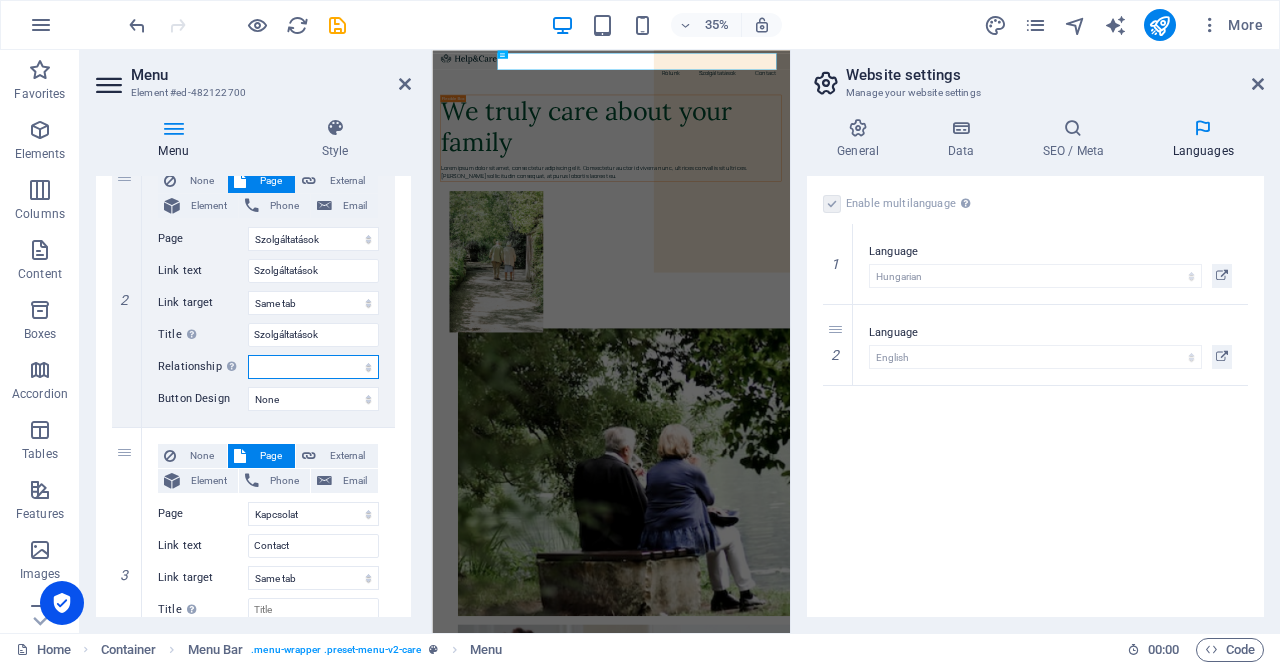 scroll, scrollTop: 577, scrollLeft: 0, axis: vertical 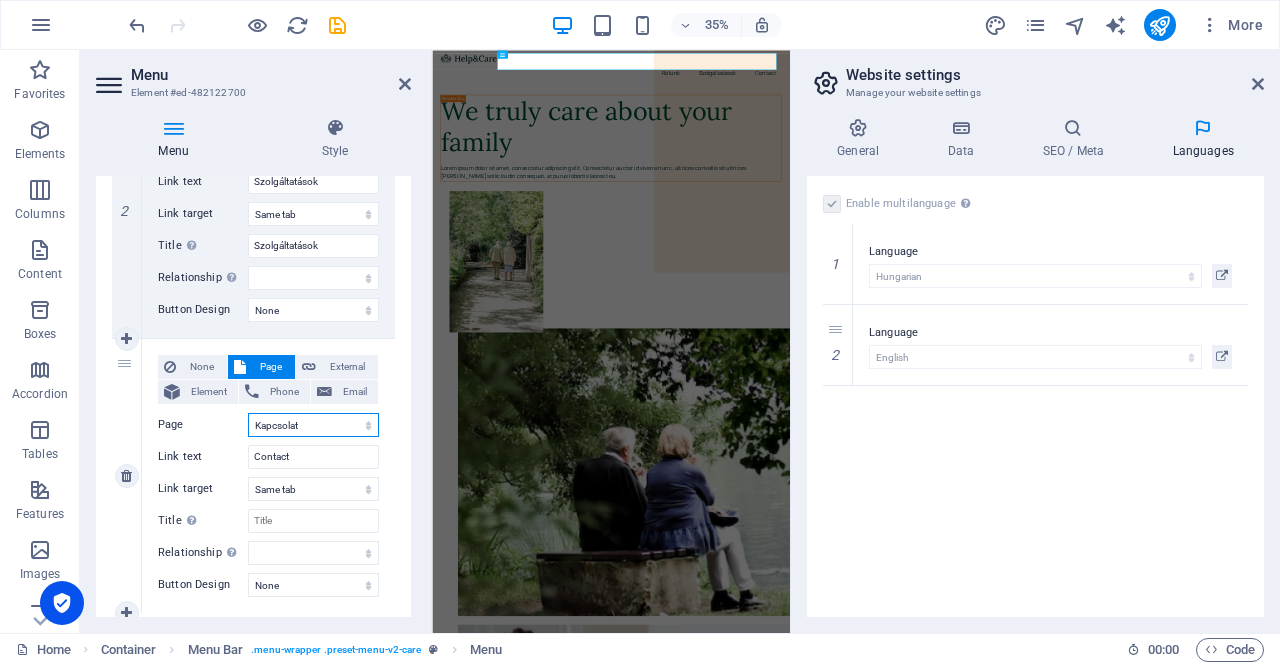 click on "Home Rólunk Szolgáltatások Kapcsolat Szabályzat Adatvédelem Home About Services Contact Legal Notice Privacy" at bounding box center (313, 425) 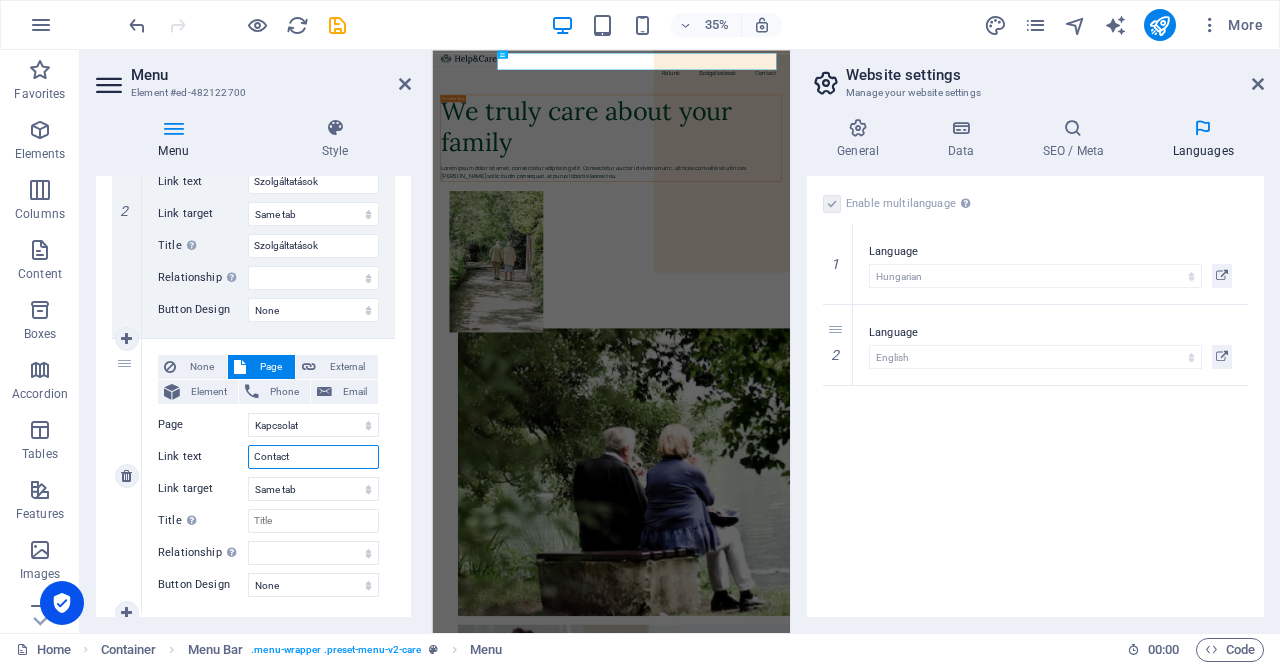 click on "Contact" at bounding box center (313, 457) 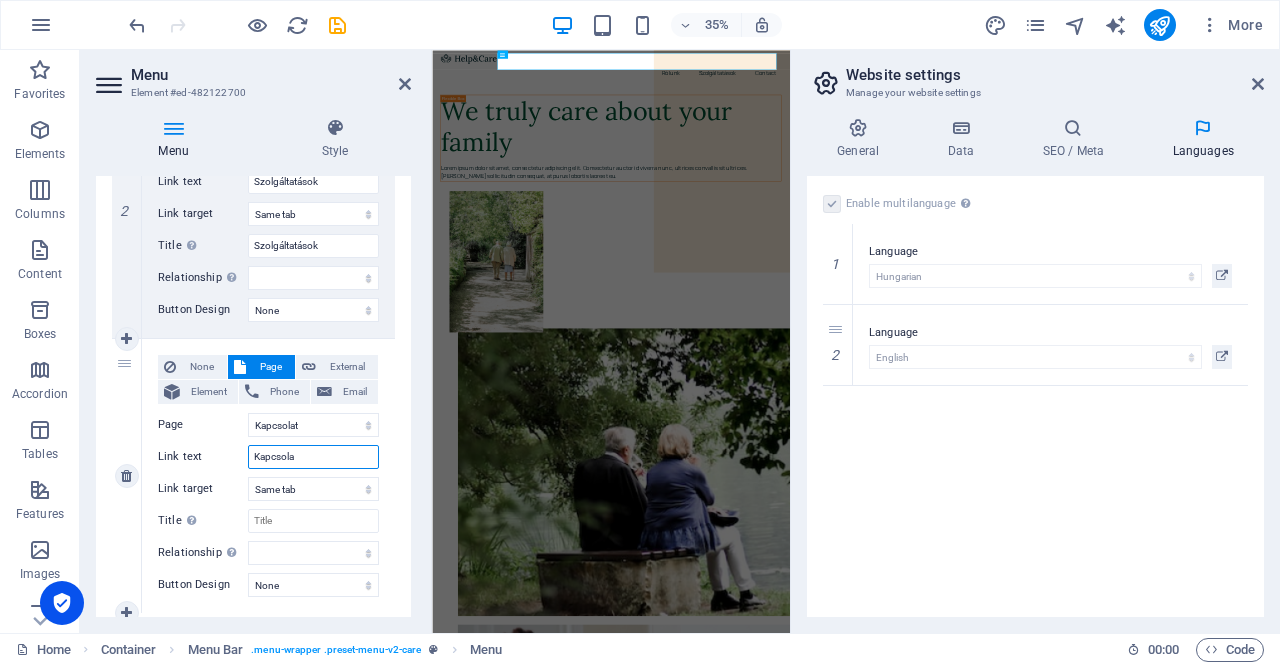 type on "Kapcsolat" 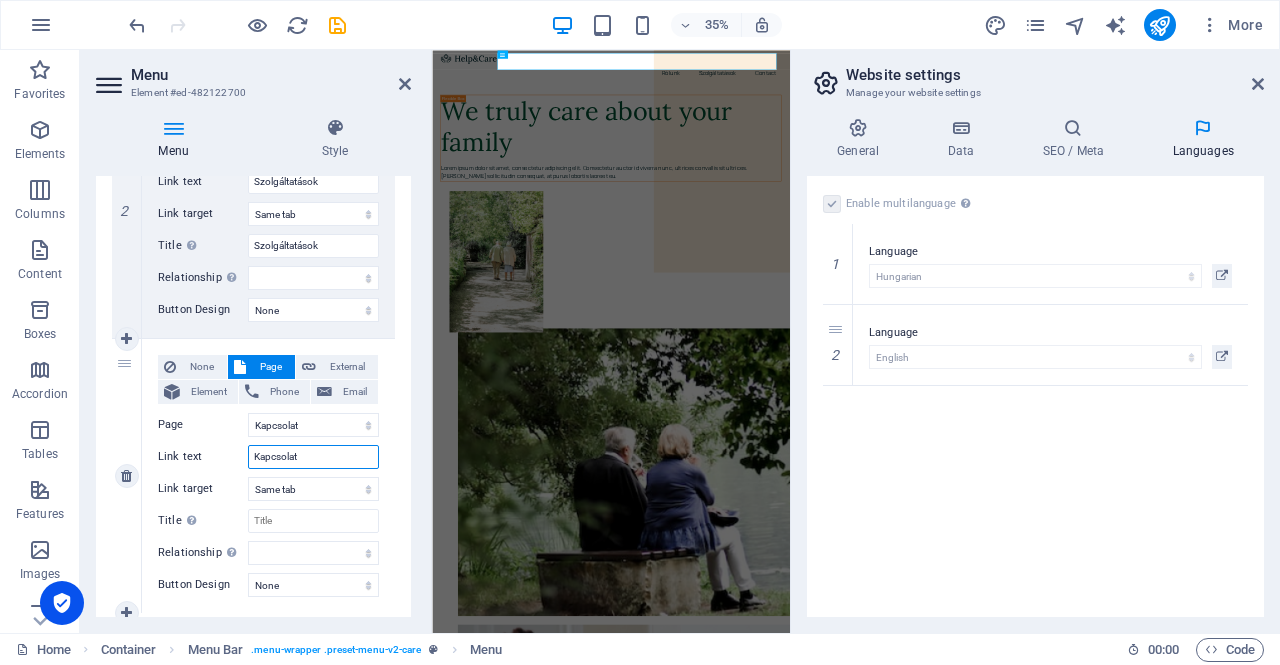select 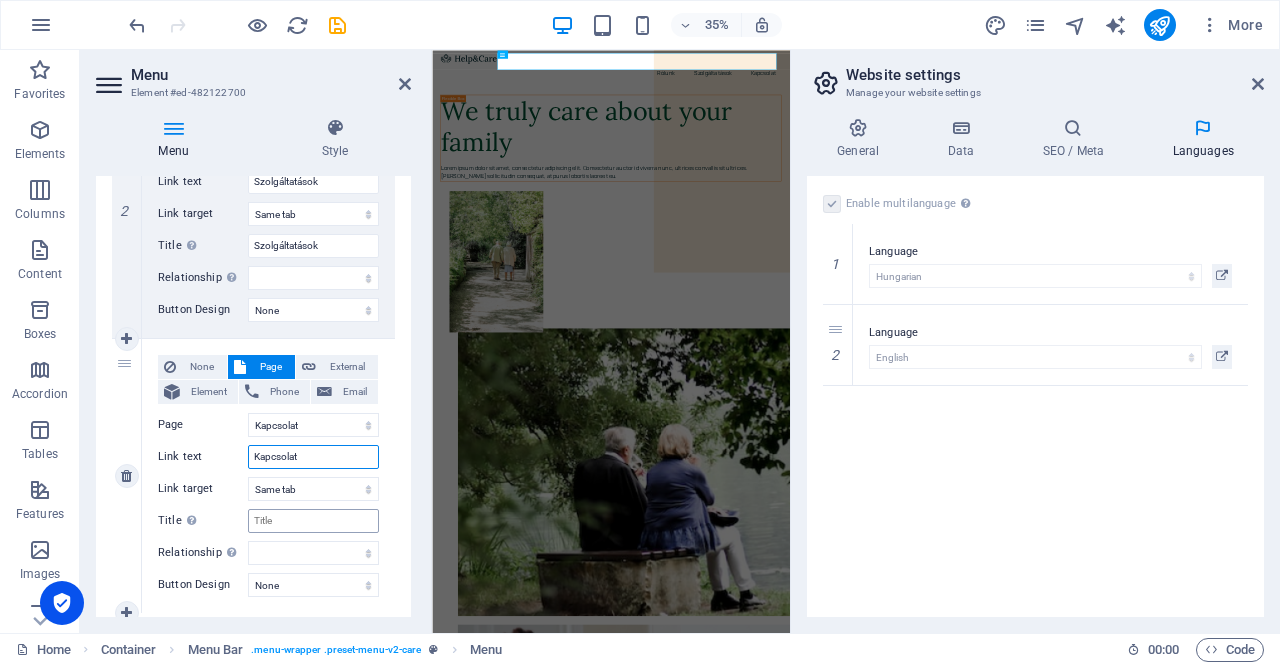 scroll, scrollTop: 628, scrollLeft: 0, axis: vertical 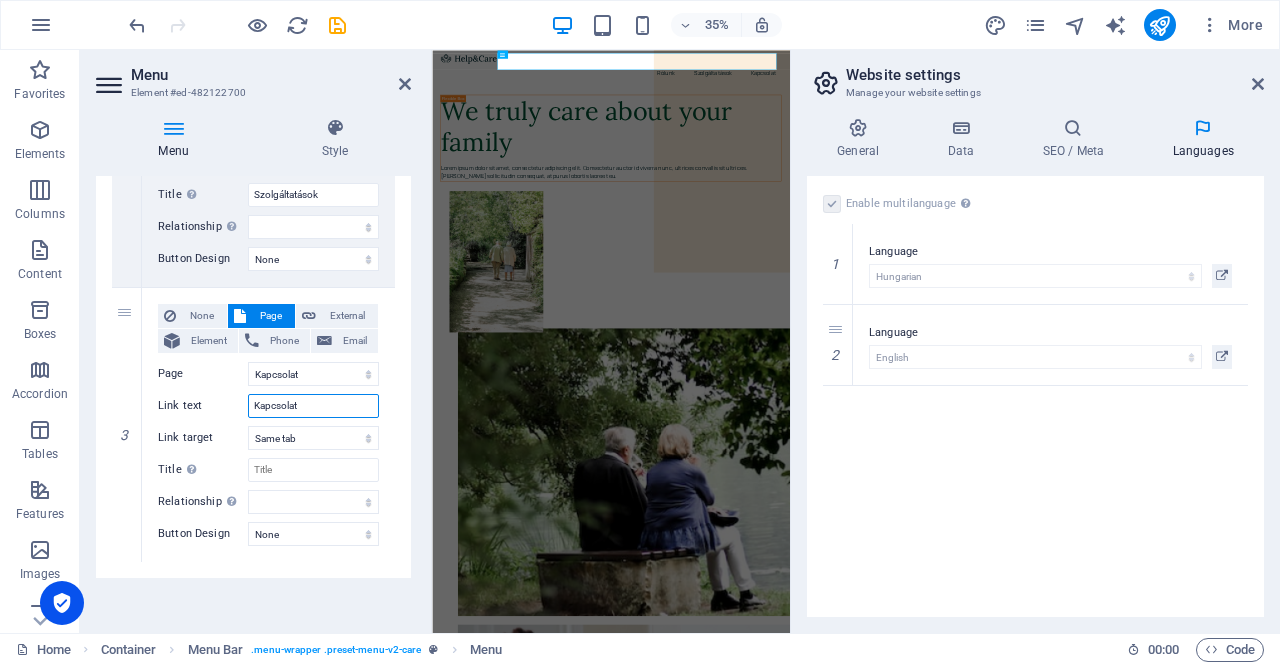 type on "Kapcsolat" 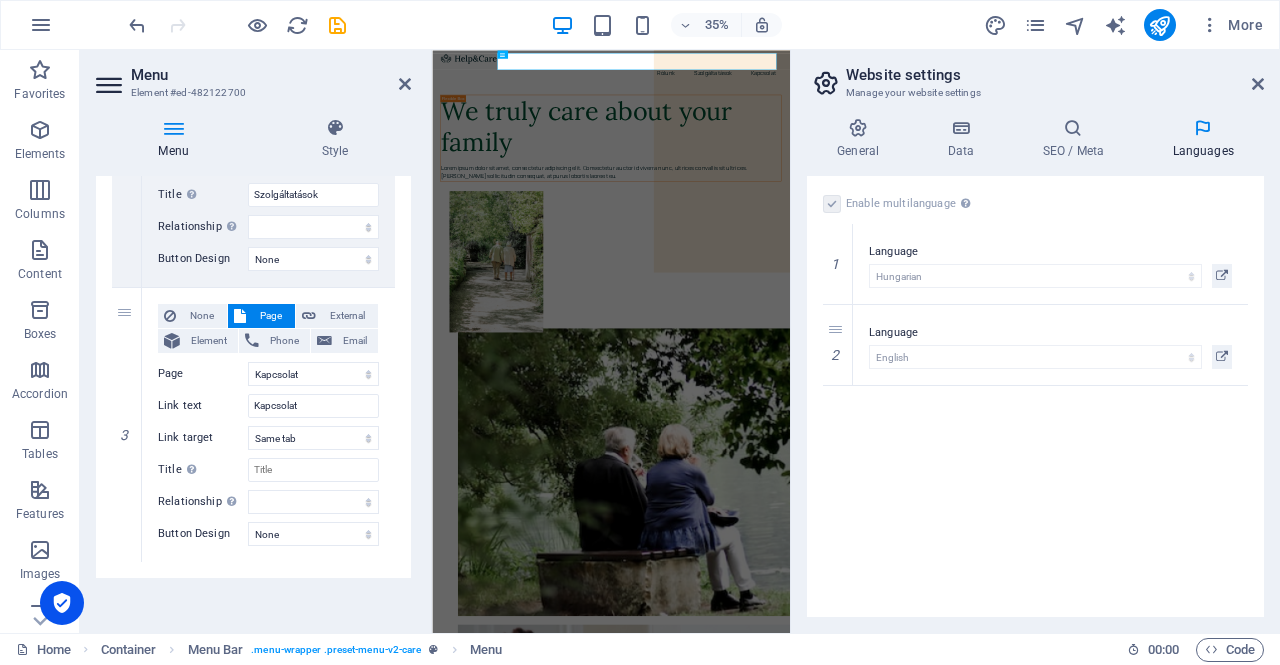 click at bounding box center (111, 85) 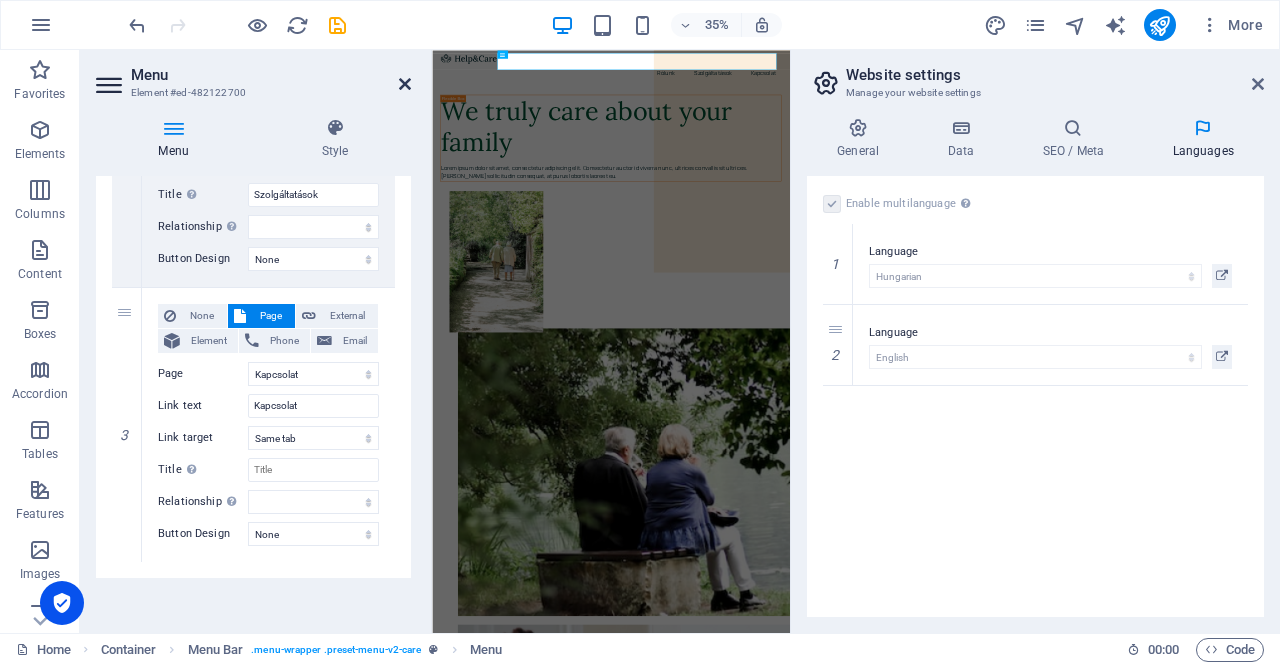 click at bounding box center [405, 84] 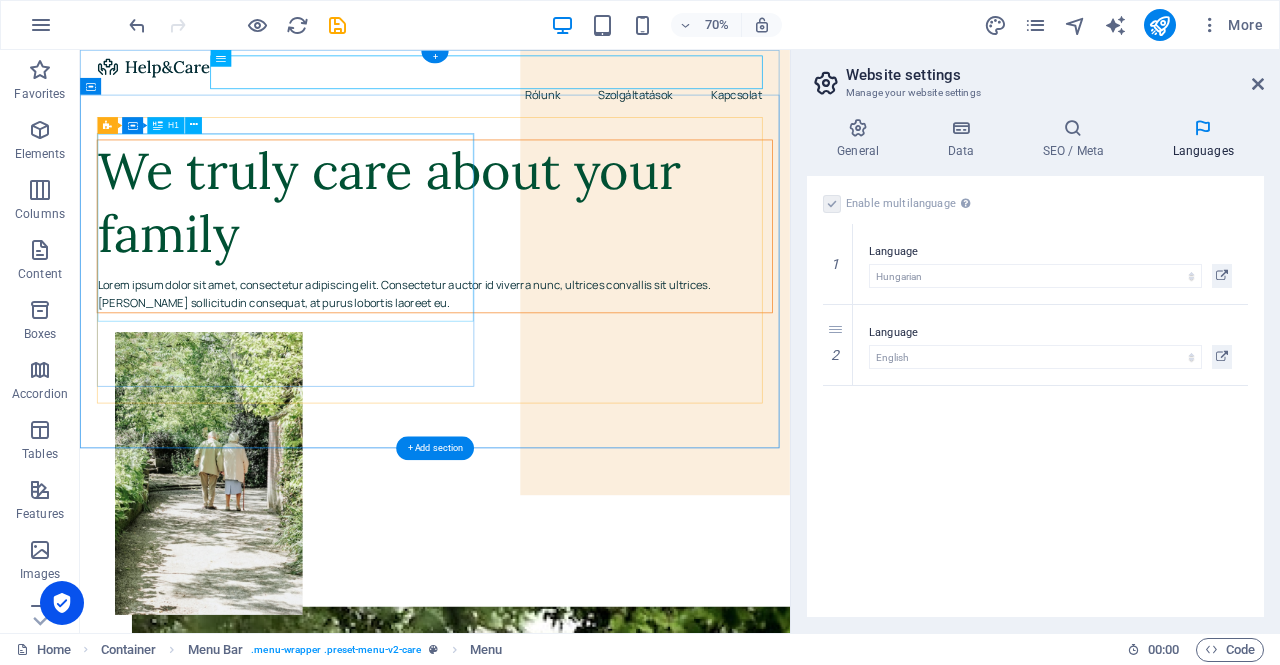 click on "We truly care about your family" at bounding box center (587, 268) 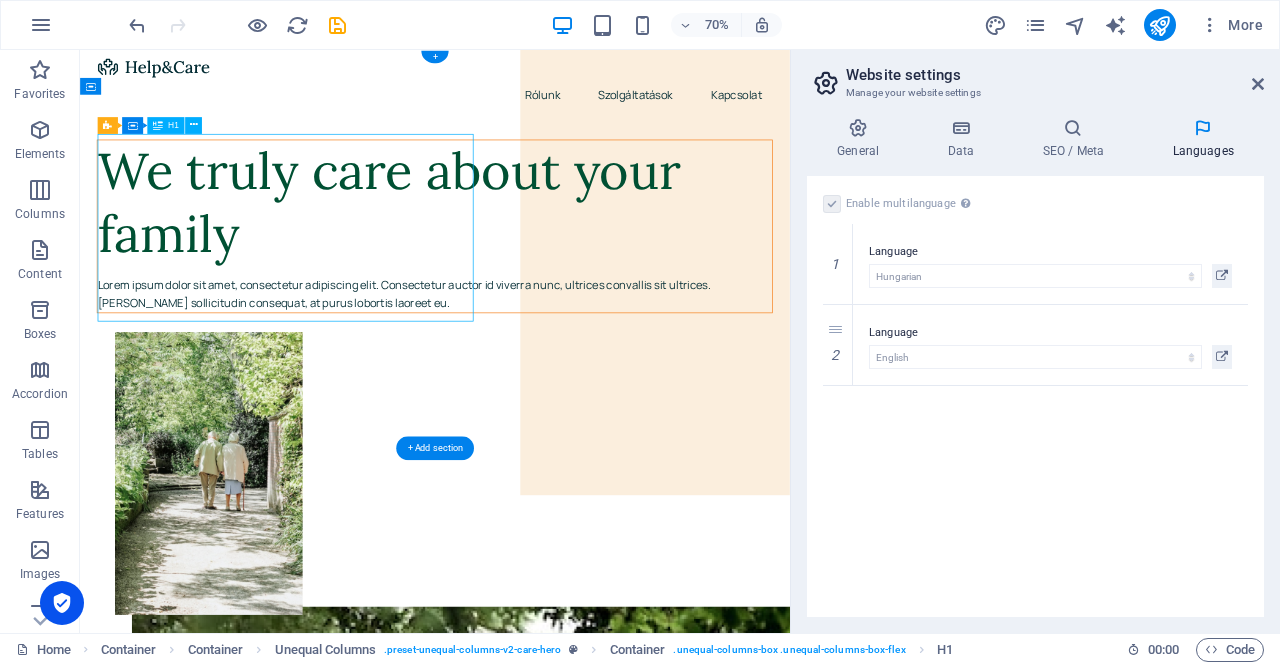 click on "We truly care about your family" at bounding box center [587, 268] 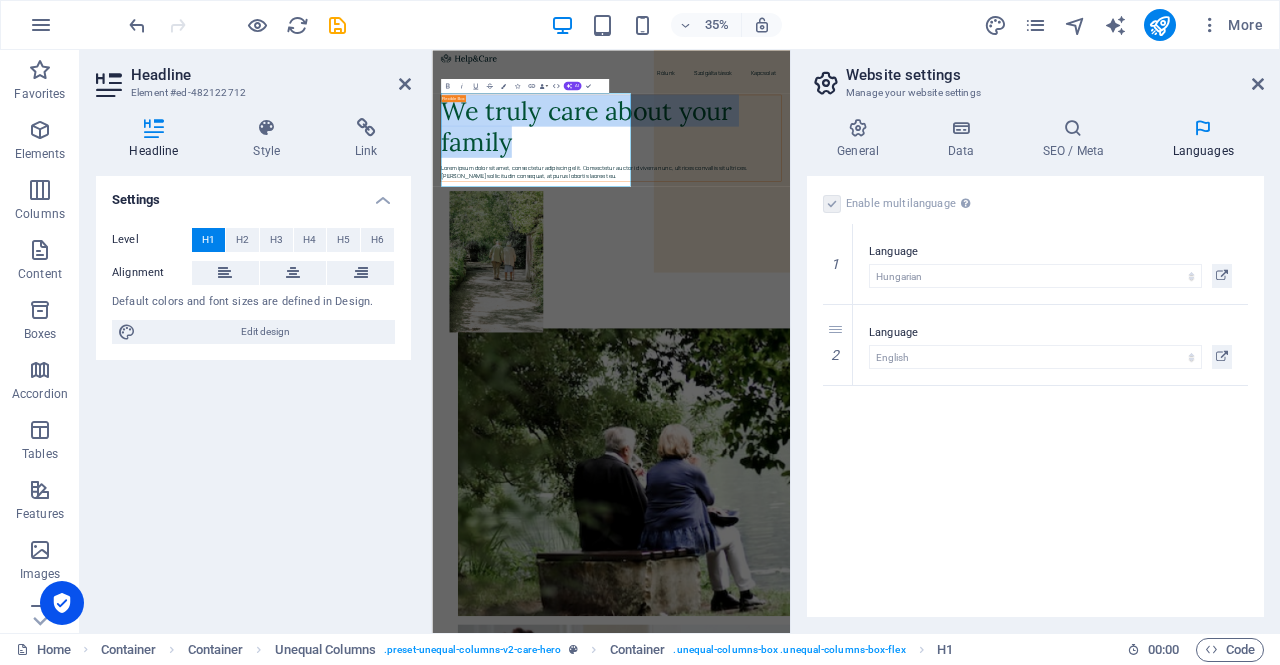 type 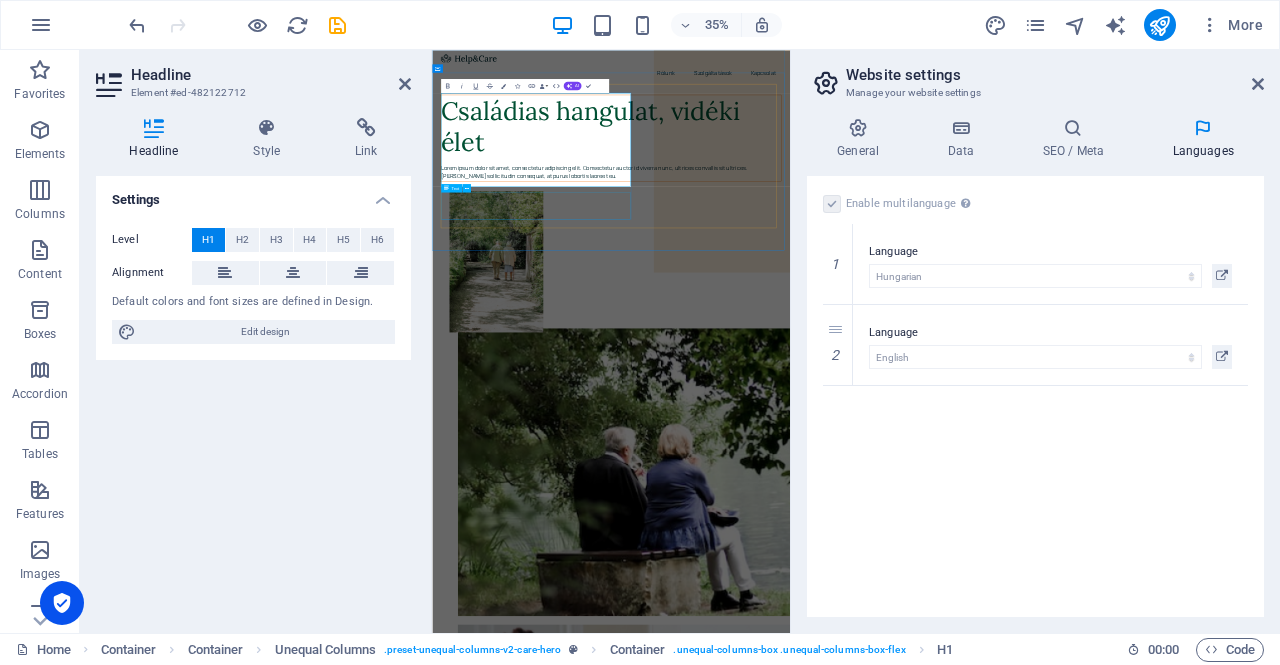 click on "Lorem ipsum dolor sit amet, consectetur adipiscing elit. Consectetur auctor id viverra nunc, ultrices convallis sit ultrices. Massa sollicitudin consequat, at purus lobortis laoreet eu." at bounding box center (943, 399) 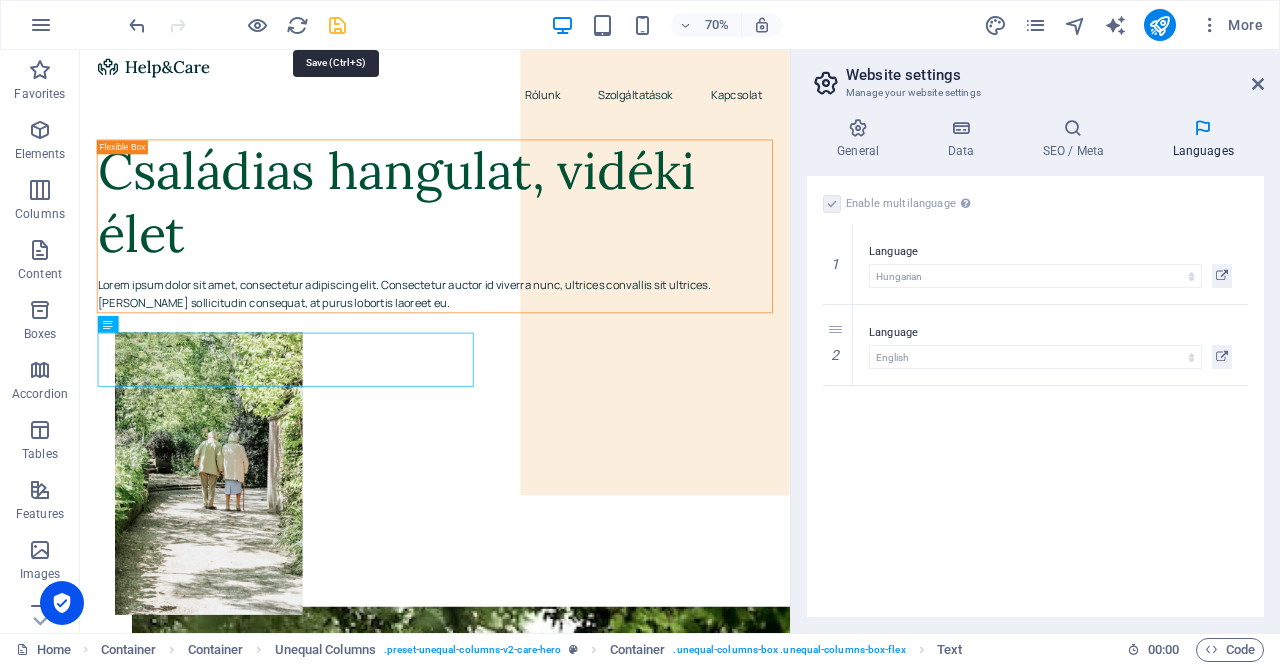 click at bounding box center (337, 25) 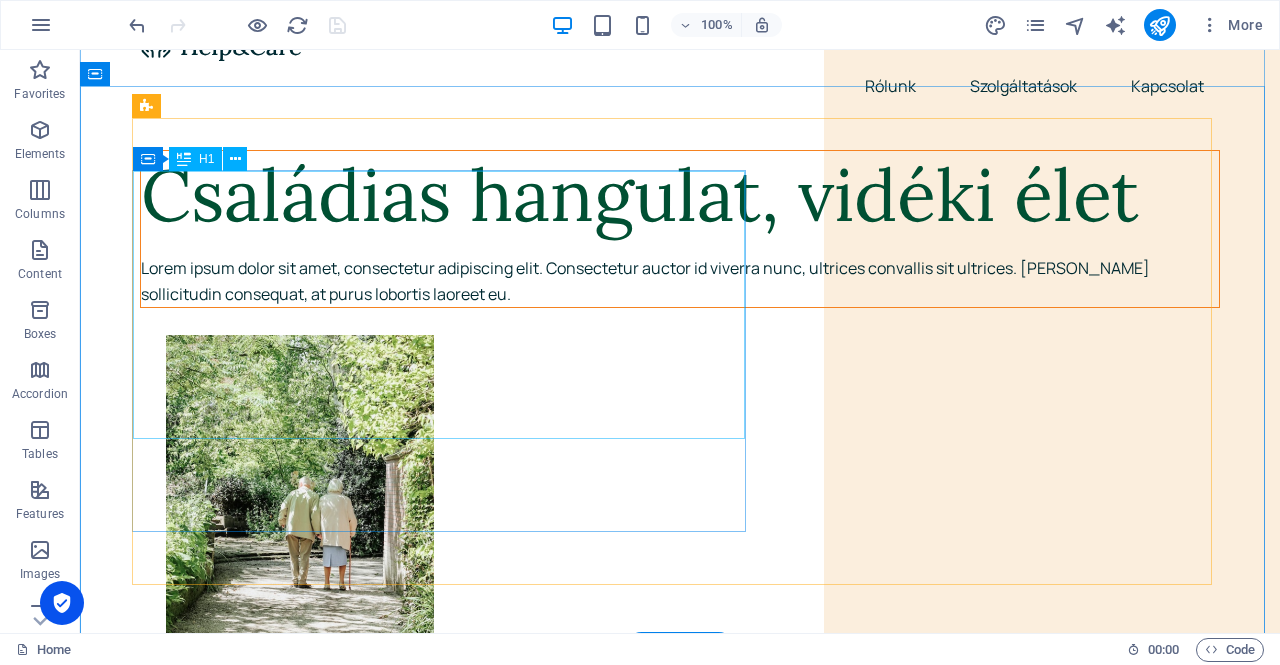 scroll, scrollTop: 0, scrollLeft: 0, axis: both 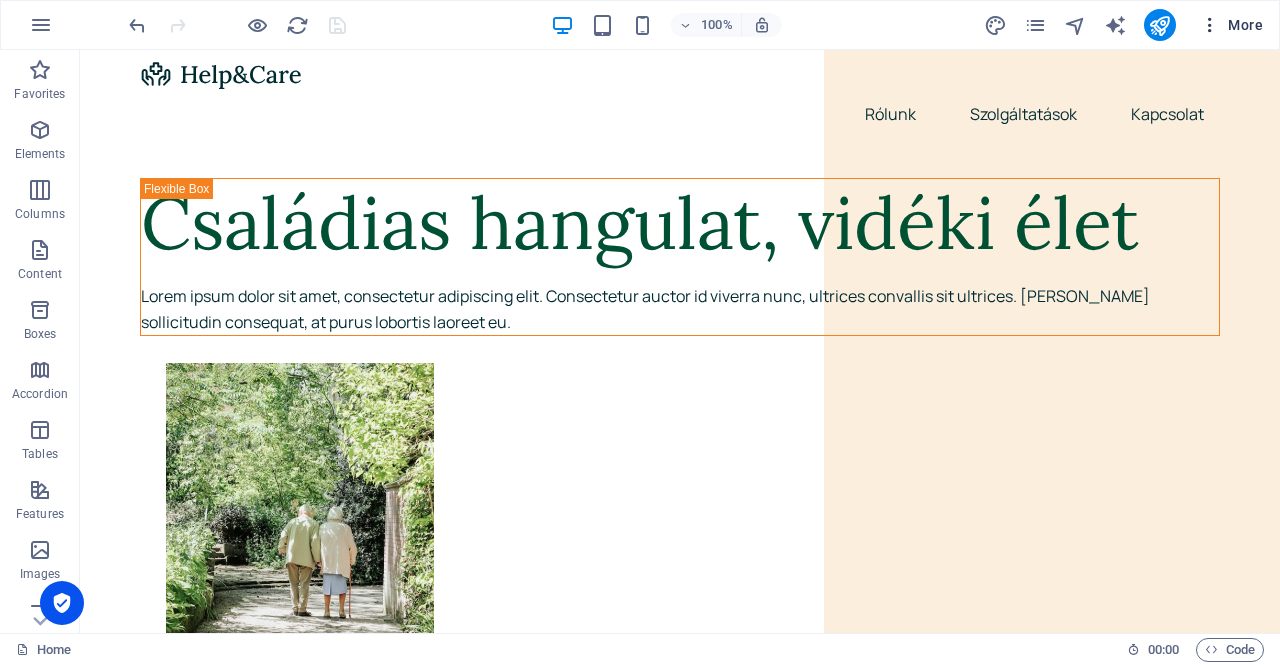 click at bounding box center [1210, 25] 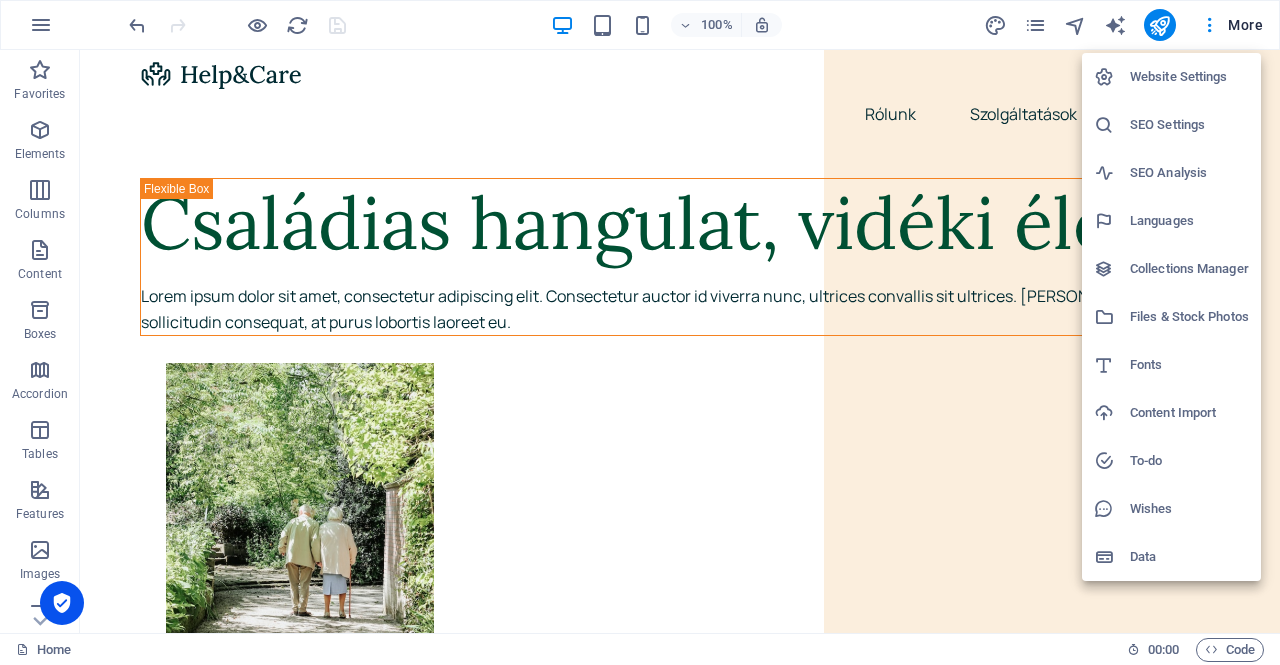 click at bounding box center (640, 332) 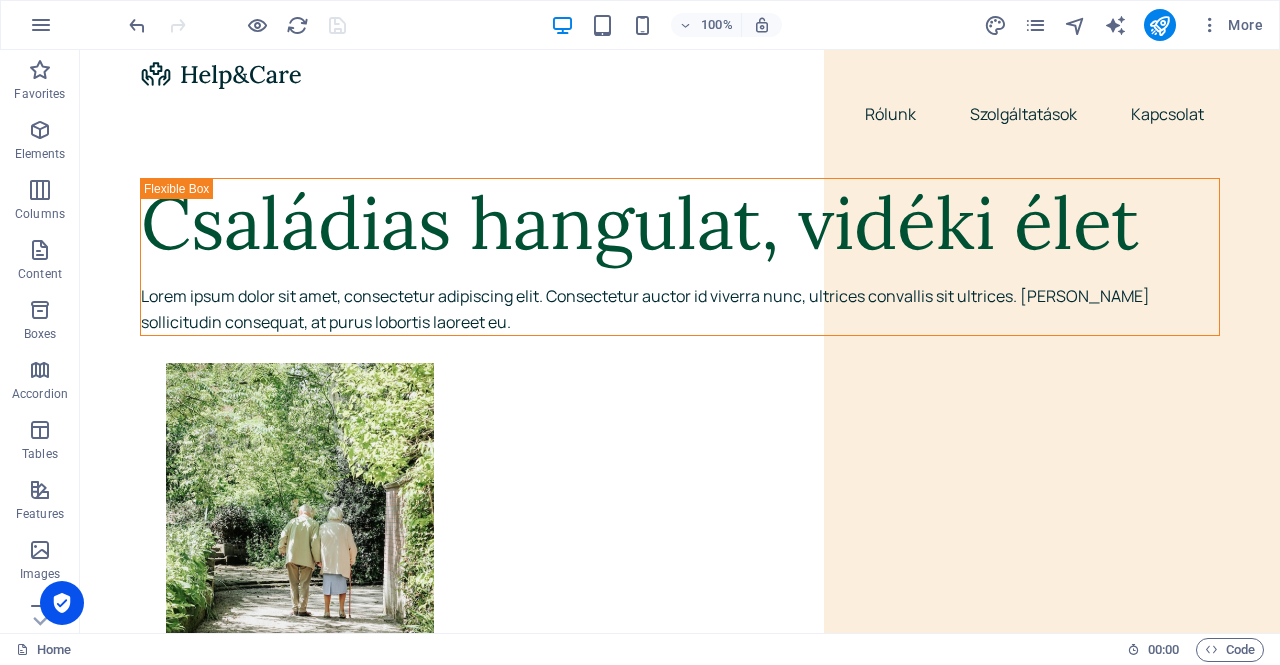 click on "More" at bounding box center (1231, 25) 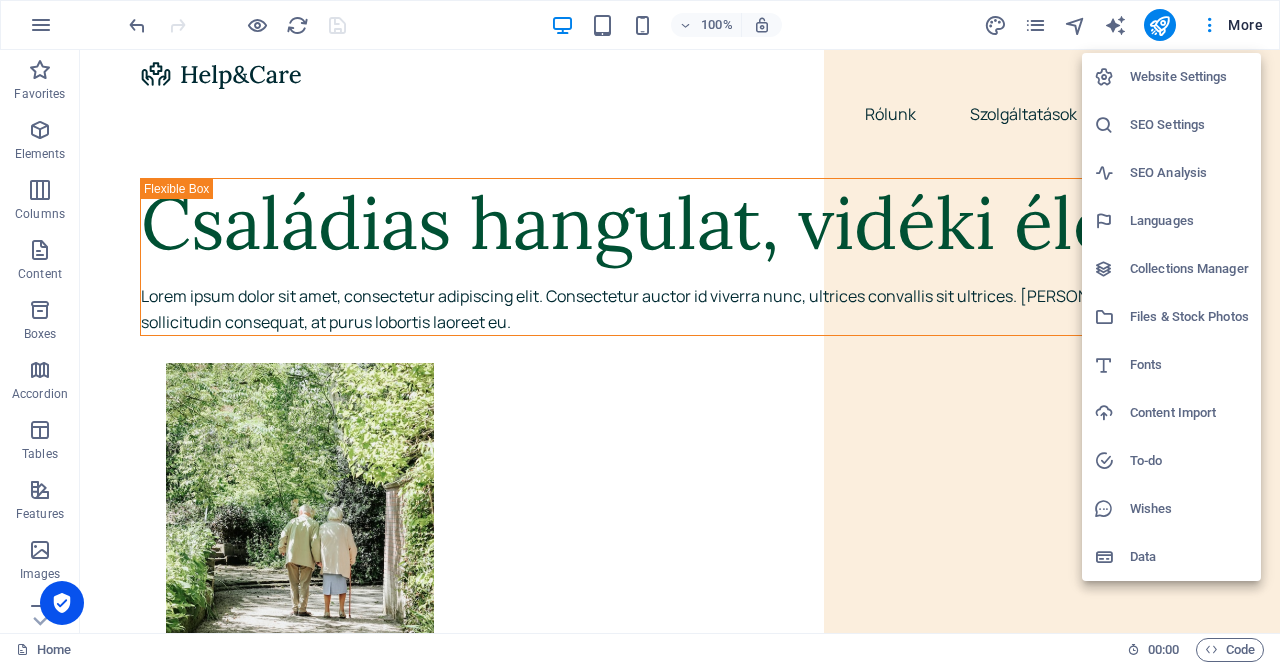 type 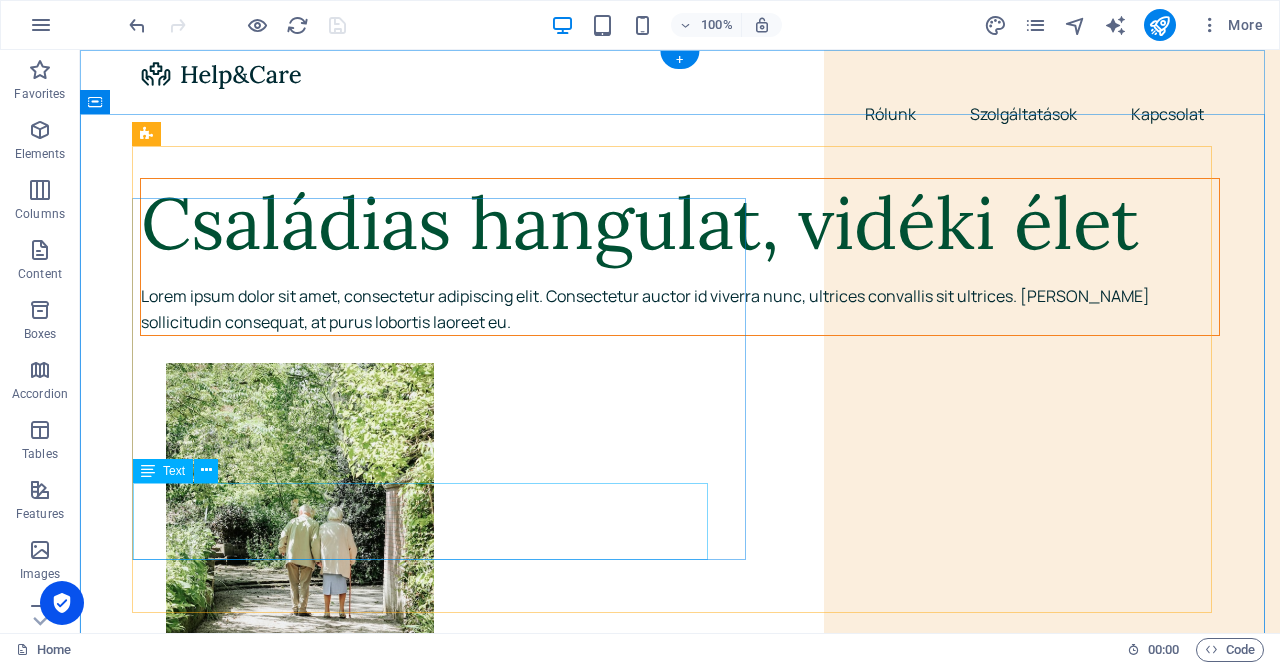 click on "Lorem ipsum dolor sit amet, consectetur adipiscing elit. Consectetur auctor id viverra nunc, ultrices convallis sit ultrices. Massa sollicitudin consequat, at purus lobortis laoreet eu." at bounding box center [680, 309] 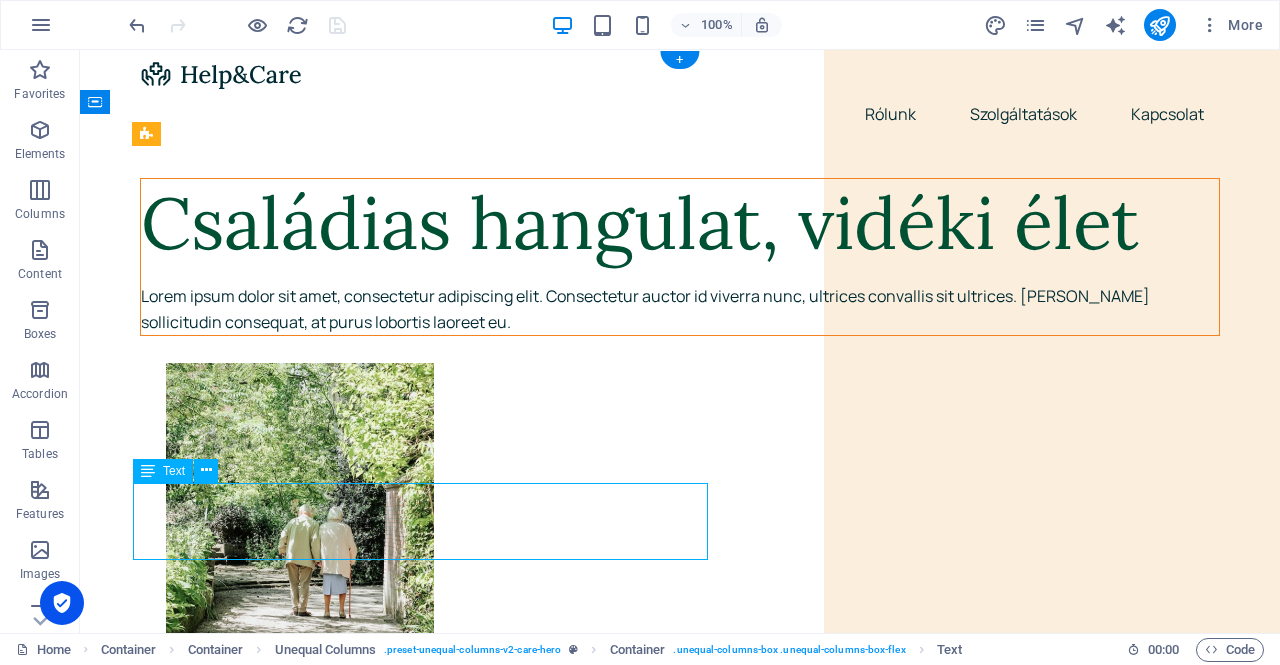 click on "Lorem ipsum dolor sit amet, consectetur adipiscing elit. Consectetur auctor id viverra nunc, ultrices convallis sit ultrices. Massa sollicitudin consequat, at purus lobortis laoreet eu." at bounding box center [680, 309] 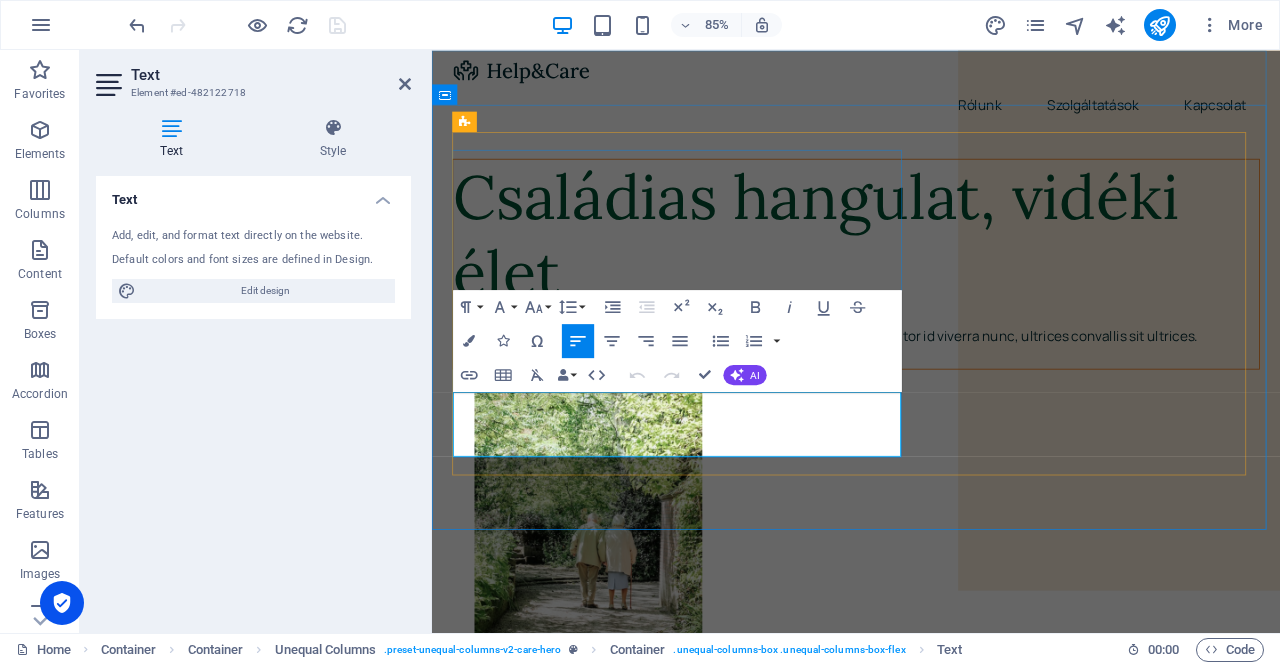 click on "Lorem ipsum dolor sit amet, consectetur adipiscing elit. Consectetur auctor id viverra nunc, ultrices convallis sit ultrices. Massa sollicitudin consequat, at purus lobortis laoreet eu." at bounding box center [931, 399] 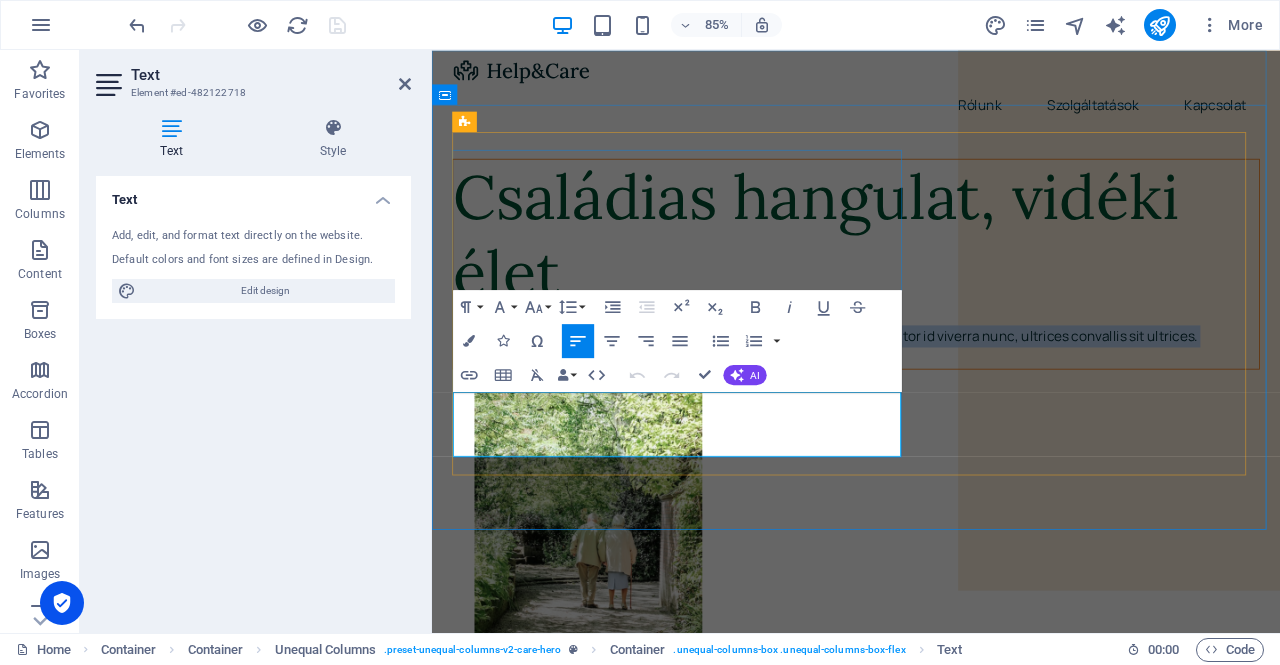type 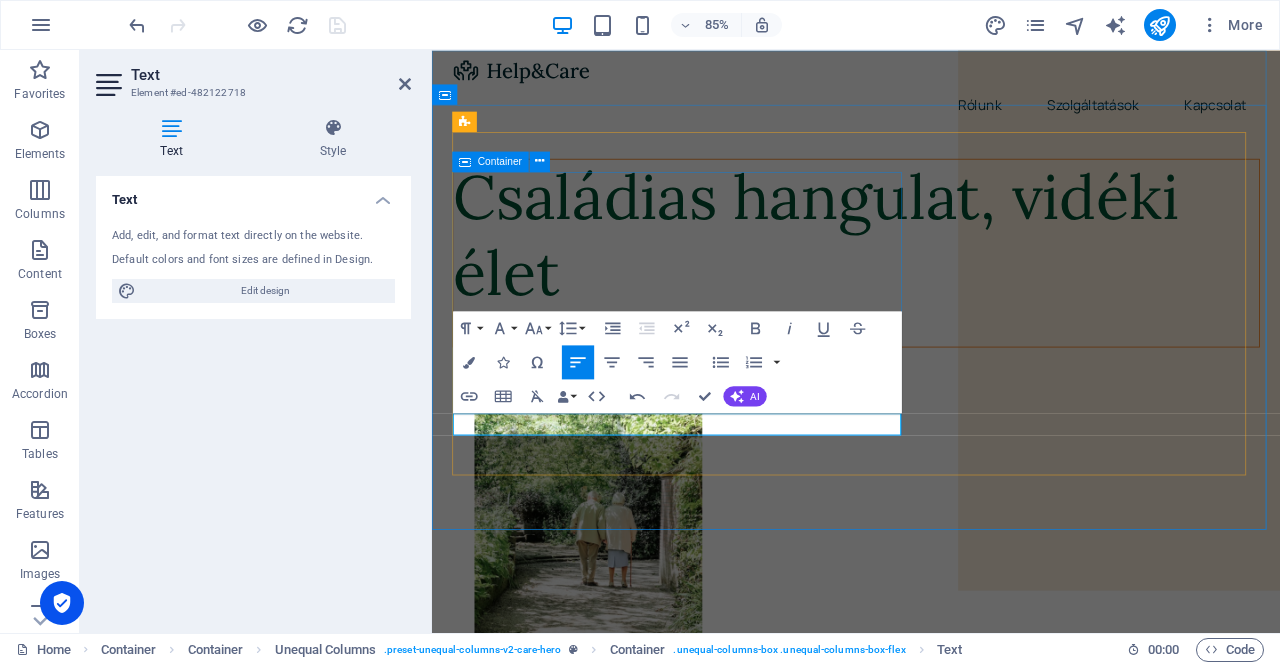 click on "Családias hangulat, vidéki élet ​Otthonunk egy csendes Erdélyi faluban található." at bounding box center [931, 289] 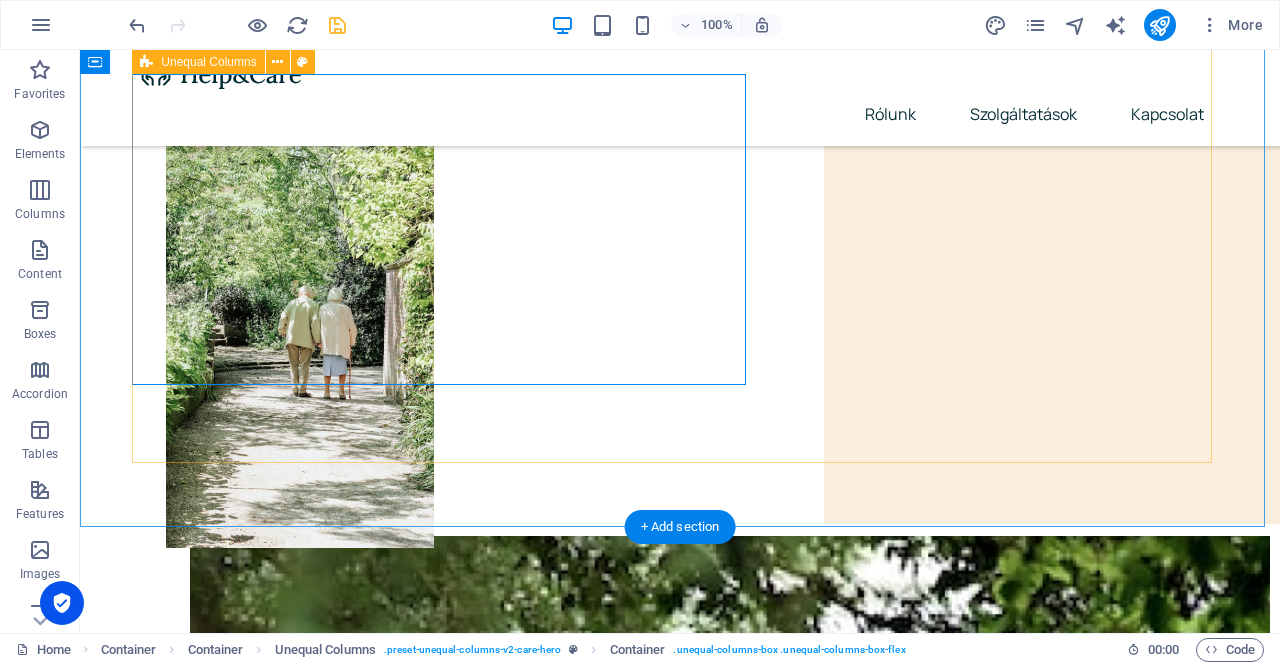 scroll, scrollTop: 173, scrollLeft: 0, axis: vertical 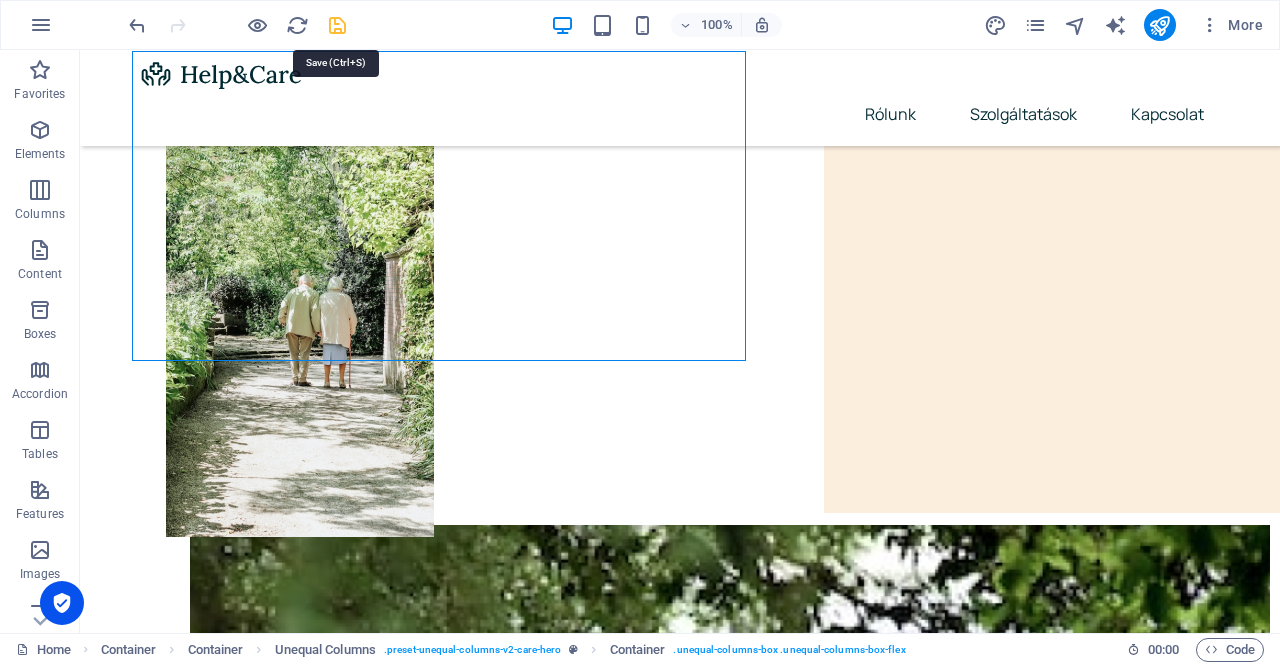click at bounding box center (337, 25) 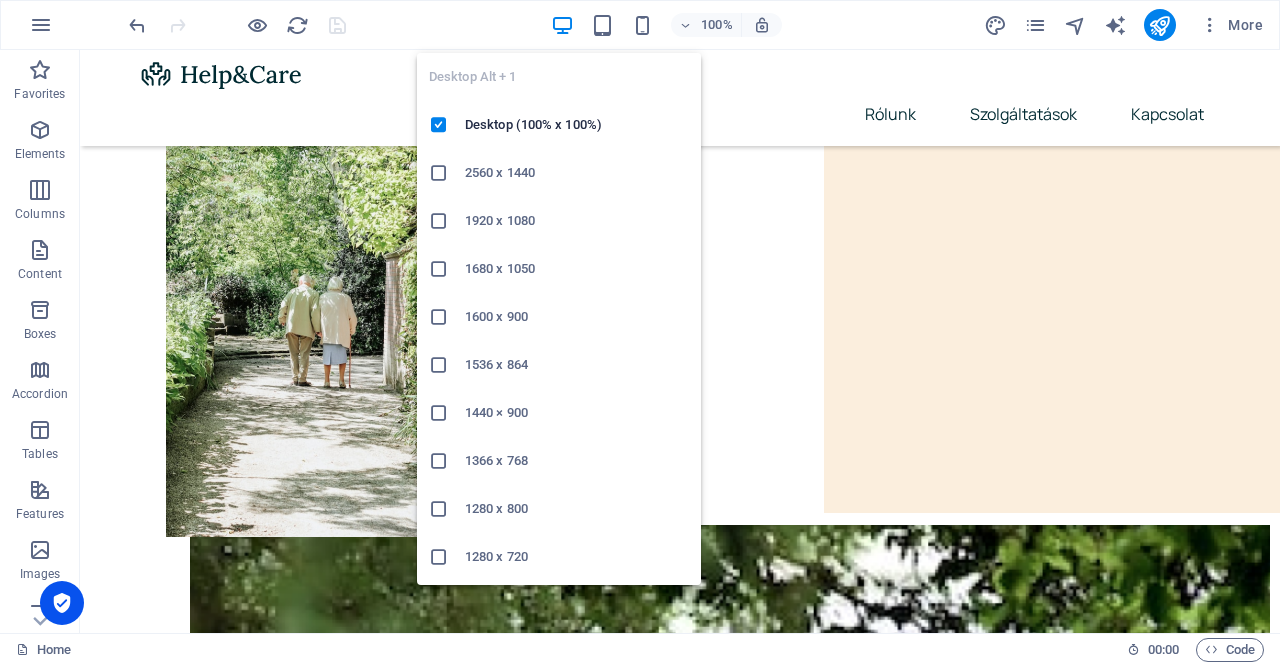 click at bounding box center [562, 25] 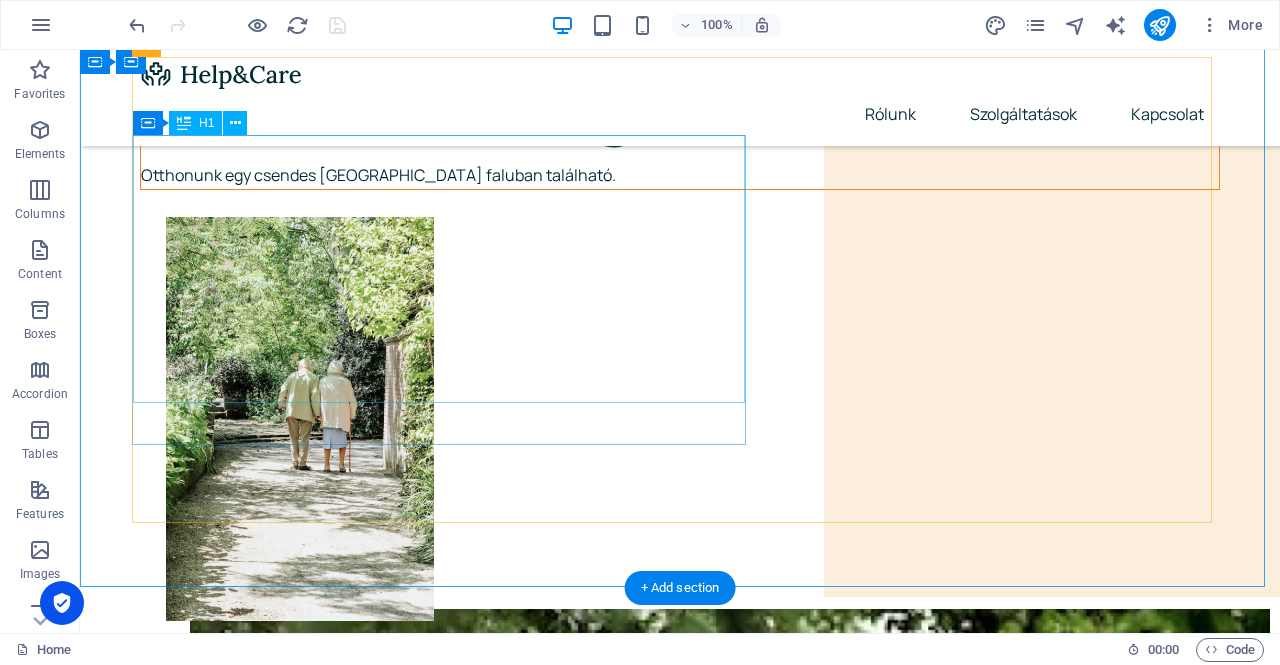 scroll, scrollTop: 0, scrollLeft: 0, axis: both 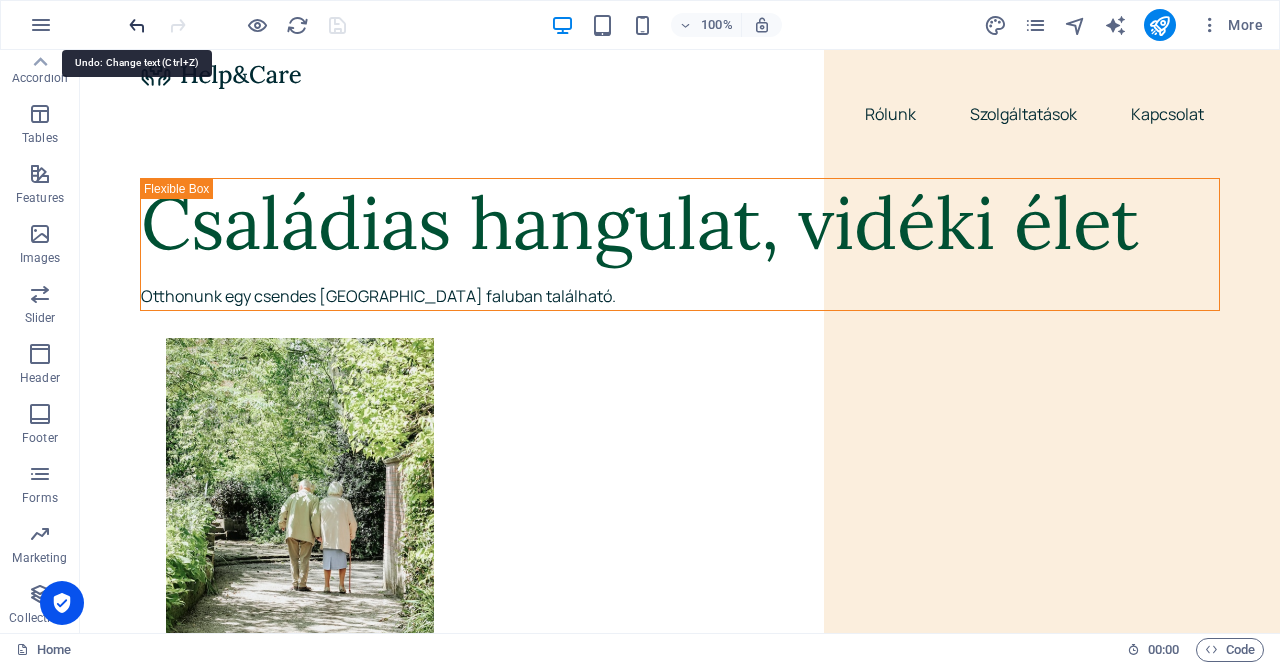 click at bounding box center (137, 25) 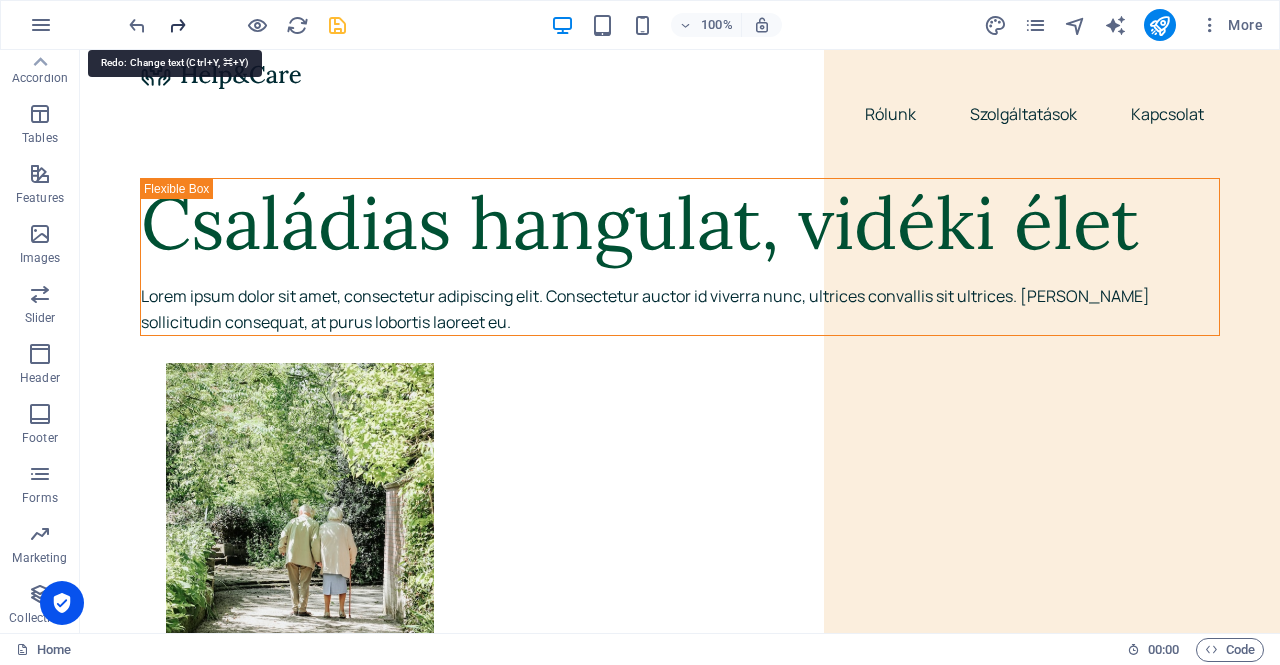 click at bounding box center (177, 25) 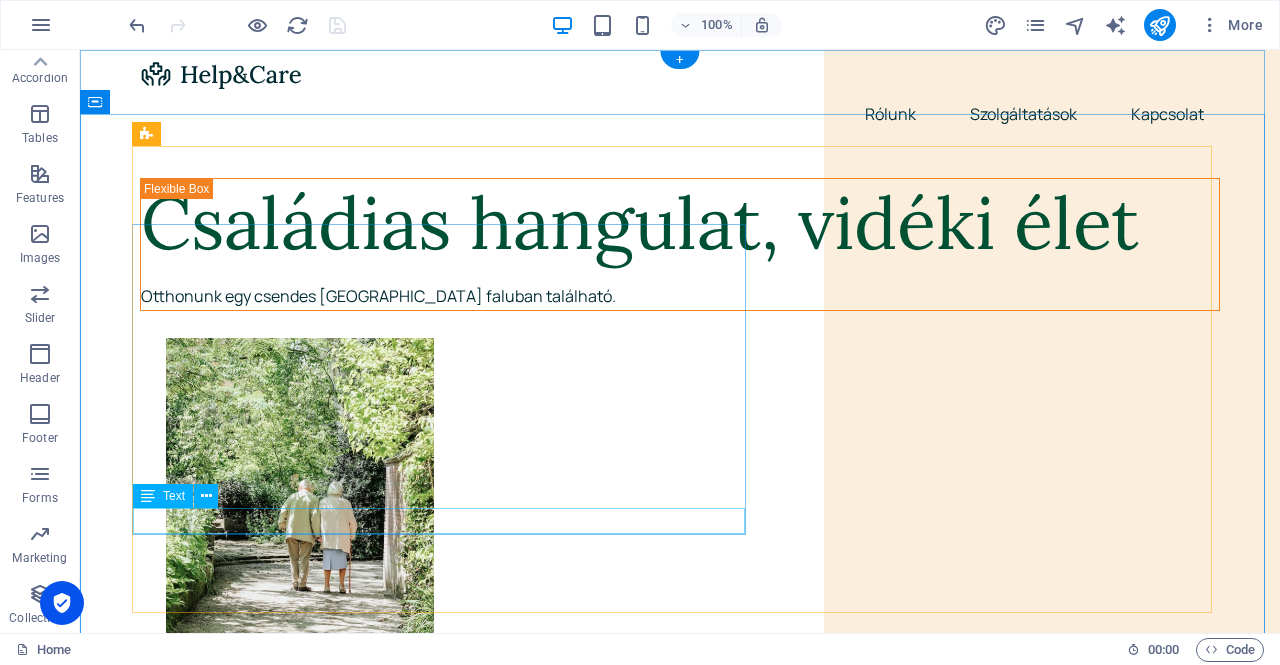 click on "Otthonunk egy csendes Erdélyi faluban található." at bounding box center (680, 297) 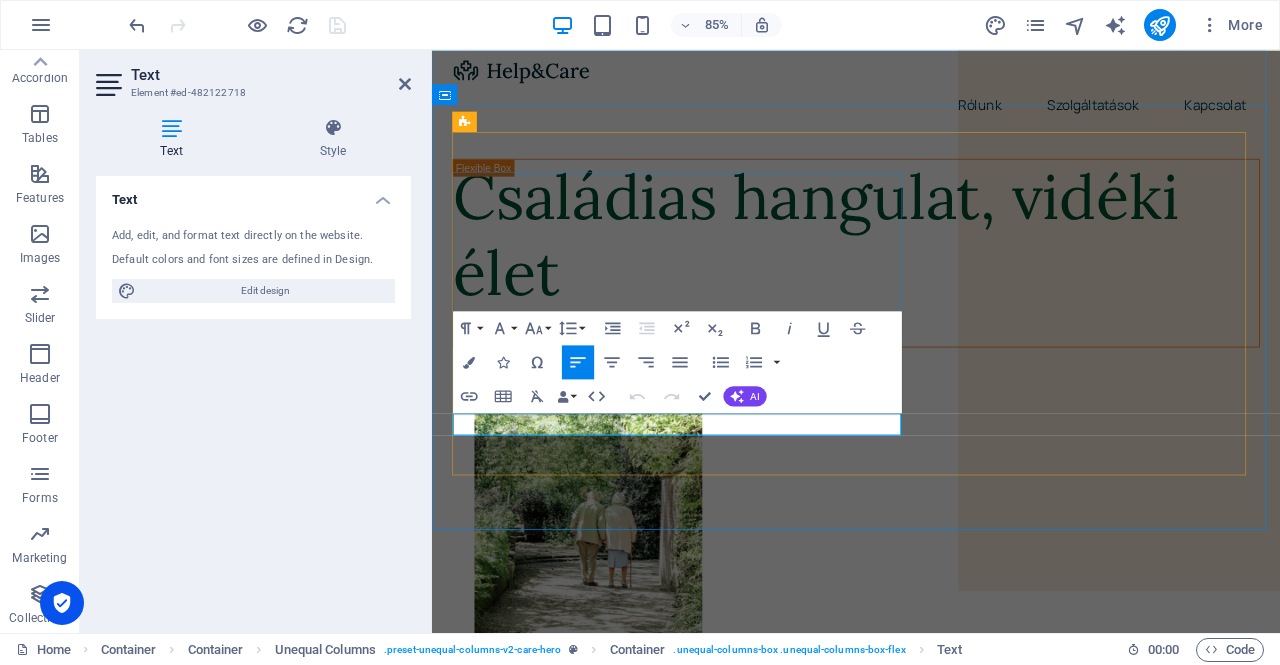 click on "Otthonunk egy csendes Erdélyi faluban található." at bounding box center [931, 387] 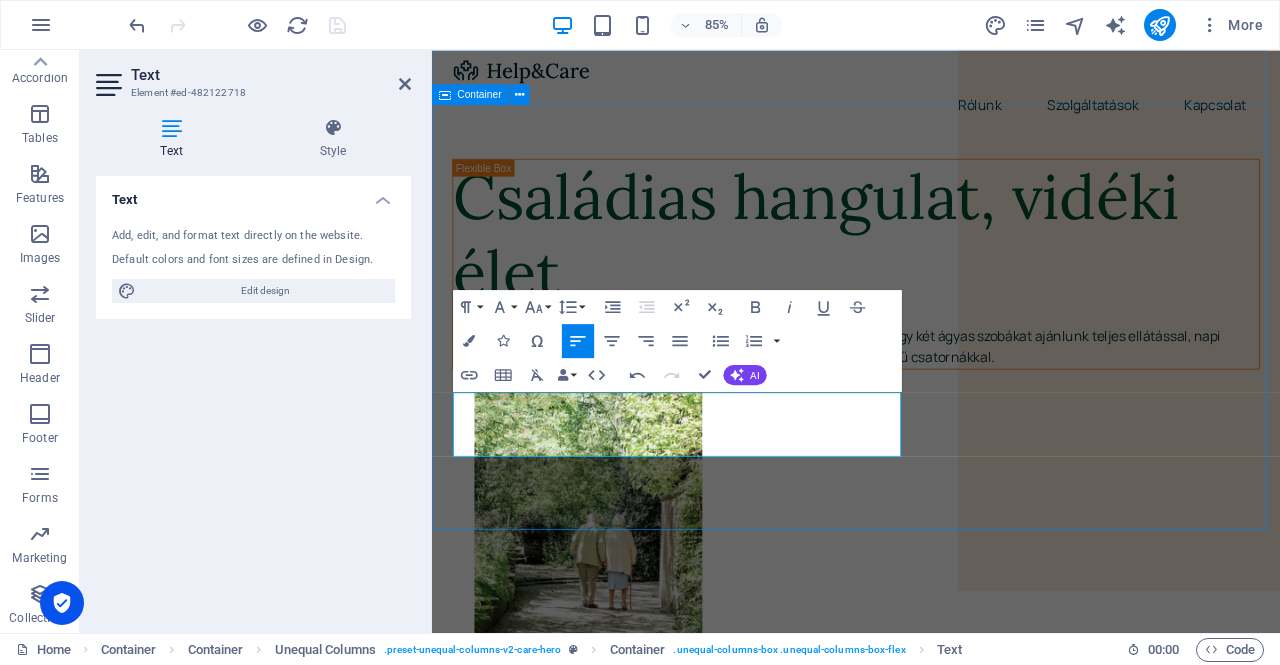 click on "Családias hangulat, vidéki élet Otthonunk egy csendes Erdélyi faluban található. Egy vagy két ágyas szobákat ajánlunk teljes ellátással, napi három étkezés, korlátlan kávé és tea. Minden szobában TV, magyar nyelvű csatornákkal." at bounding box center (931, 1595) 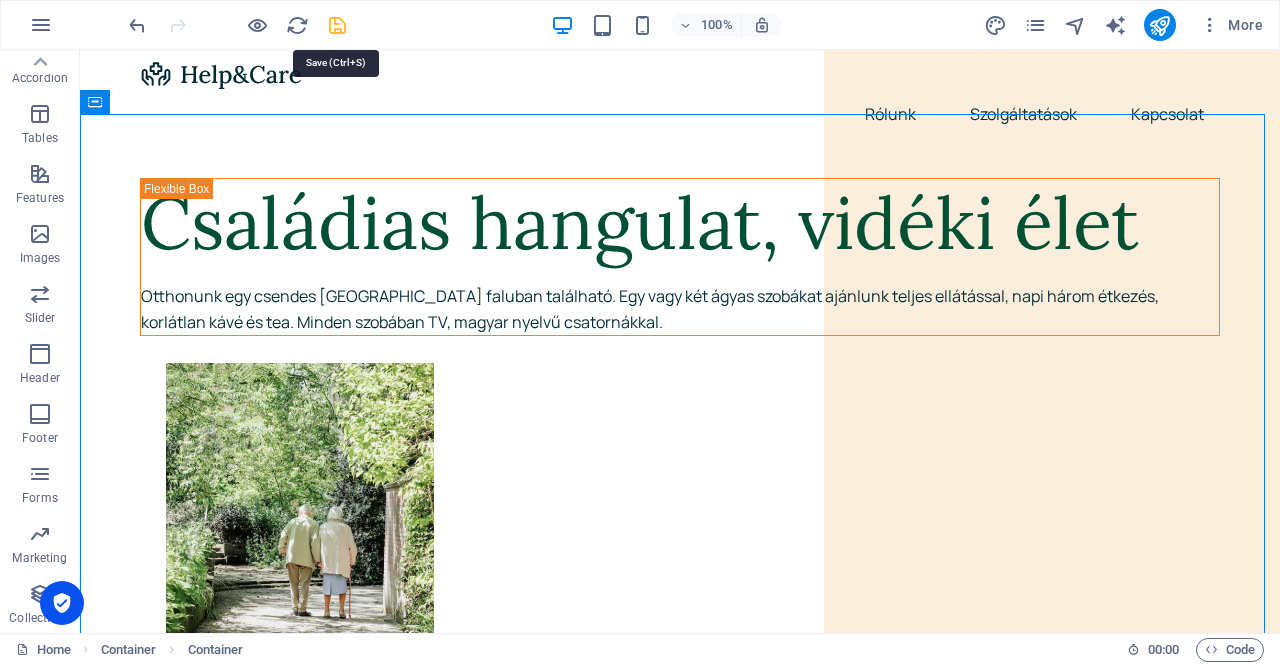 click at bounding box center [337, 25] 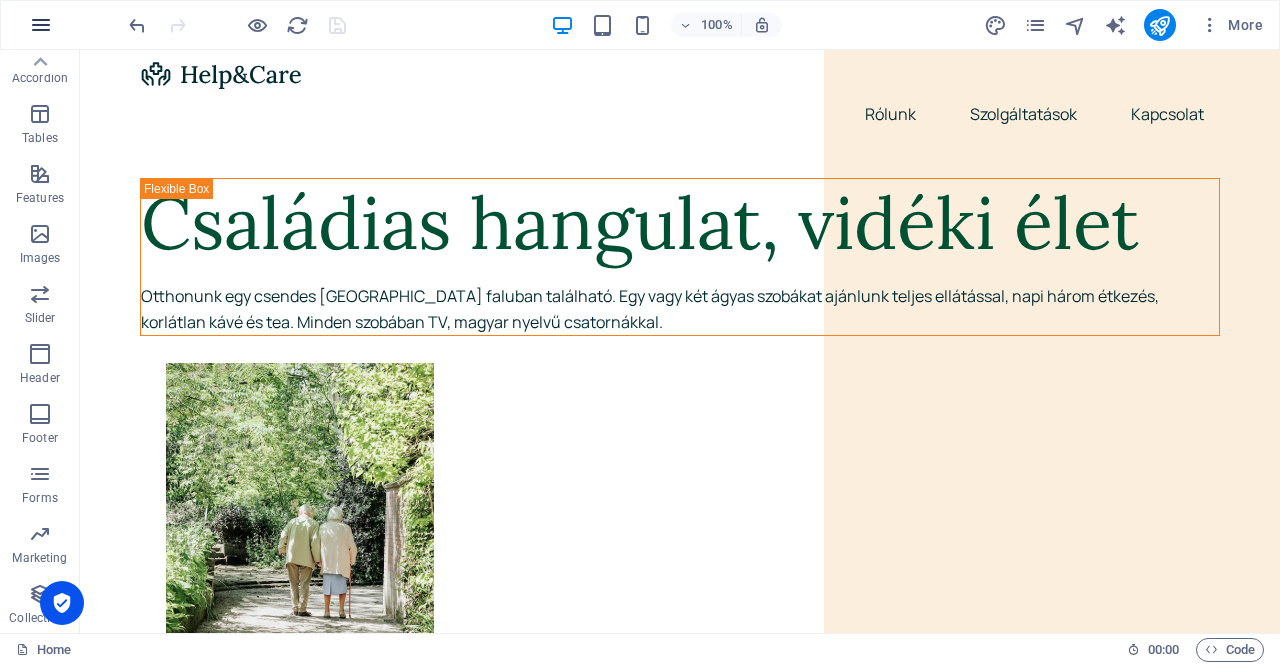 click at bounding box center (41, 25) 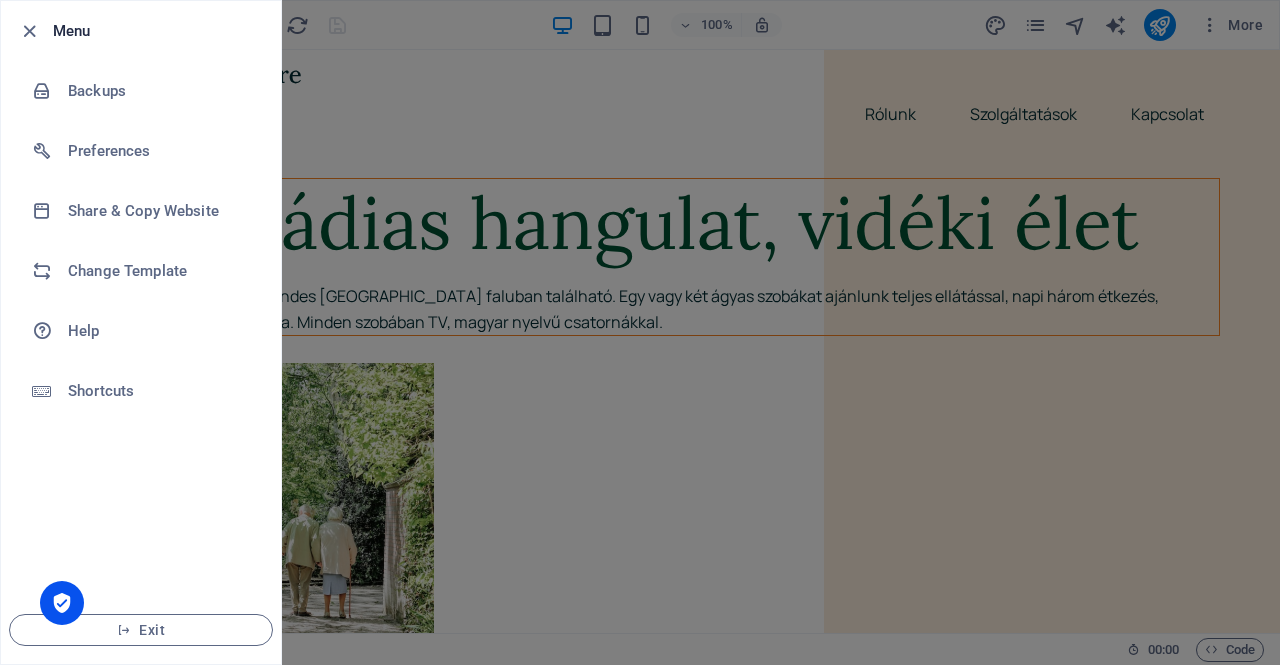 click at bounding box center [640, 332] 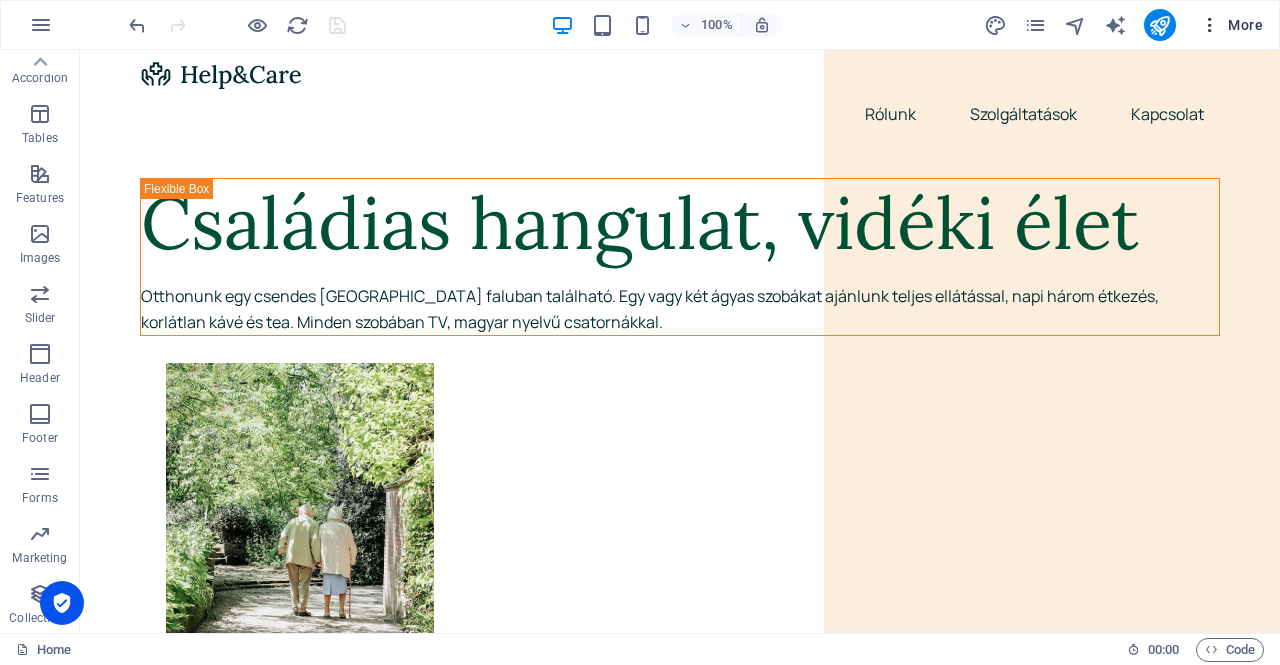 click on "More" at bounding box center (1231, 25) 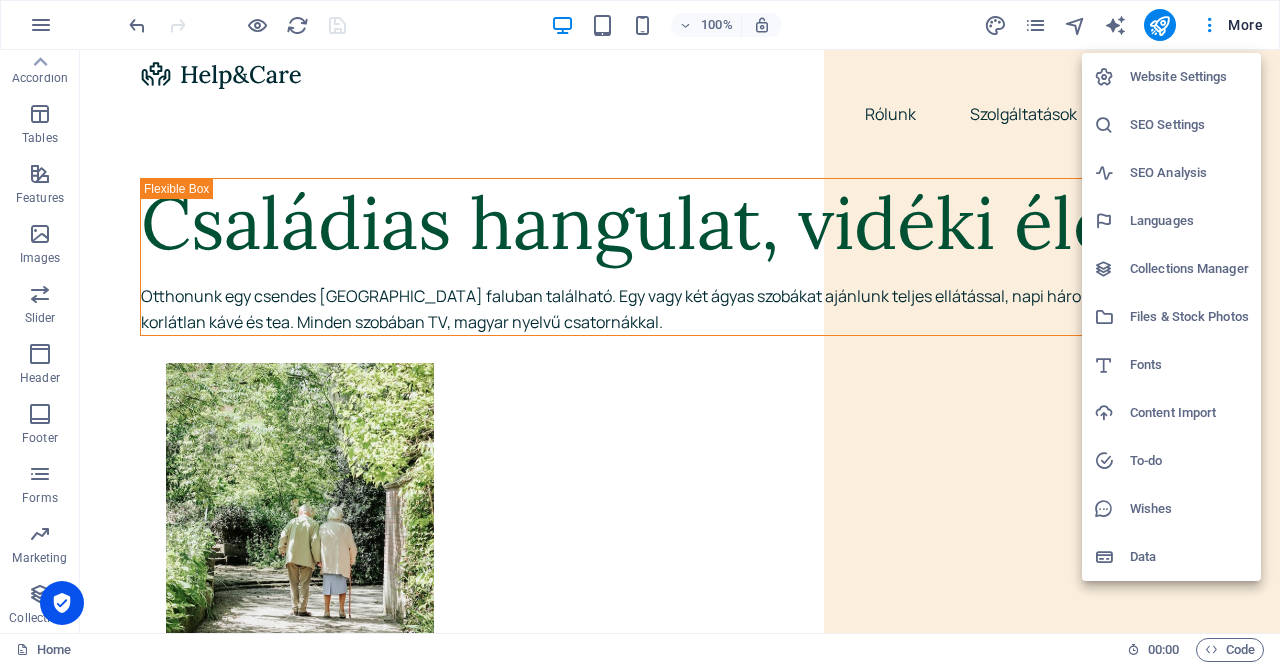 click on "Website Settings" at bounding box center [1189, 77] 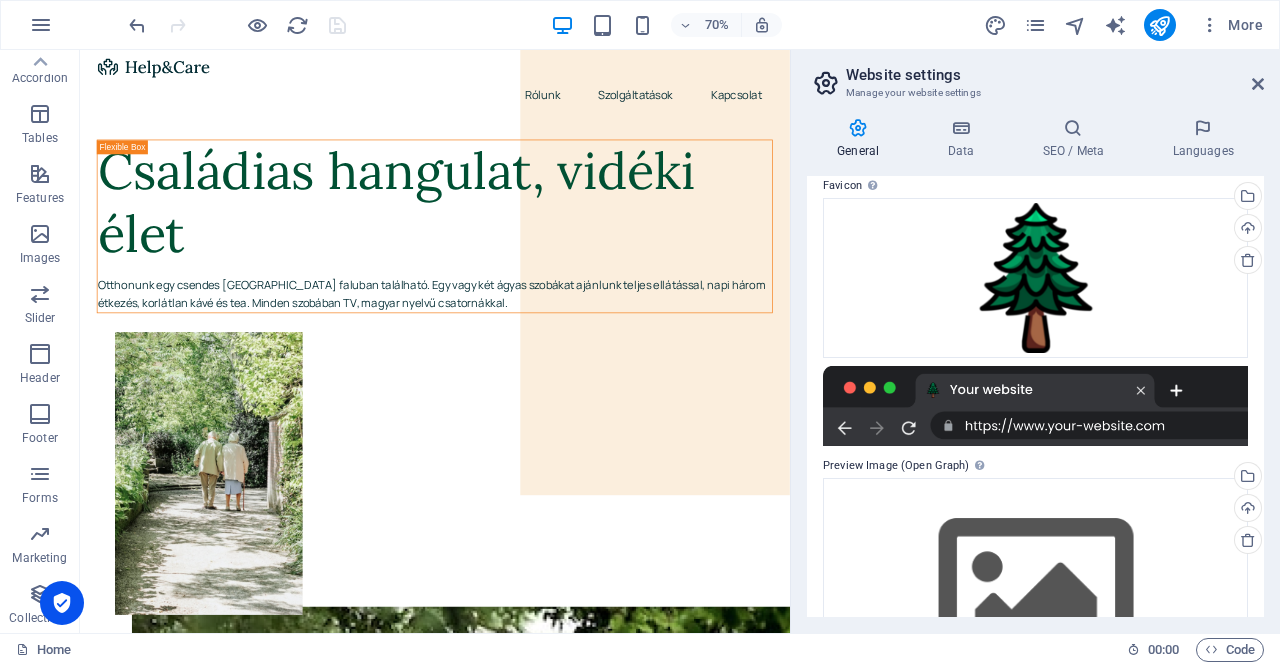 scroll, scrollTop: 201, scrollLeft: 0, axis: vertical 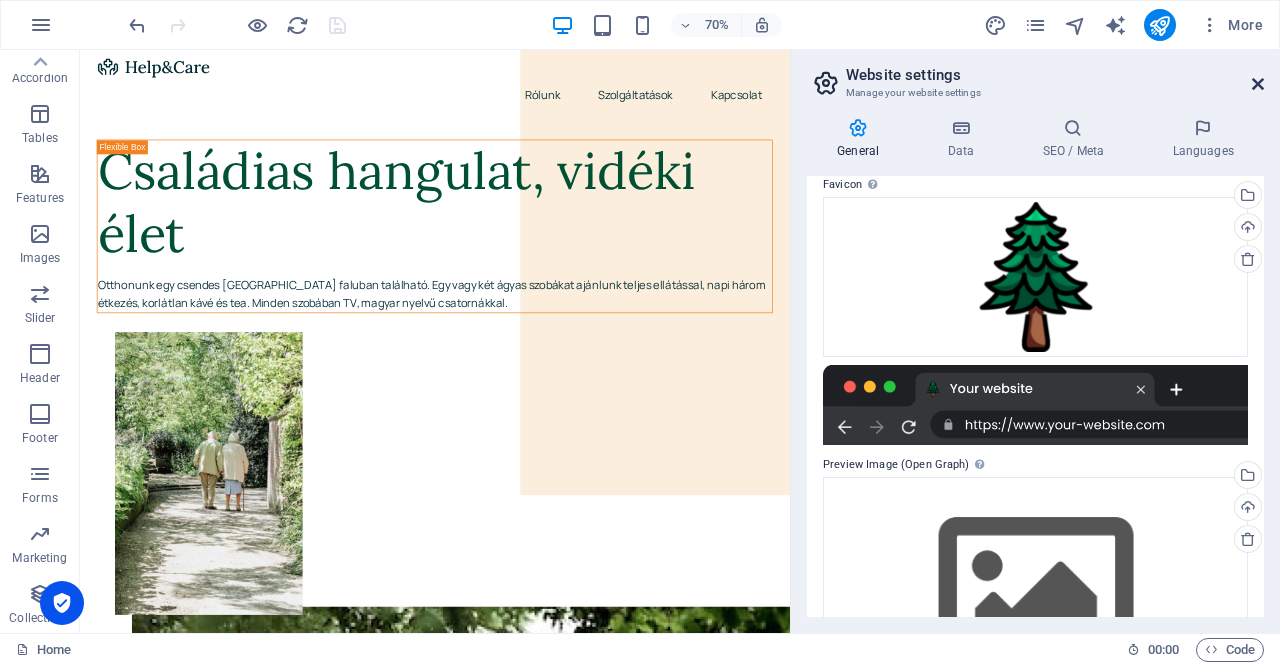 click at bounding box center (1258, 84) 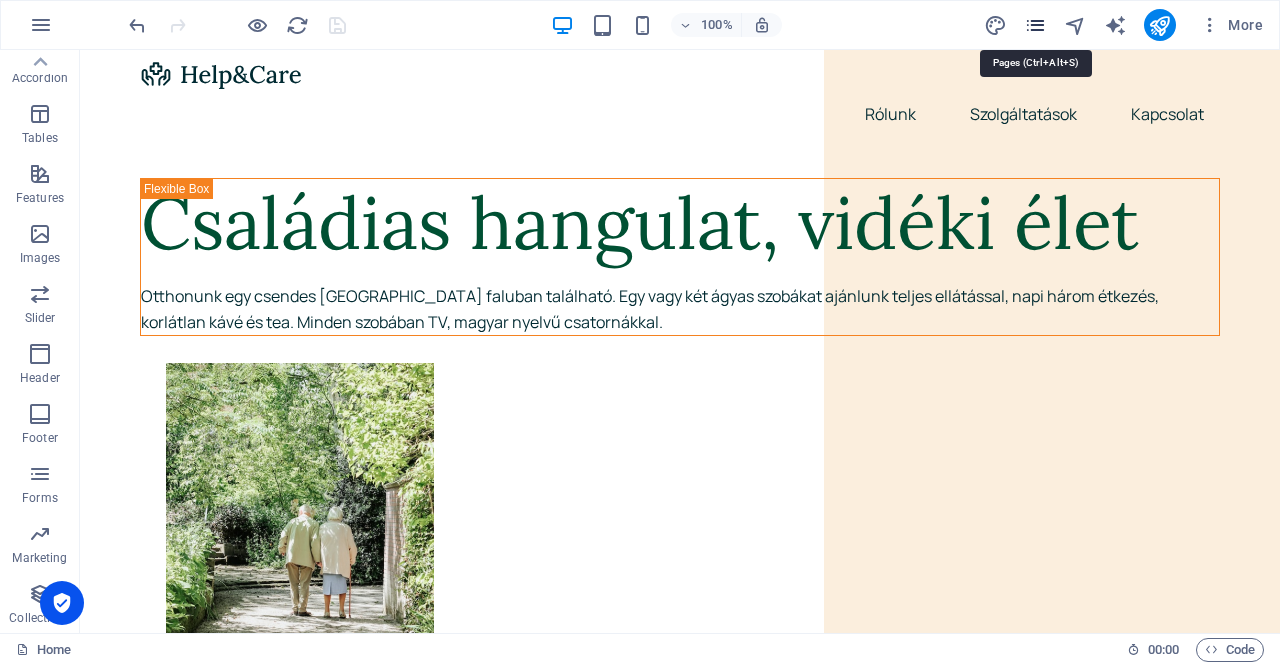 click at bounding box center (1035, 25) 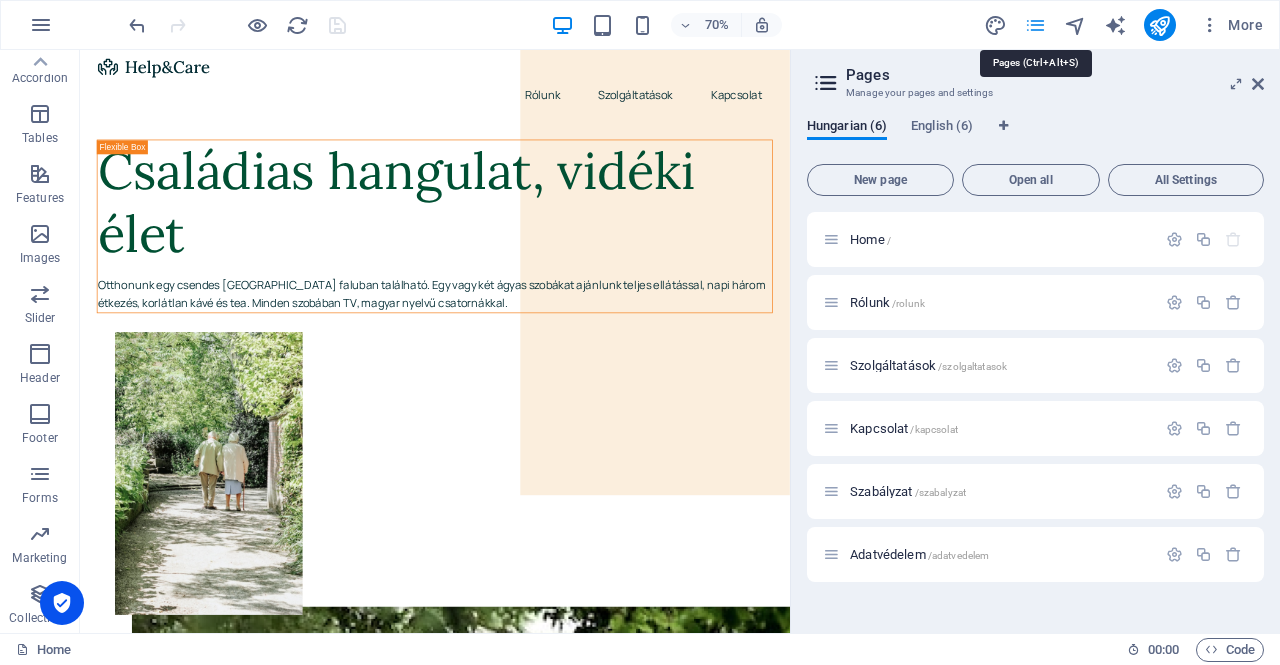 click at bounding box center [1035, 25] 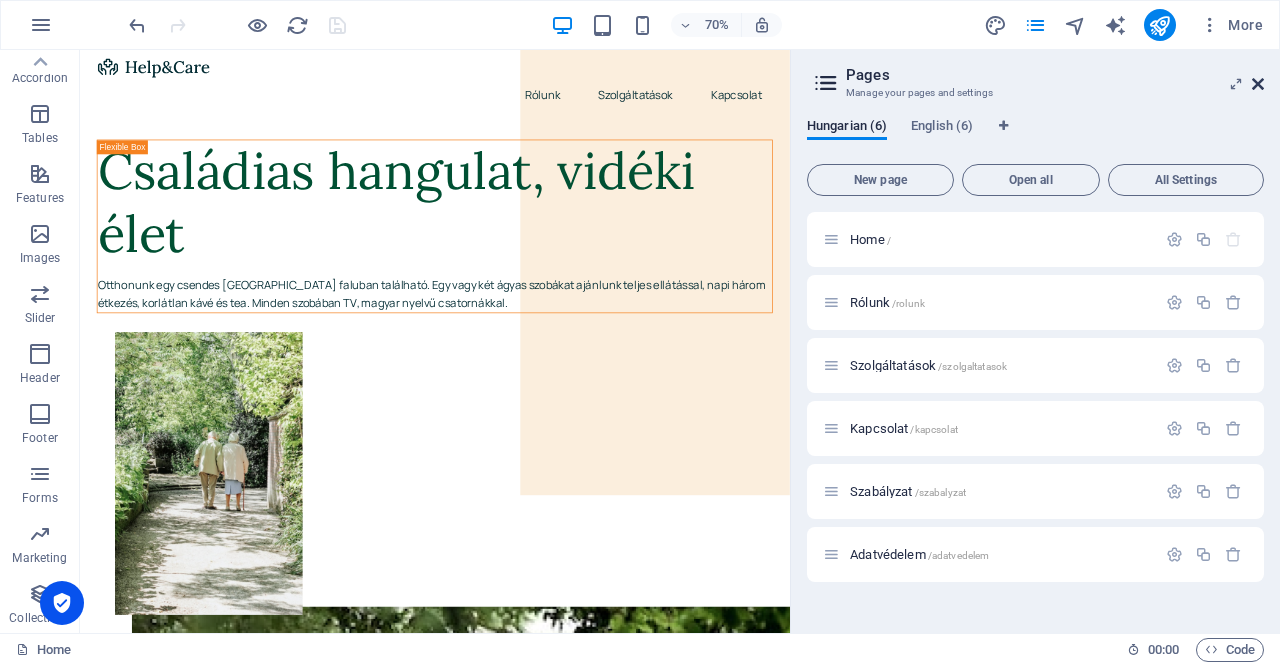 click at bounding box center [1258, 84] 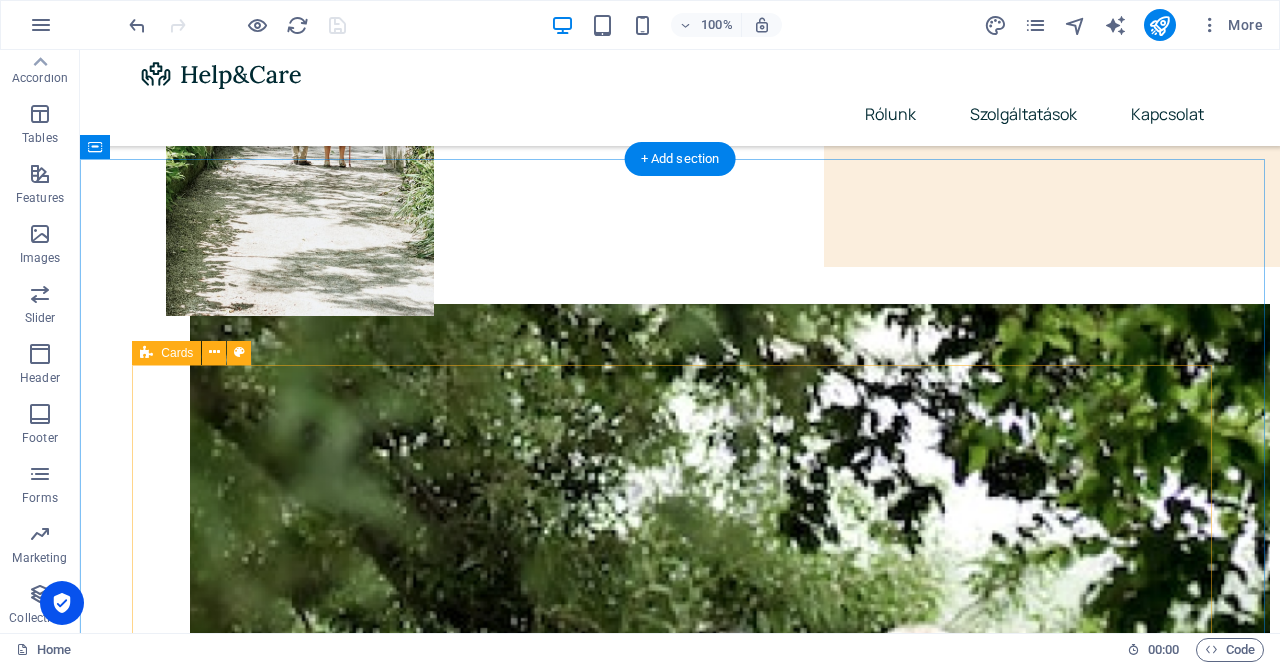 scroll, scrollTop: 416, scrollLeft: 0, axis: vertical 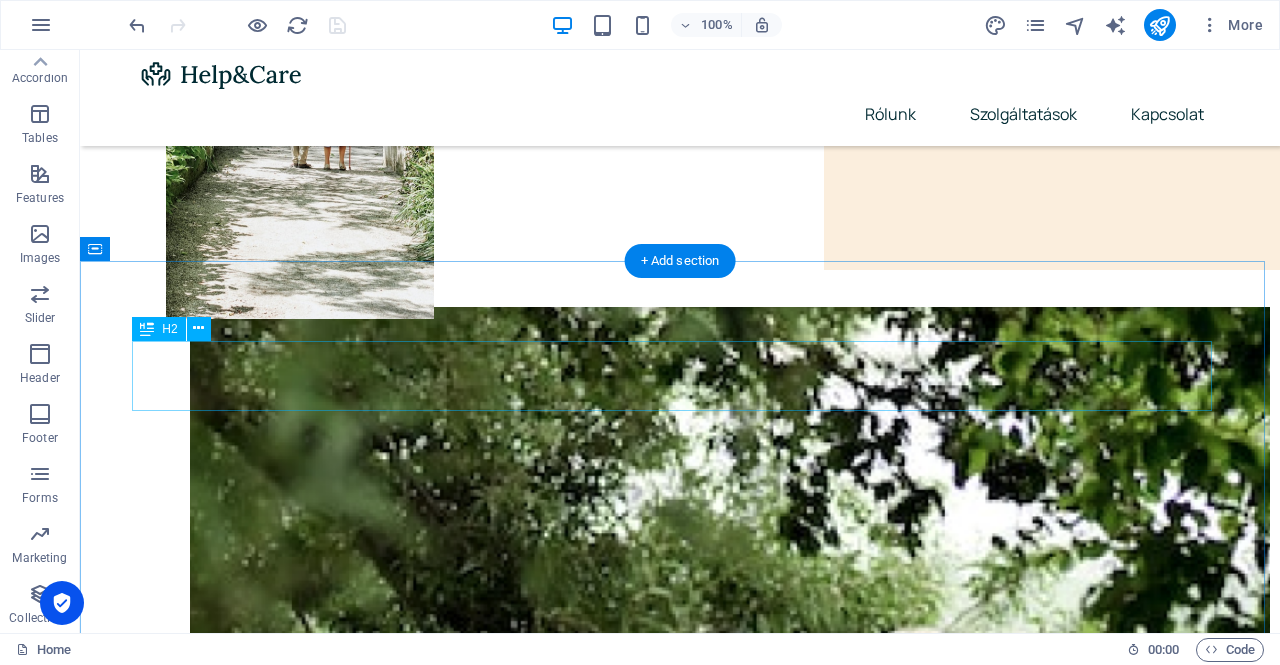 click on "Our services" at bounding box center (680, 3054) 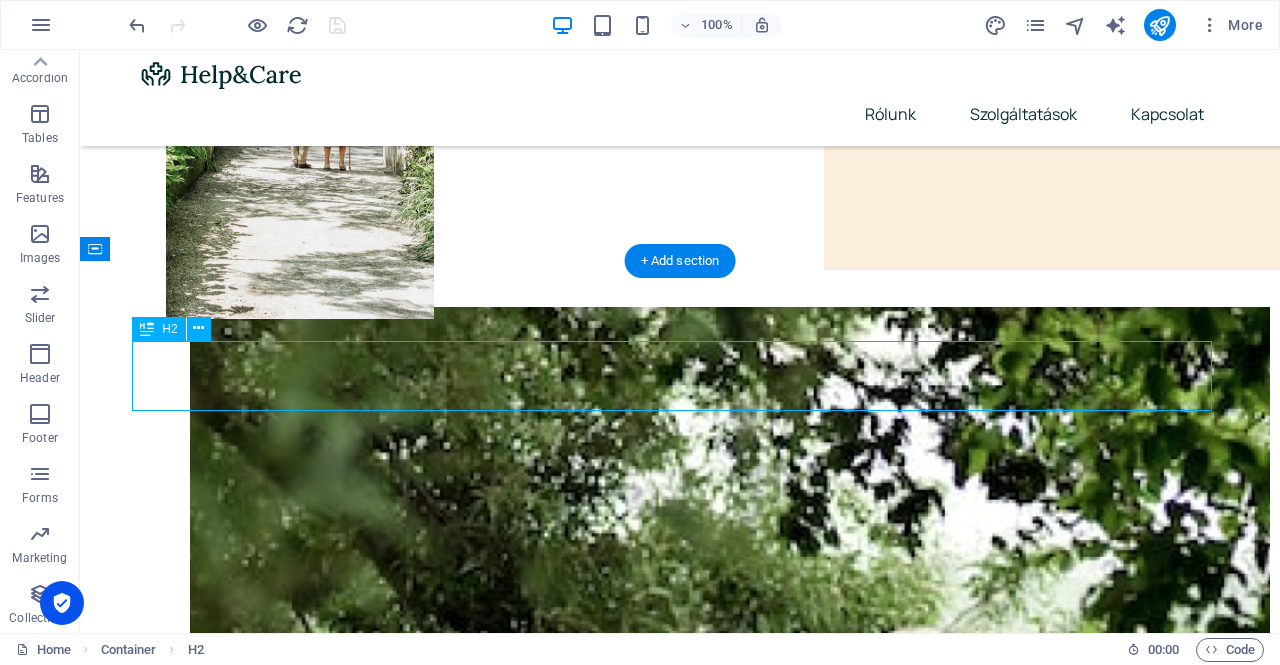 click on "Our services" at bounding box center (680, 3054) 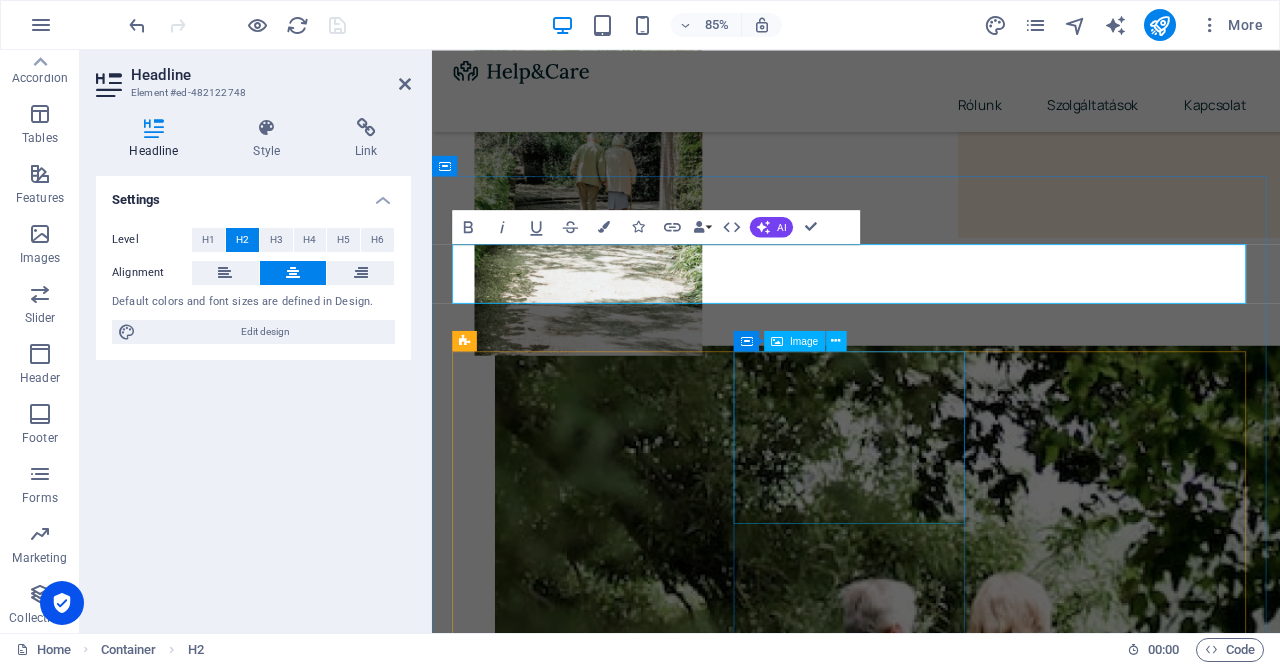 type 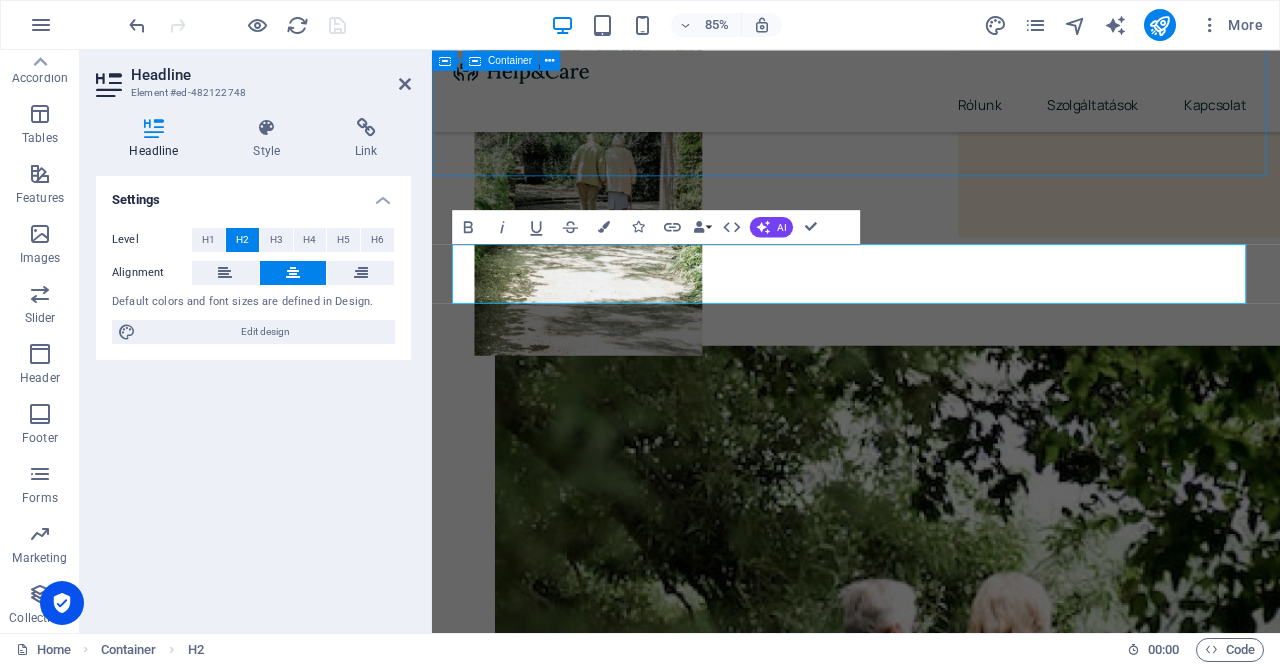 click on "Családias hangulat, vidéki élet Otthonunk egy csendes Erdélyi faluban található. Egy vagy két ágyas szobákat ajánlunk teljes ellátással, napi három étkezés, korlátlan kávé és tea. Minden szobában TV, magyar nyelvű csatornákkal." at bounding box center [931, 1147] 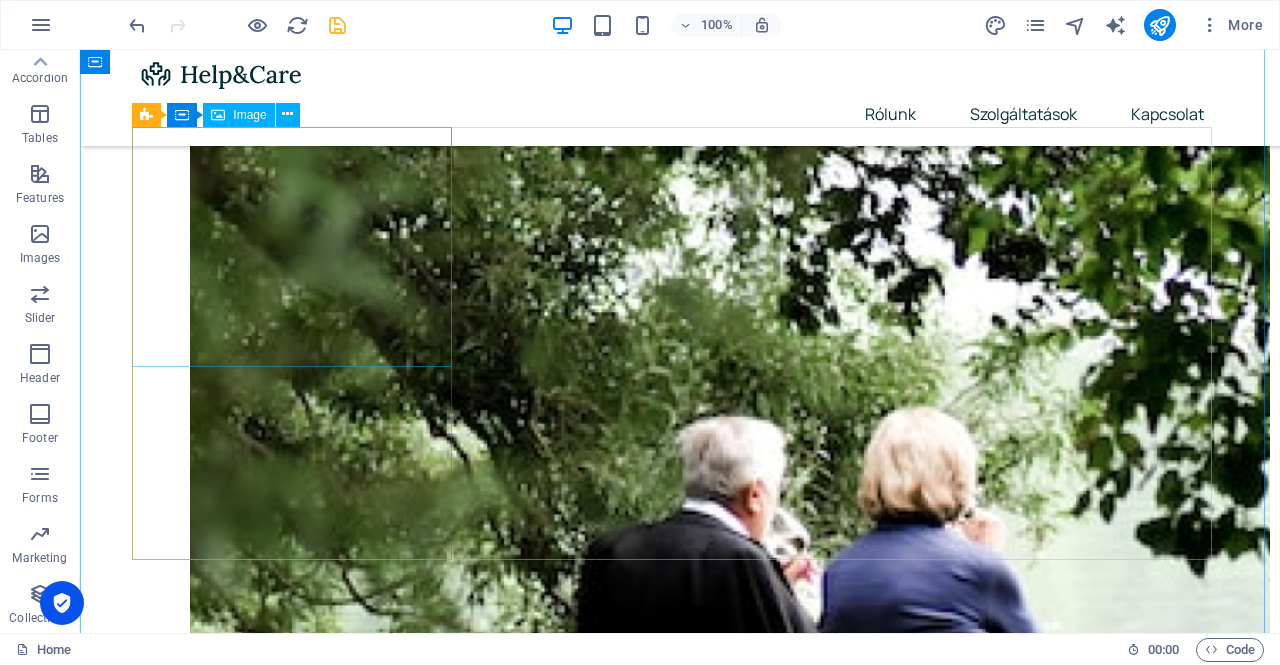 scroll, scrollTop: 758, scrollLeft: 0, axis: vertical 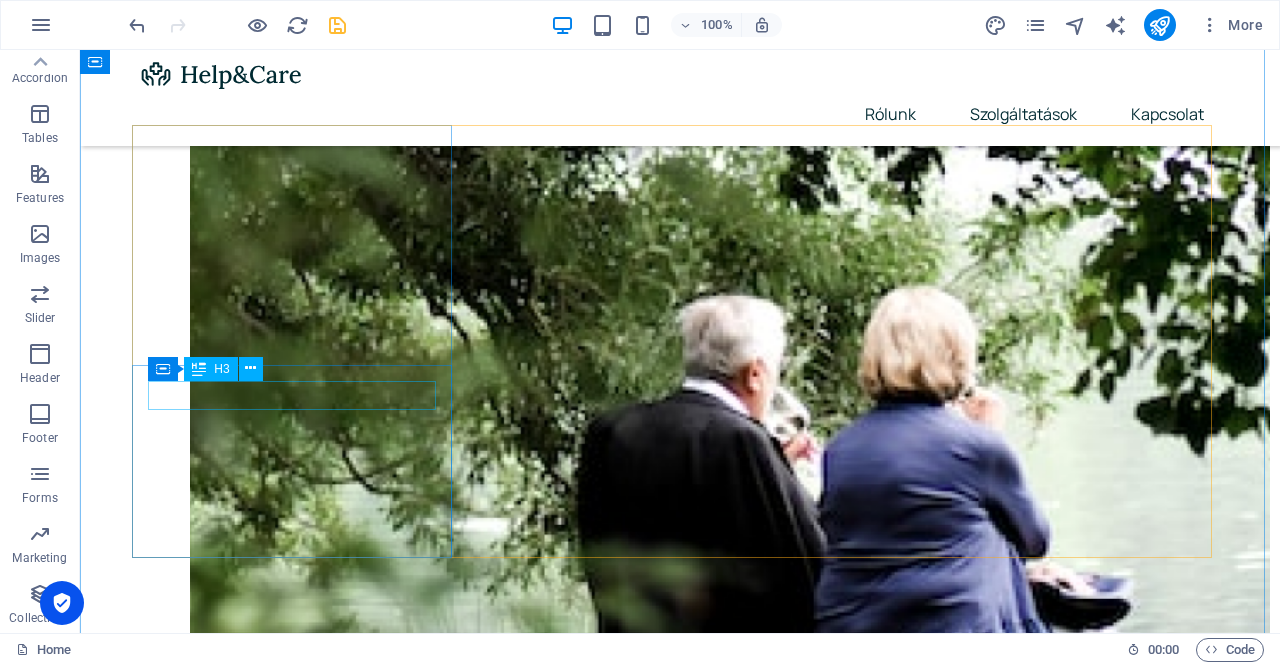 click on "Dementia Care" at bounding box center [300, 3074] 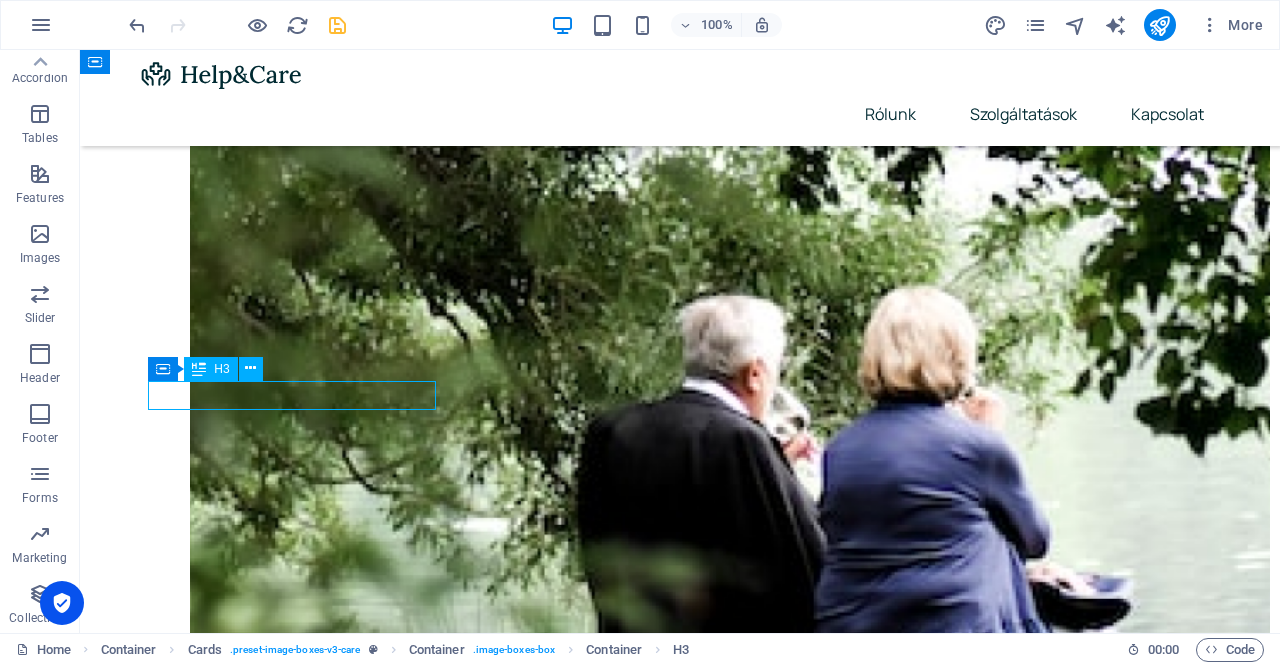 click on "Dementia Care" at bounding box center (300, 3074) 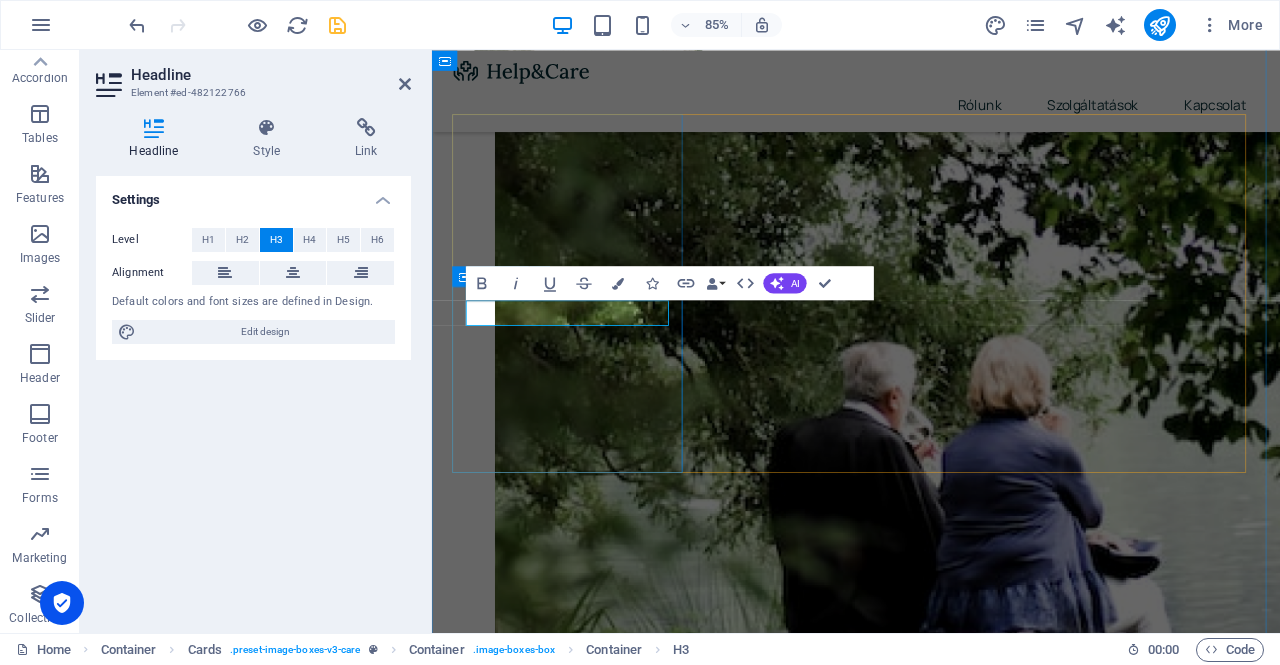 type 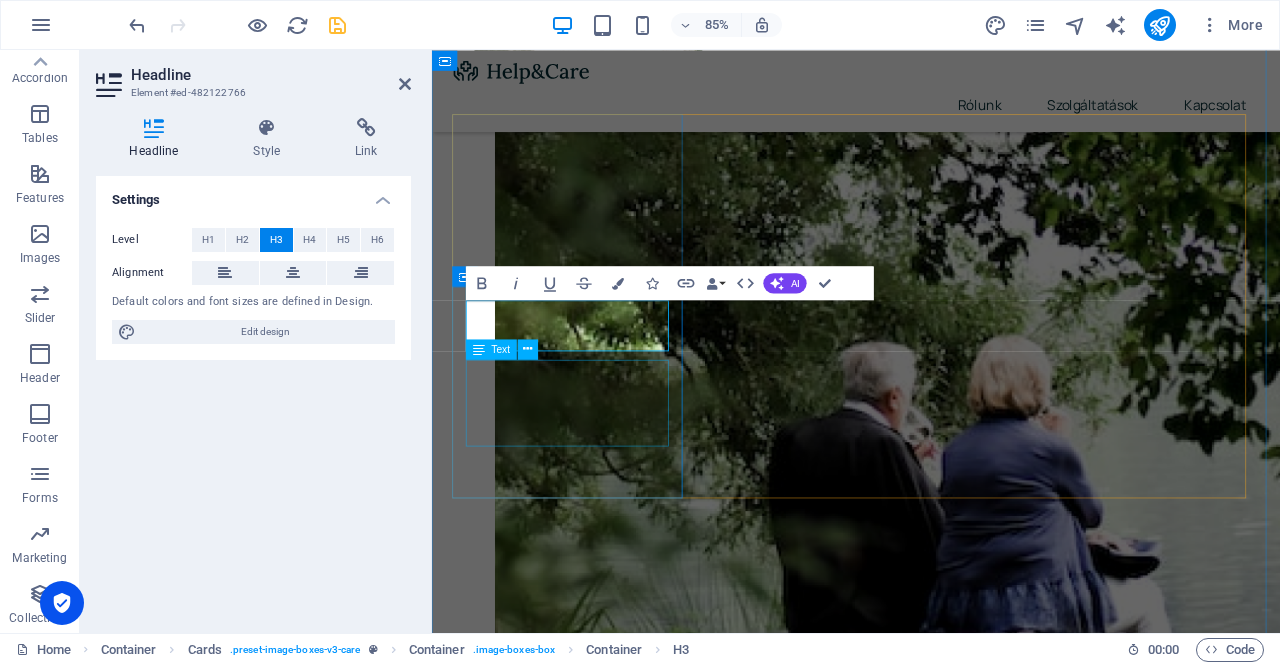 click on "Lorem ipsum dolor sit amet, consectetur adipiscing elit. Amet ullamcorper sed vitae quis turpis." at bounding box center [594, 2854] 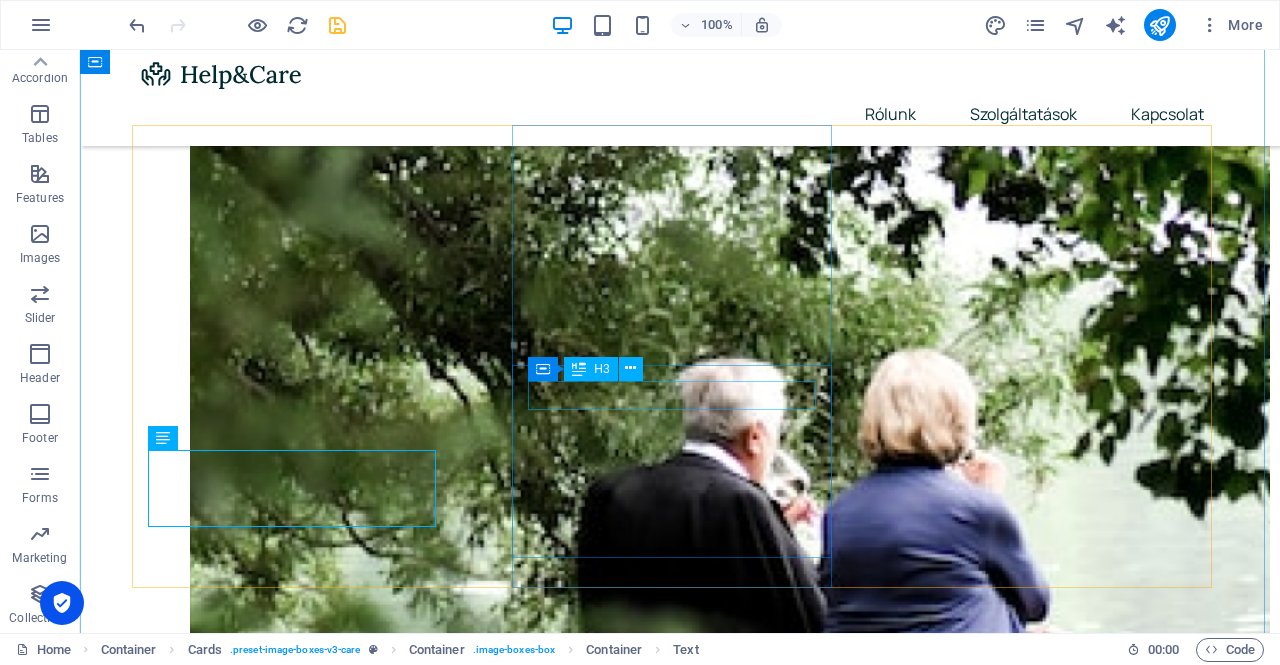 scroll, scrollTop: 758, scrollLeft: 0, axis: vertical 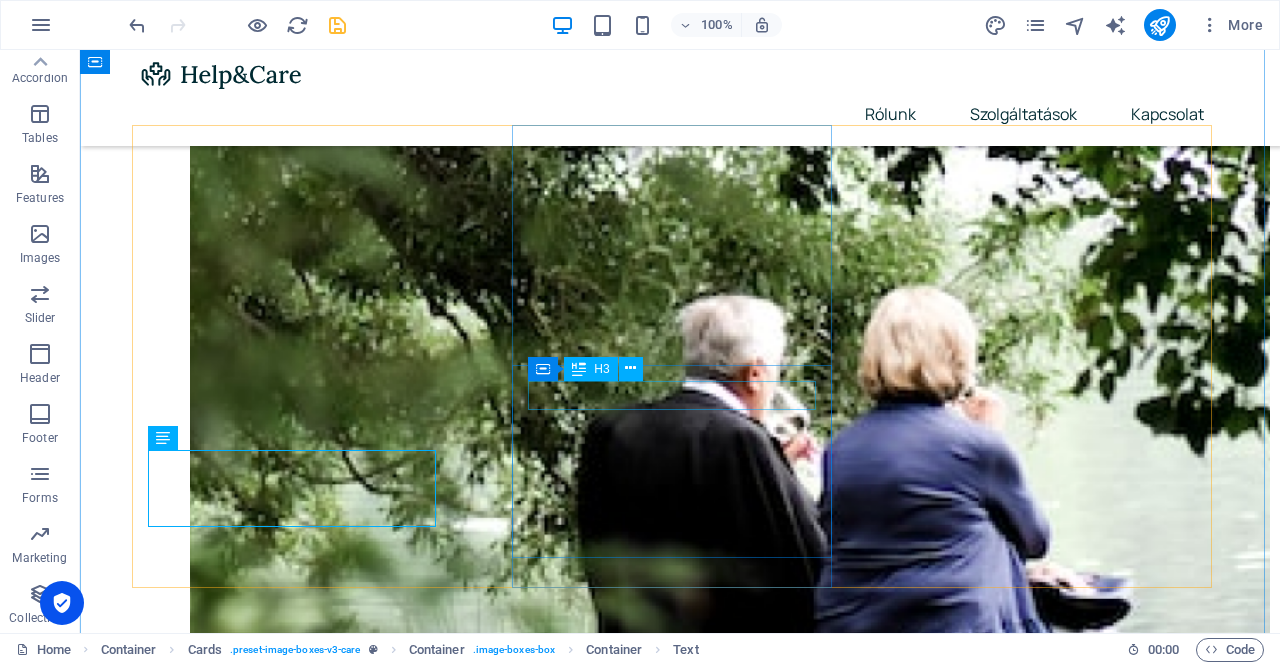 click on "Palliative Care" at bounding box center (300, 3639) 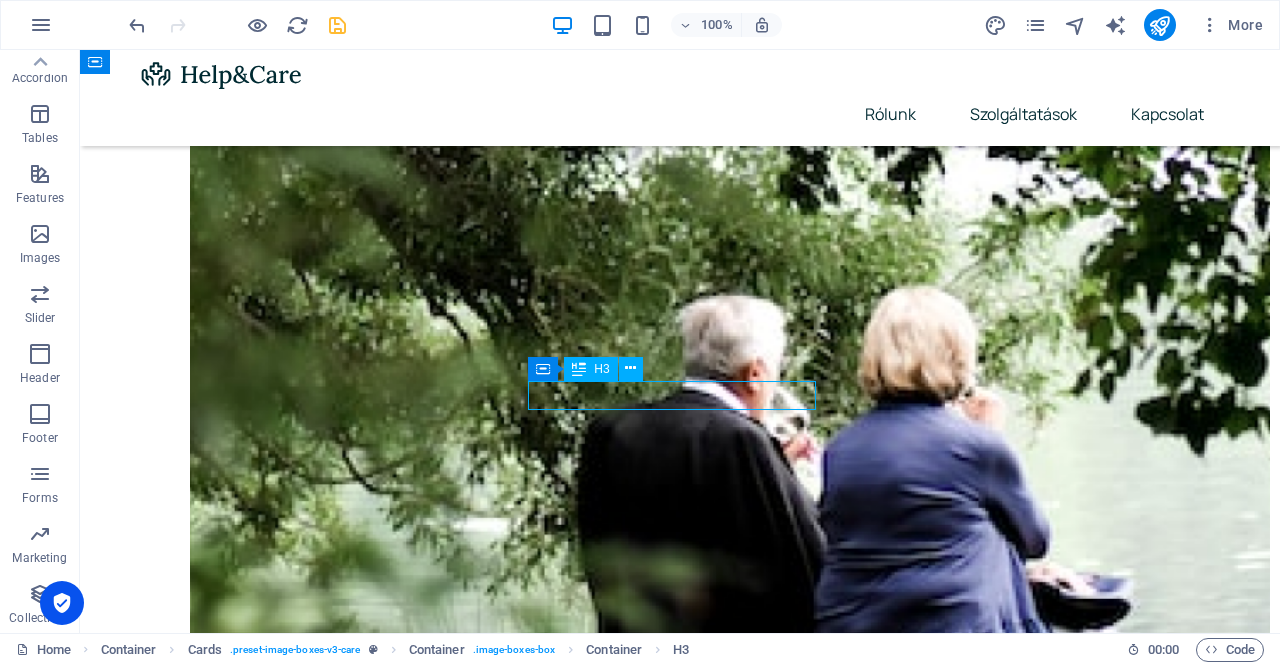 click on "Palliative Care" at bounding box center [300, 3639] 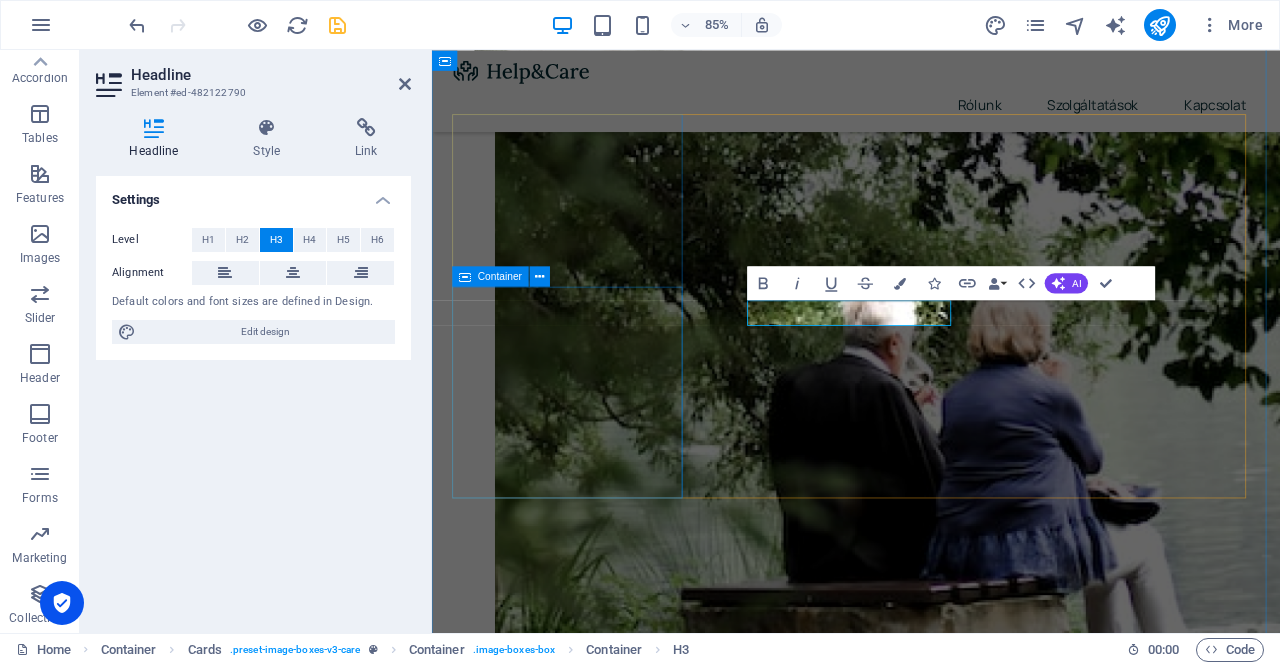 scroll, scrollTop: 695, scrollLeft: 0, axis: vertical 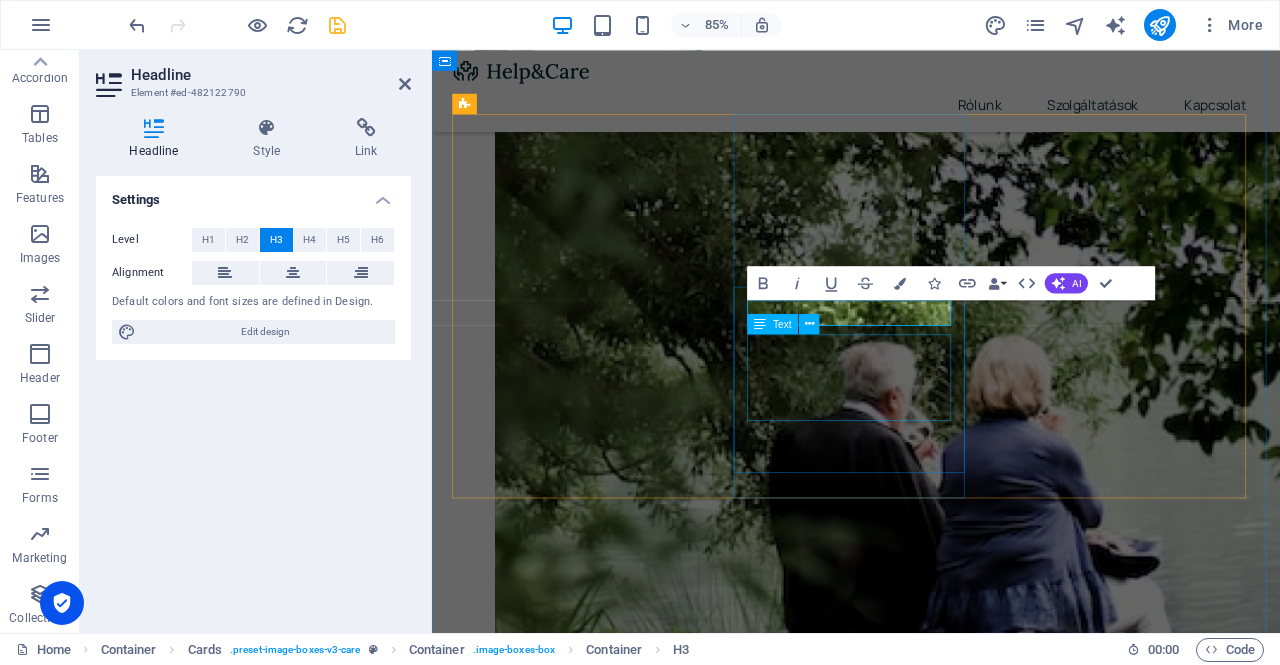 type 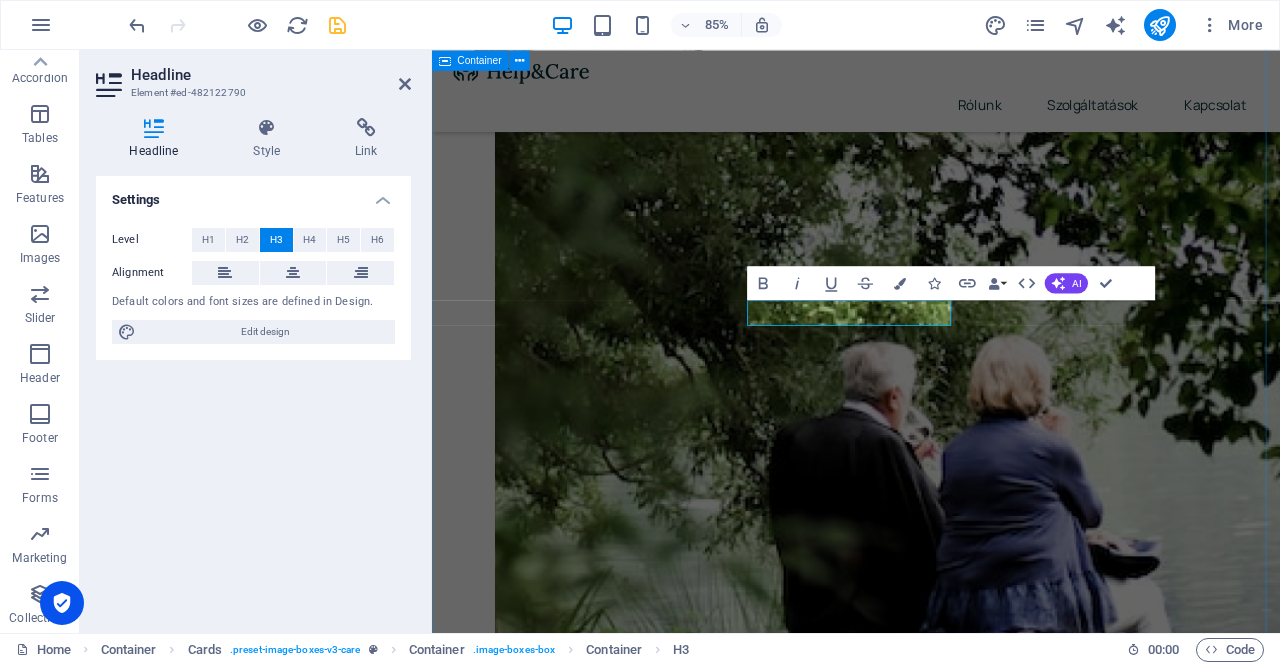 scroll, scrollTop: 794, scrollLeft: 0, axis: vertical 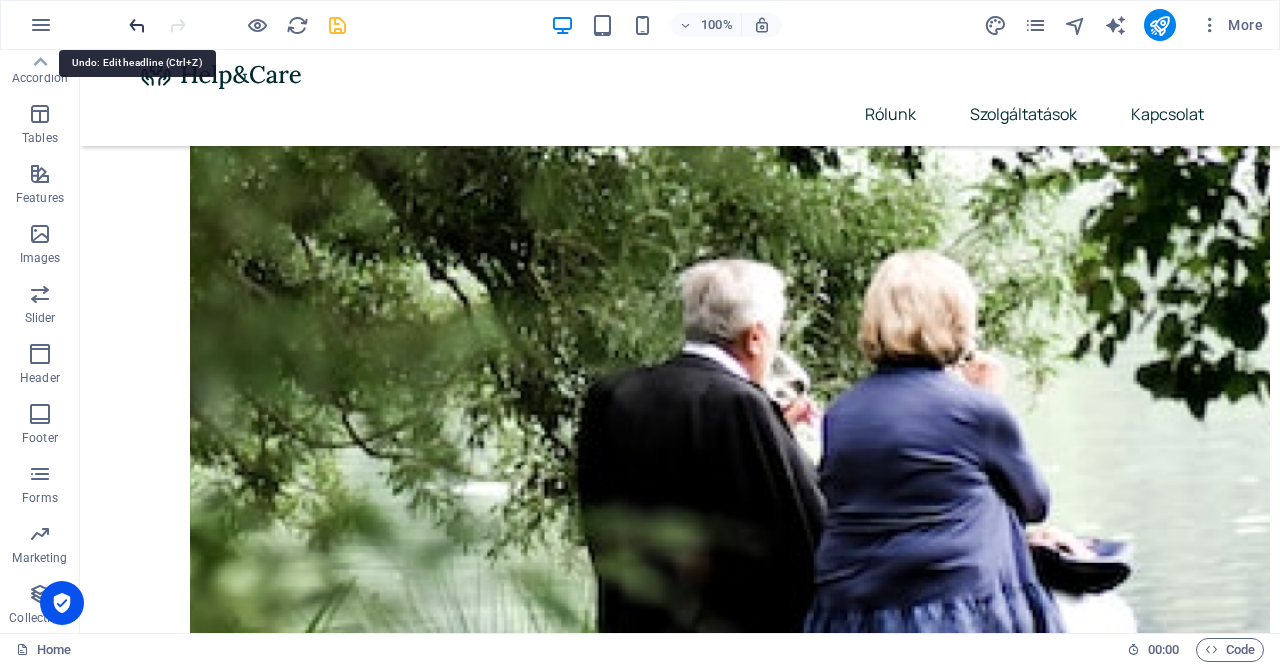 click at bounding box center (137, 25) 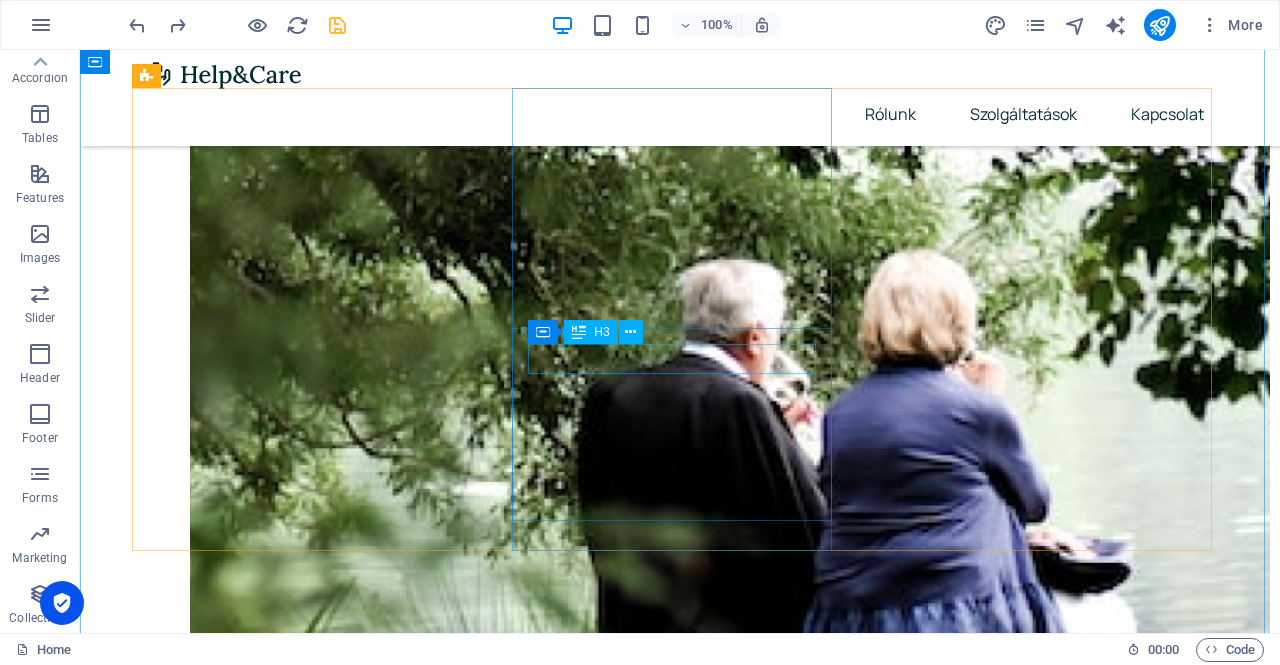 click on "Palliative Care" at bounding box center [300, 3603] 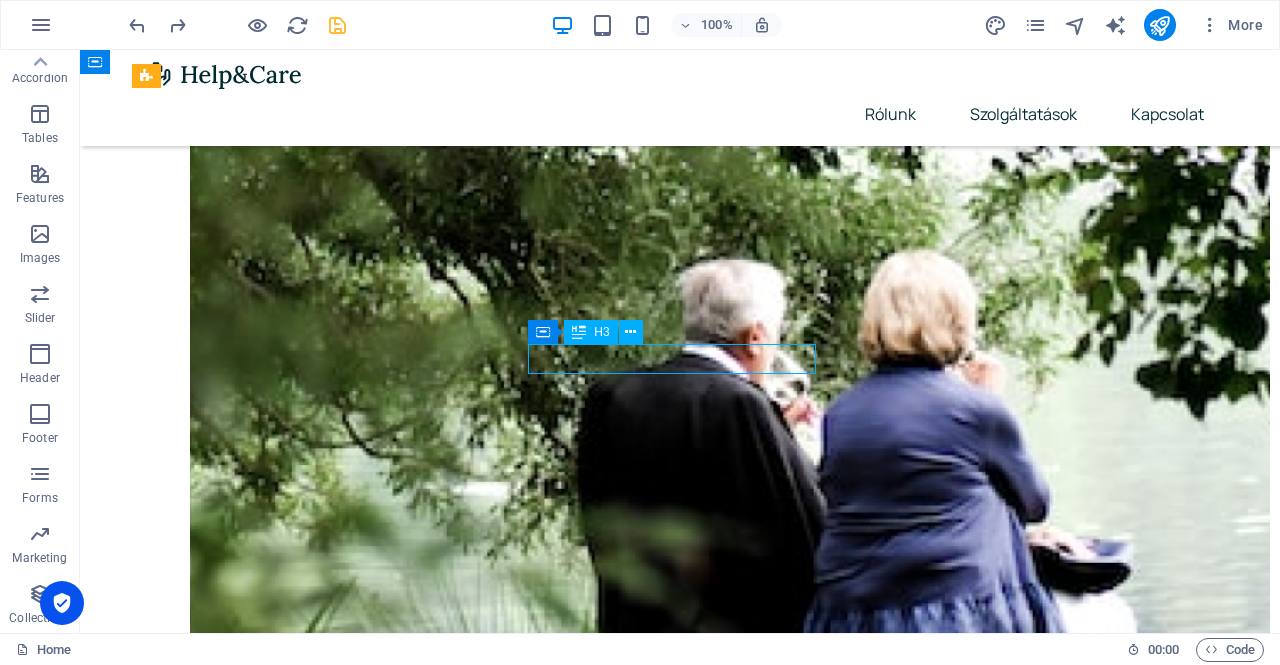click on "Palliative Care" at bounding box center (300, 3603) 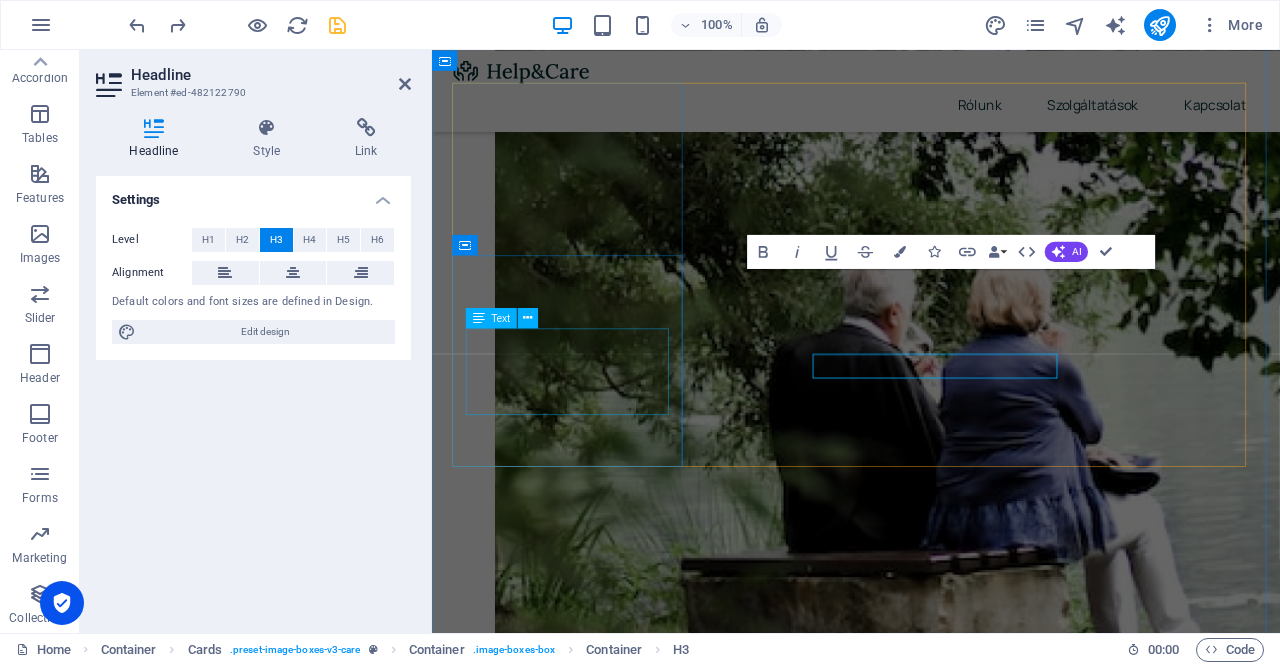 scroll, scrollTop: 732, scrollLeft: 0, axis: vertical 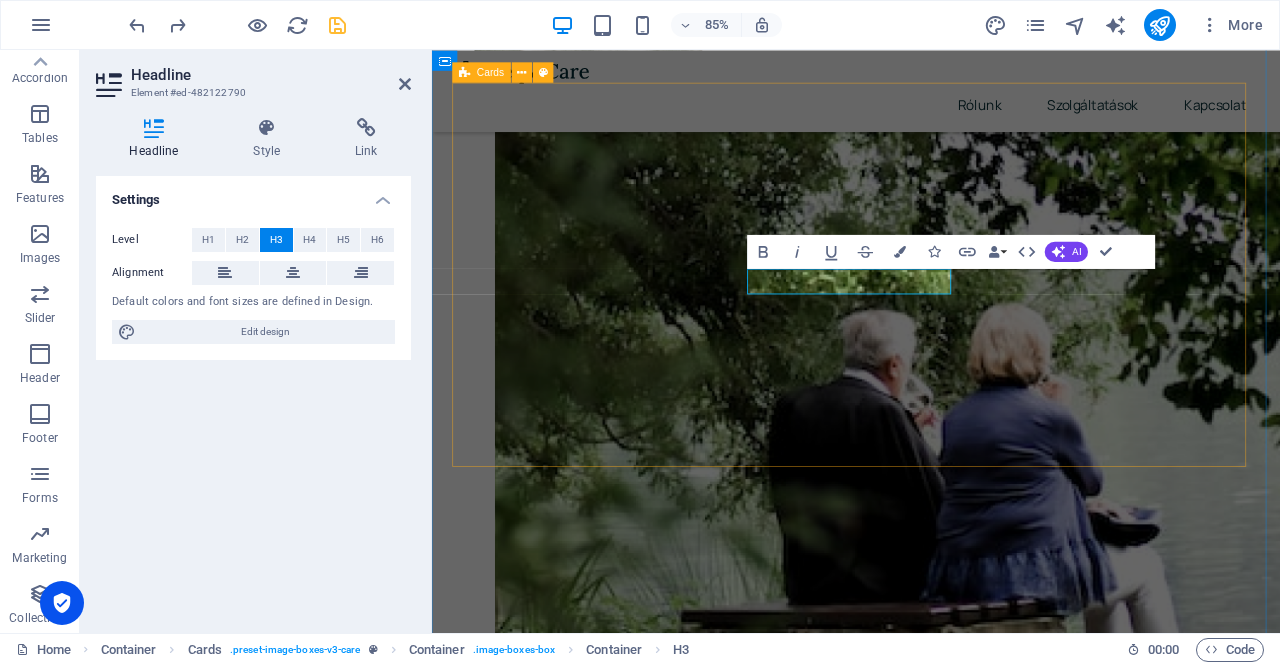 type 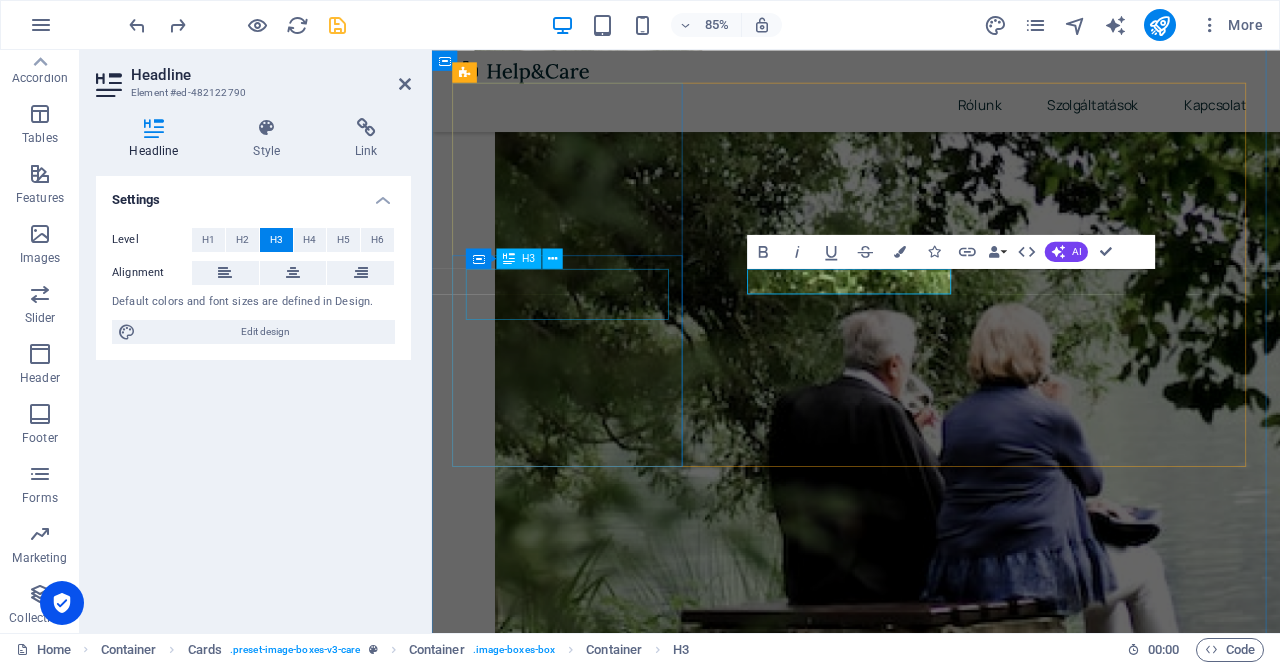 click on "Szobák privát fürdőszobával" at bounding box center (594, 2740) 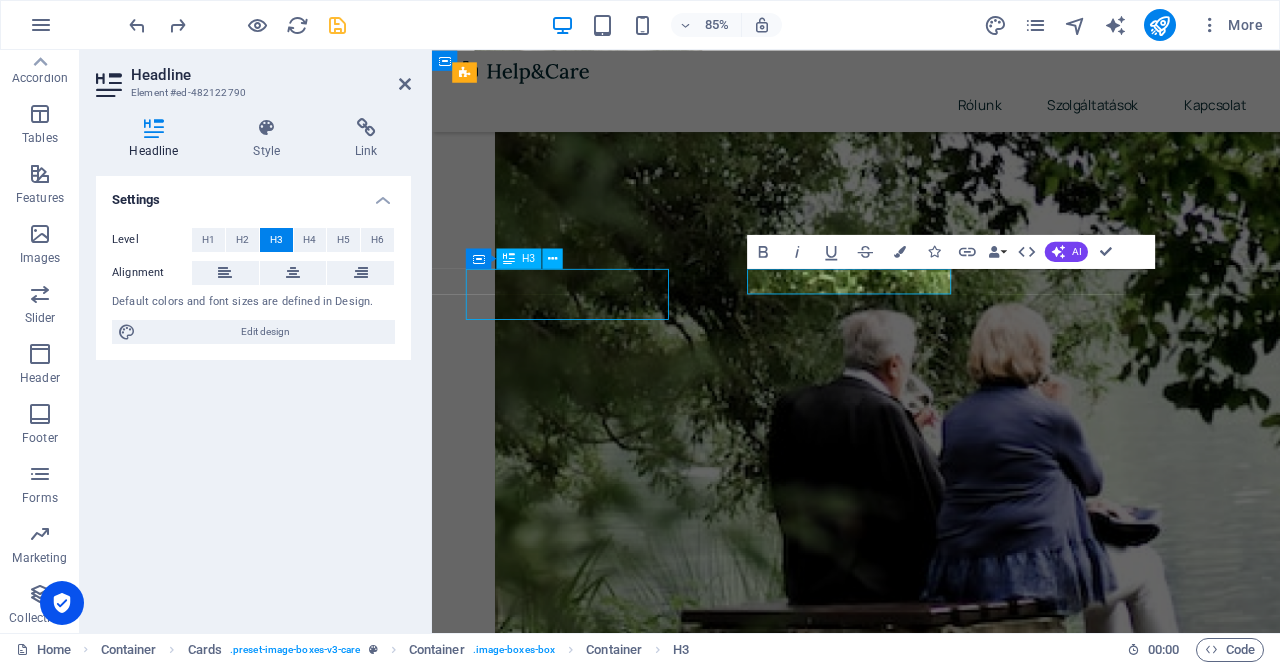 click on "Szobák privát fürdőszobával" at bounding box center [594, 2740] 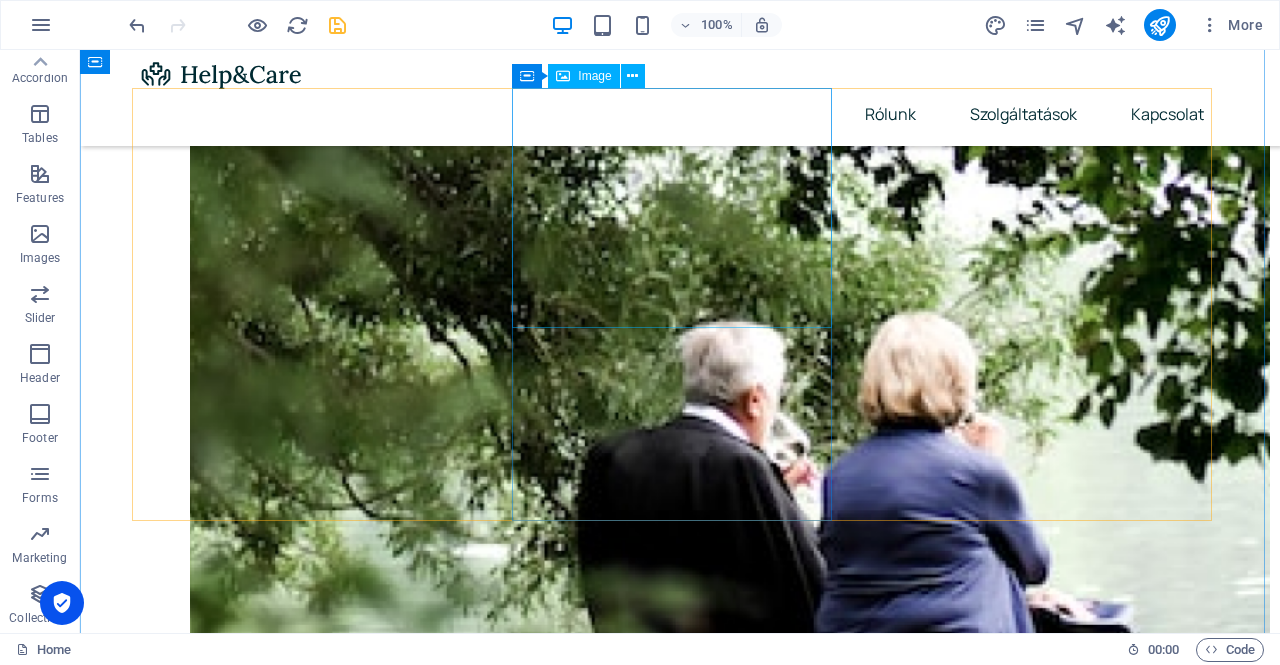 scroll, scrollTop: 794, scrollLeft: 0, axis: vertical 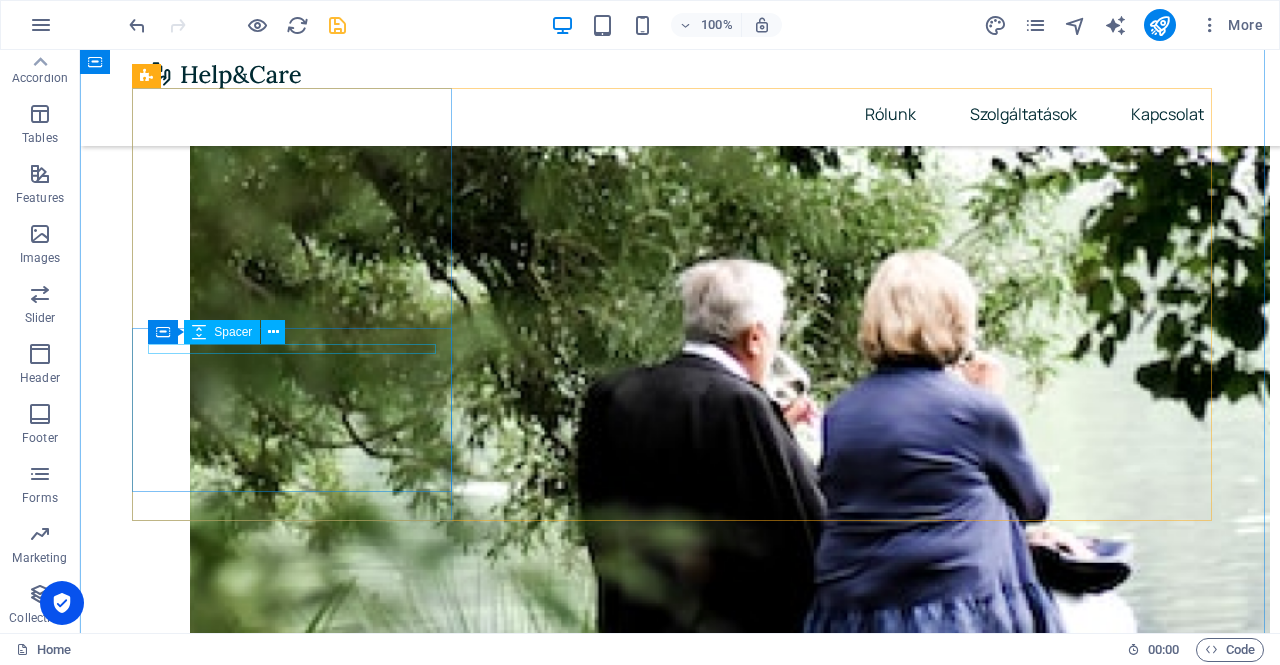 click at bounding box center (300, 3028) 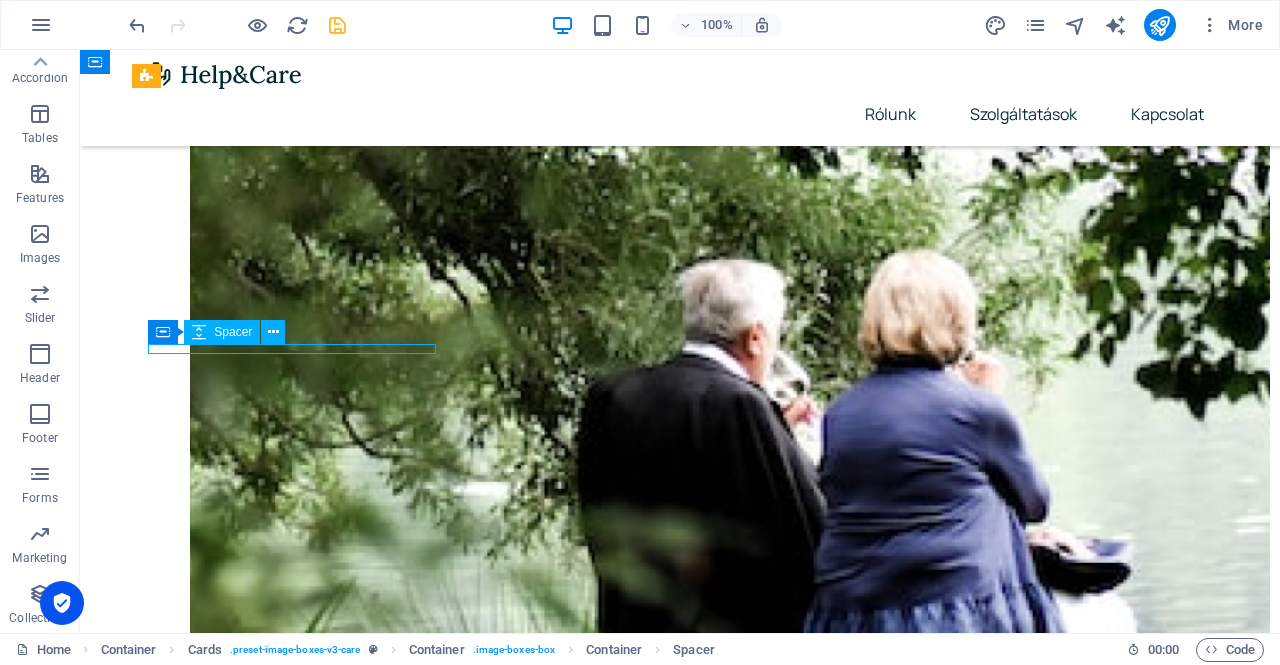 click at bounding box center (300, 3028) 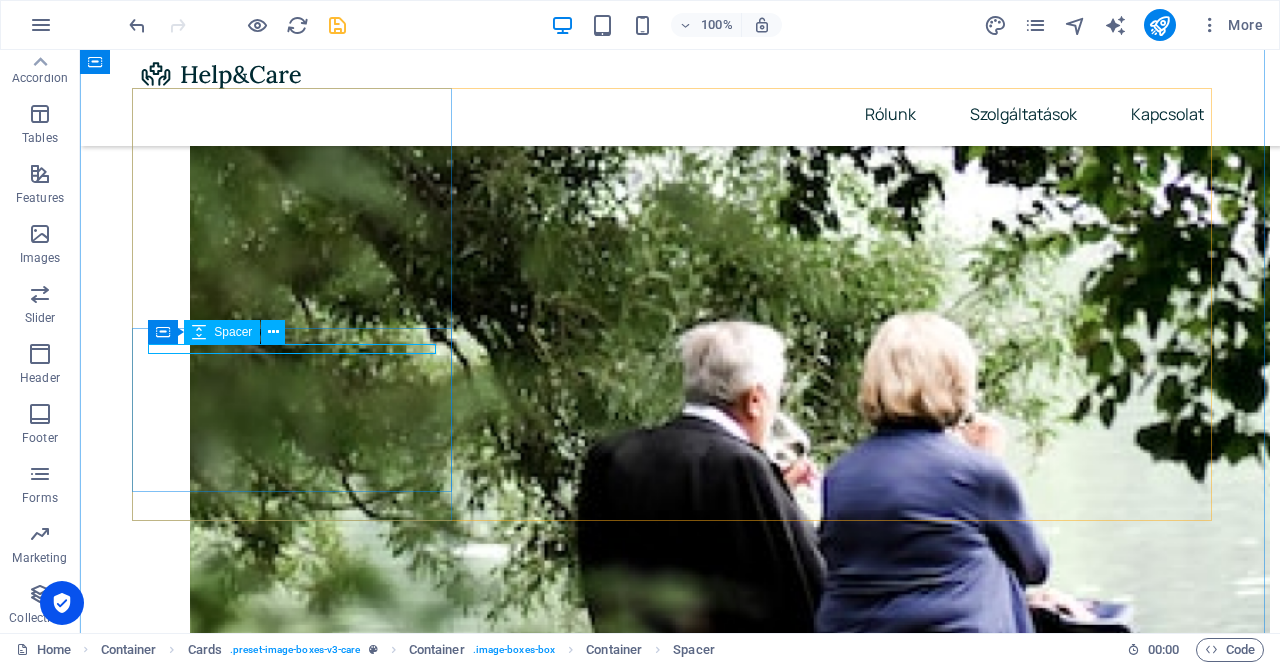 scroll, scrollTop: 794, scrollLeft: 0, axis: vertical 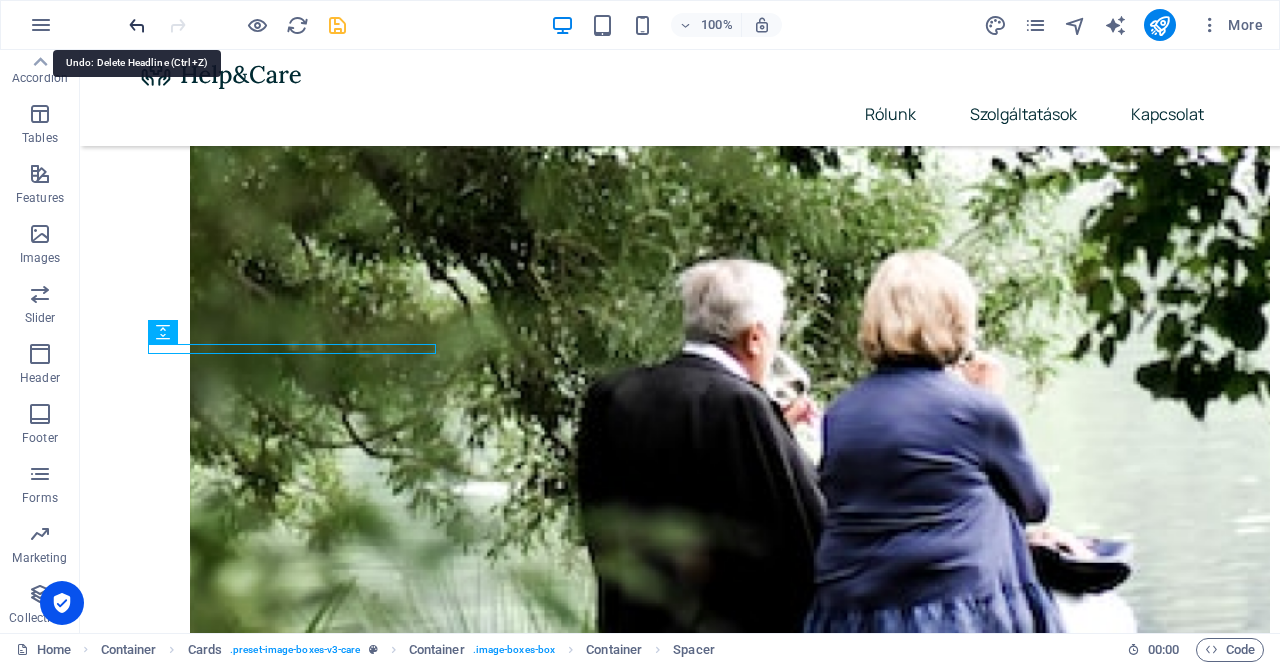 click at bounding box center (137, 25) 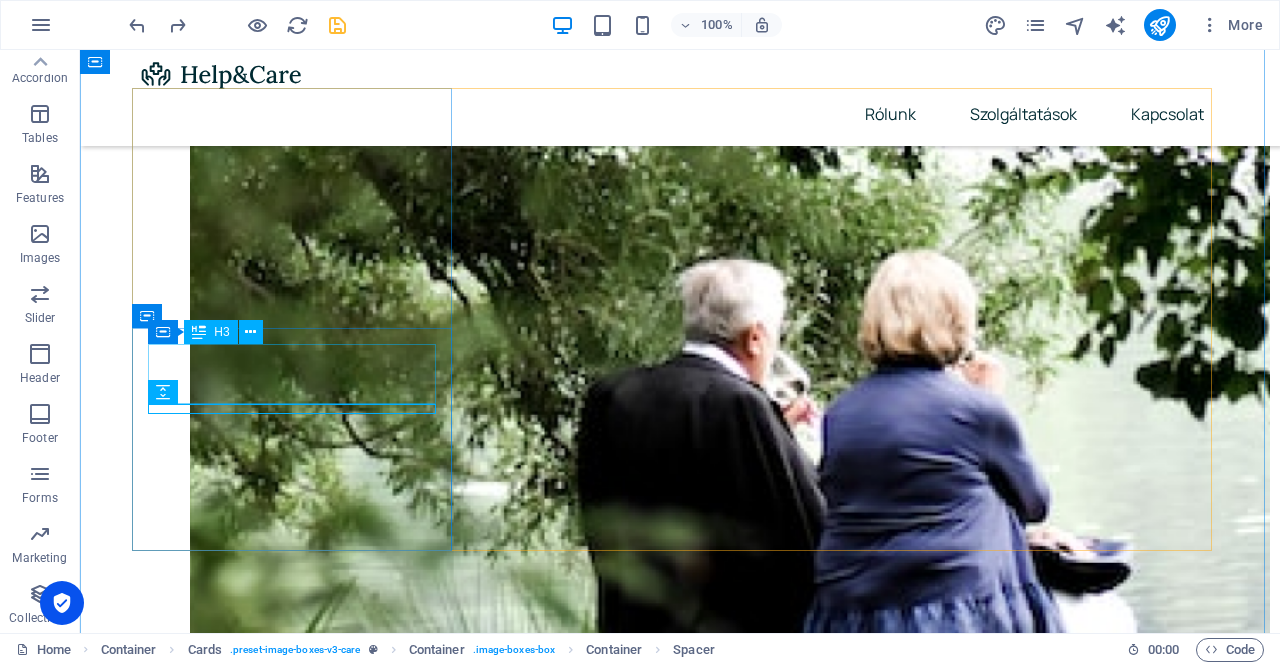 click on "Szobák privát fürdőszobával" at bounding box center [300, 3053] 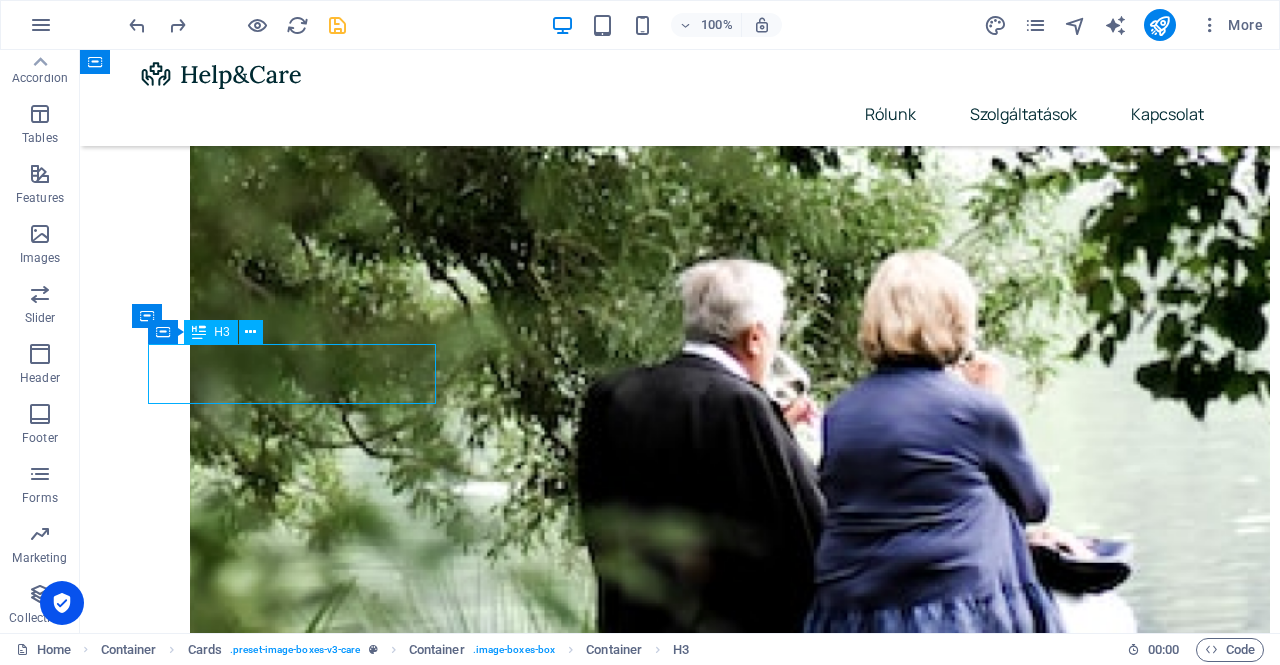click on "Szobák privát fürdőszobával" at bounding box center (300, 3053) 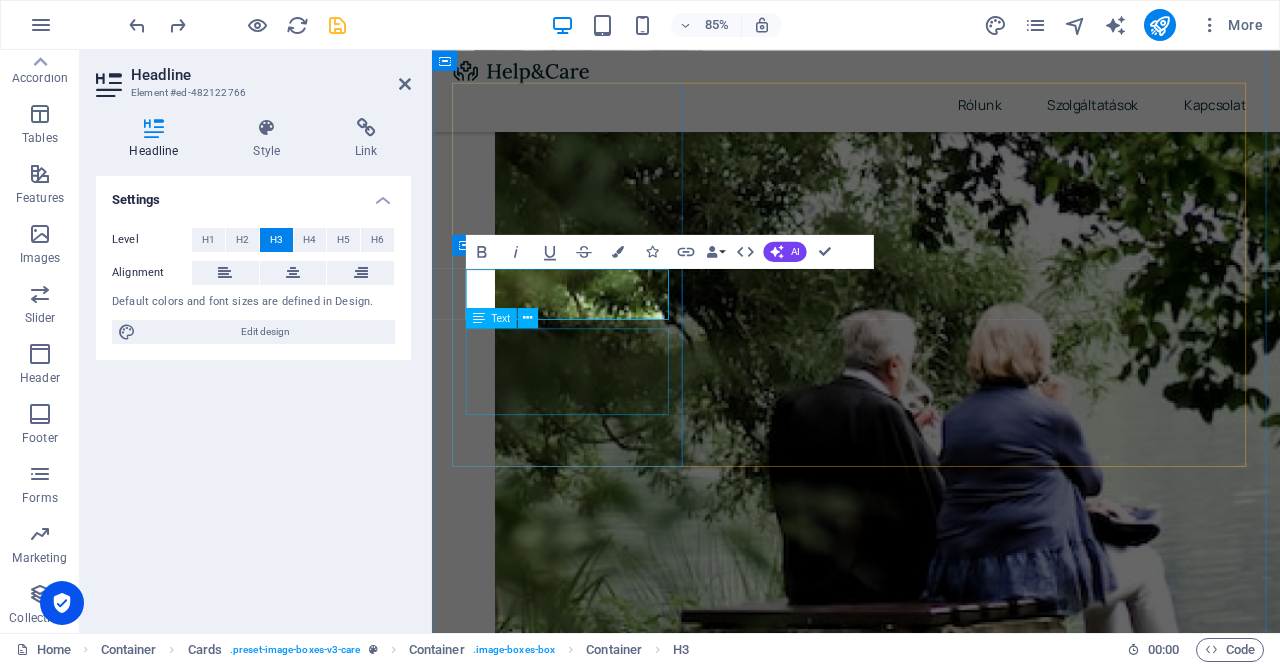 type 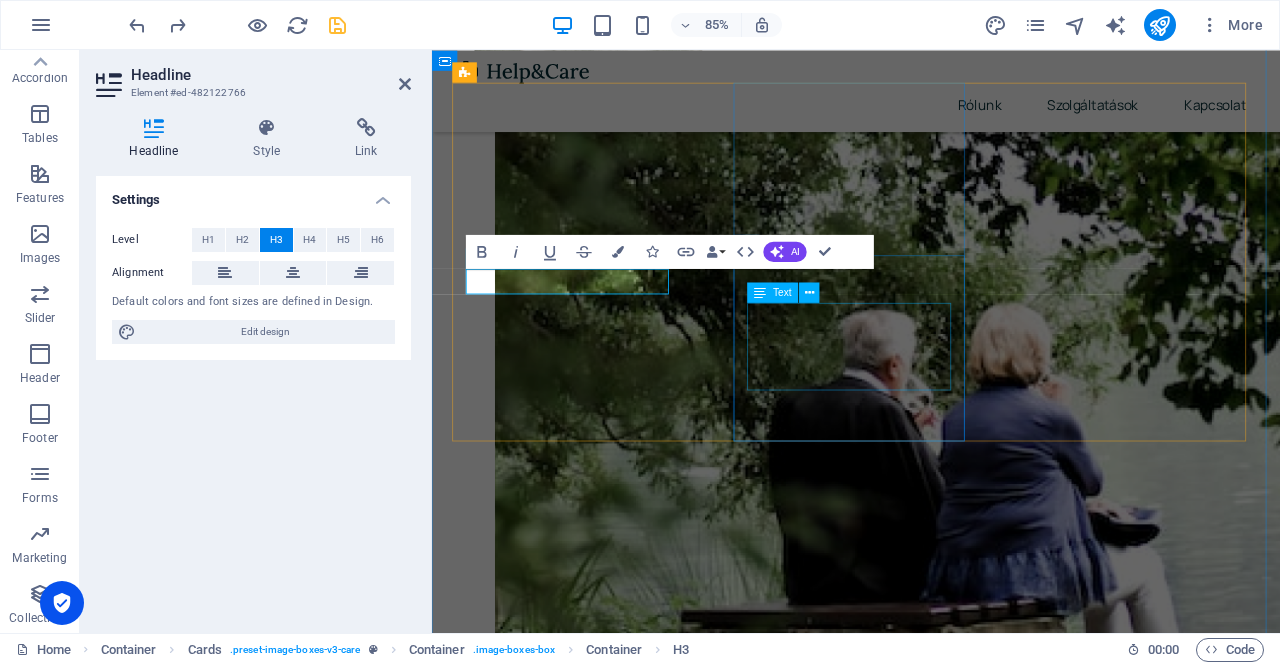 click on "Lorem ipsum dolor sit amet, consectetur adipiscing elit. Amet ullamcorper sed vitae quis turpis." at bounding box center (594, 3290) 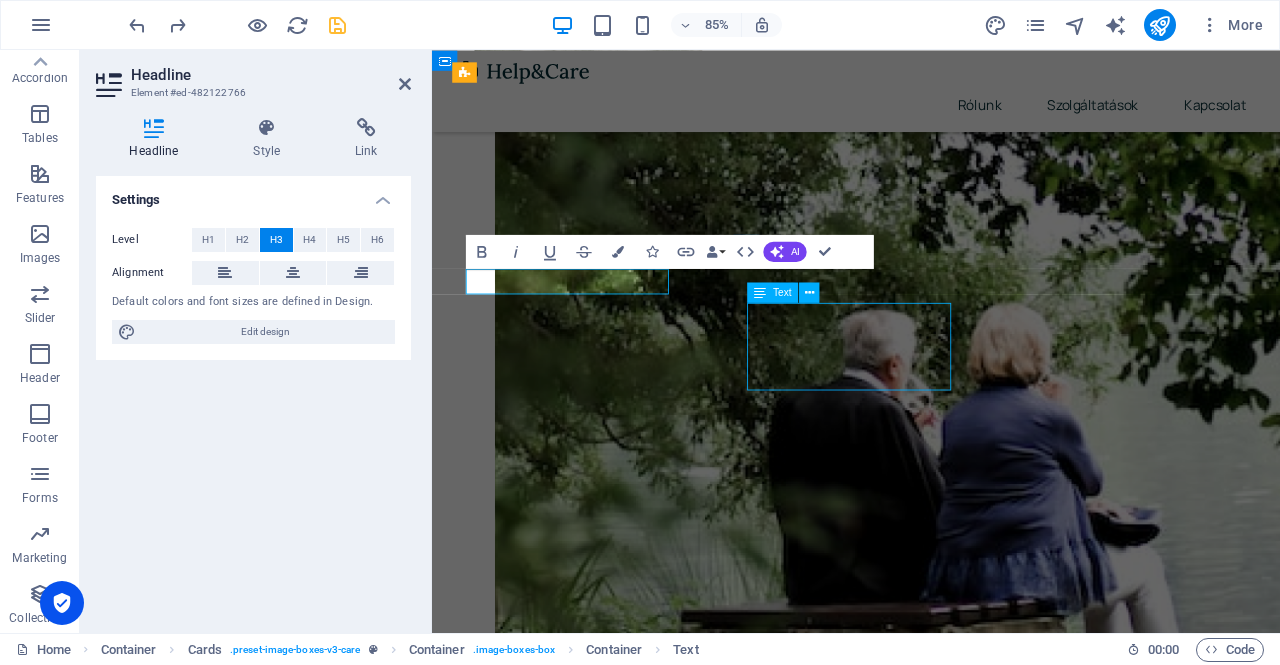 scroll, scrollTop: 794, scrollLeft: 0, axis: vertical 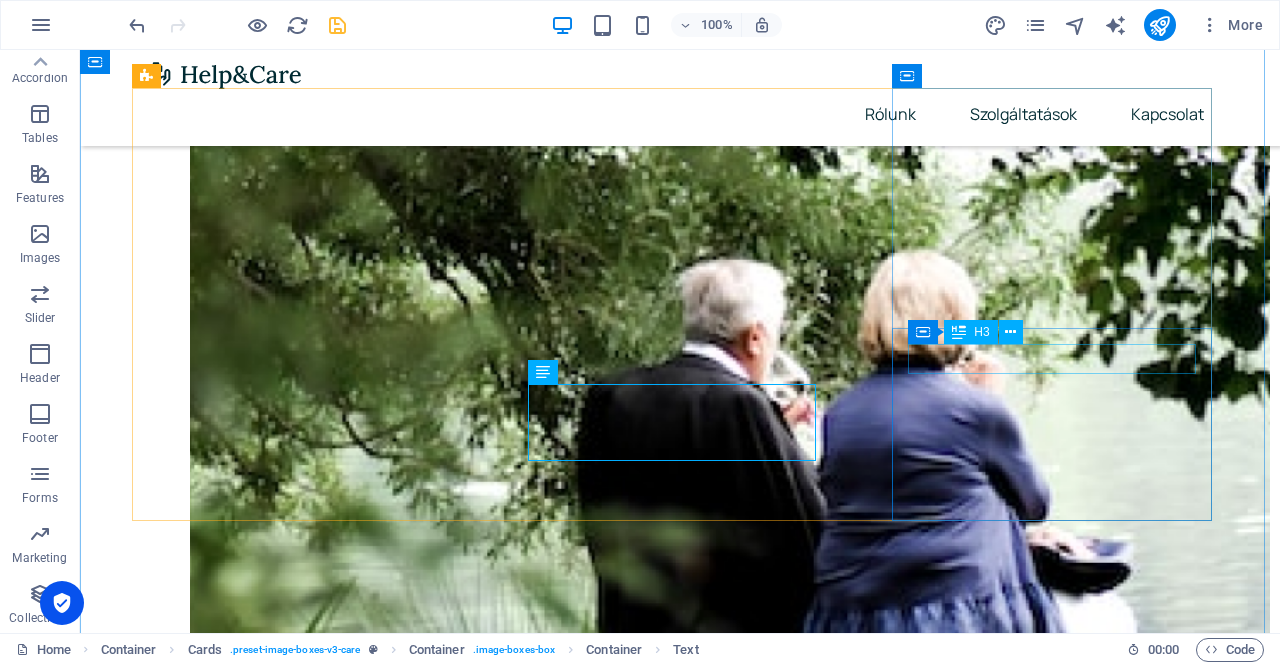 click on "Physiotherapy" at bounding box center (300, 4108) 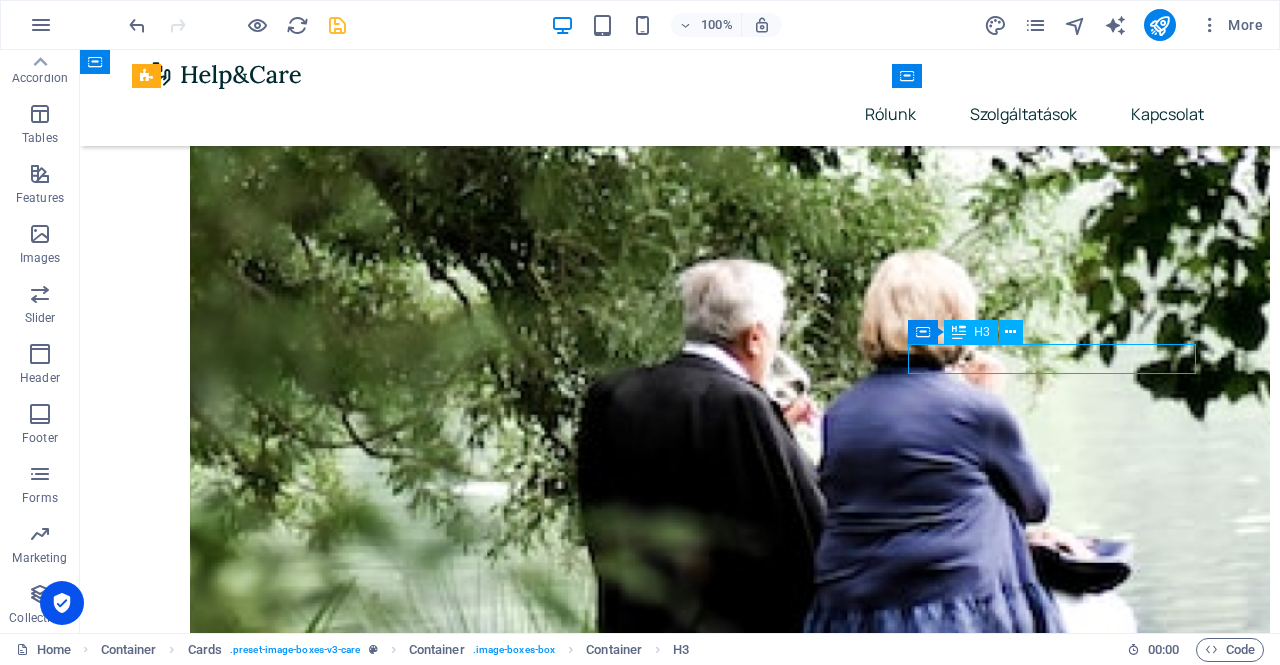 click on "Physiotherapy" at bounding box center [300, 4108] 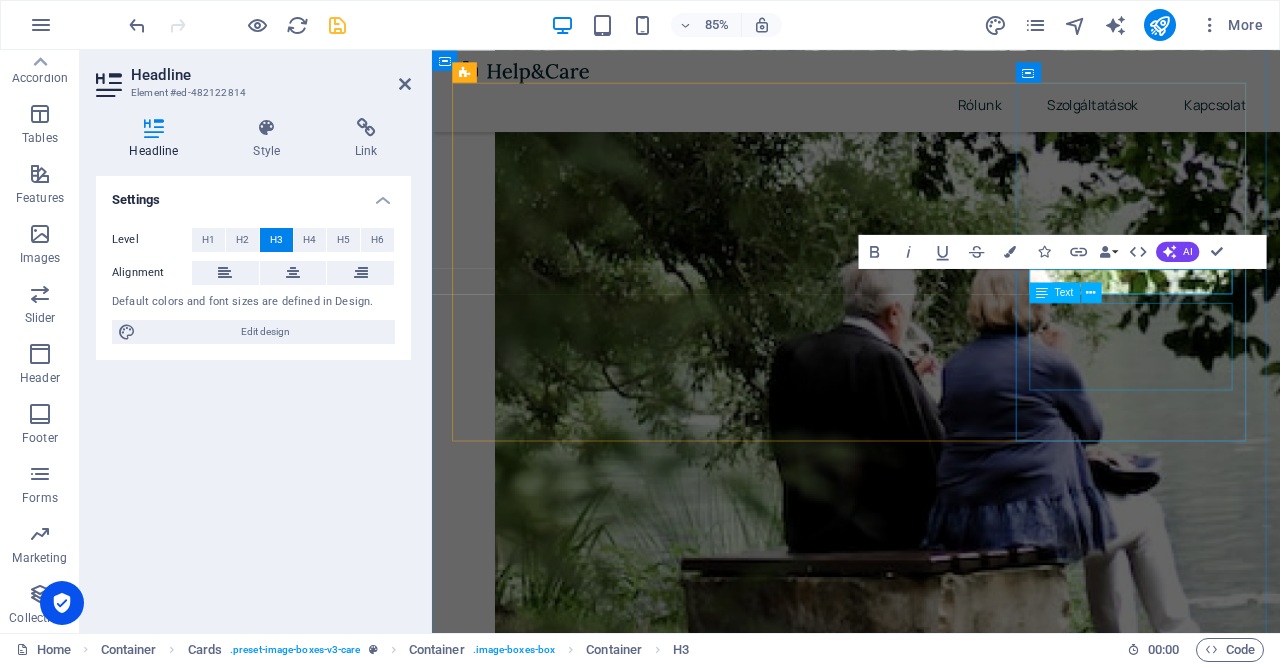 scroll, scrollTop: 732, scrollLeft: 0, axis: vertical 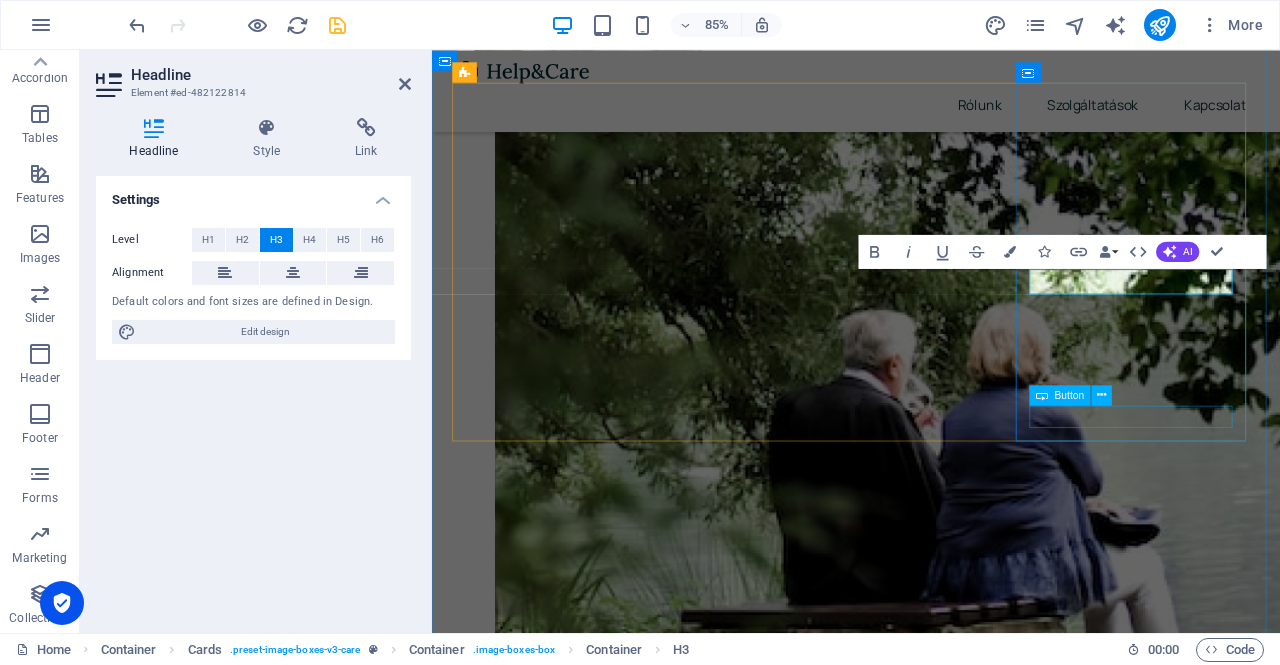type 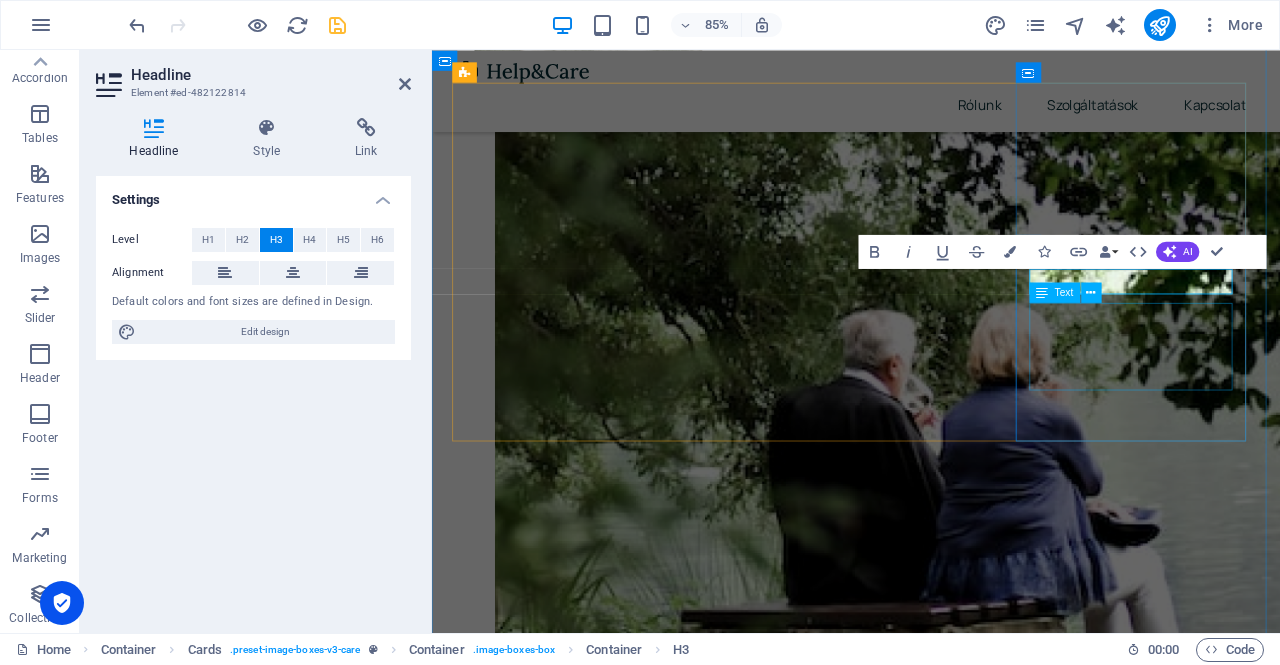 click on "Lorem ipsum dolor sit amet, consectetur adipiscing elit. Amet ullamcorper sed vitae quis turpis." at bounding box center (594, 3792) 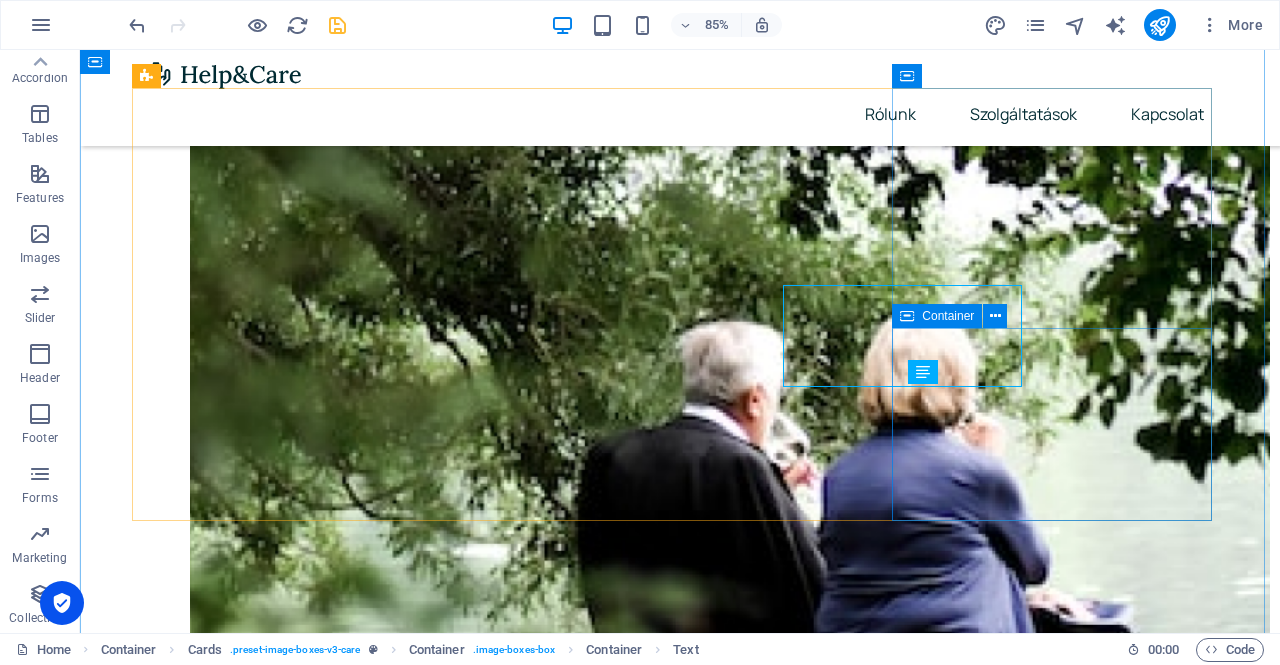 scroll, scrollTop: 794, scrollLeft: 0, axis: vertical 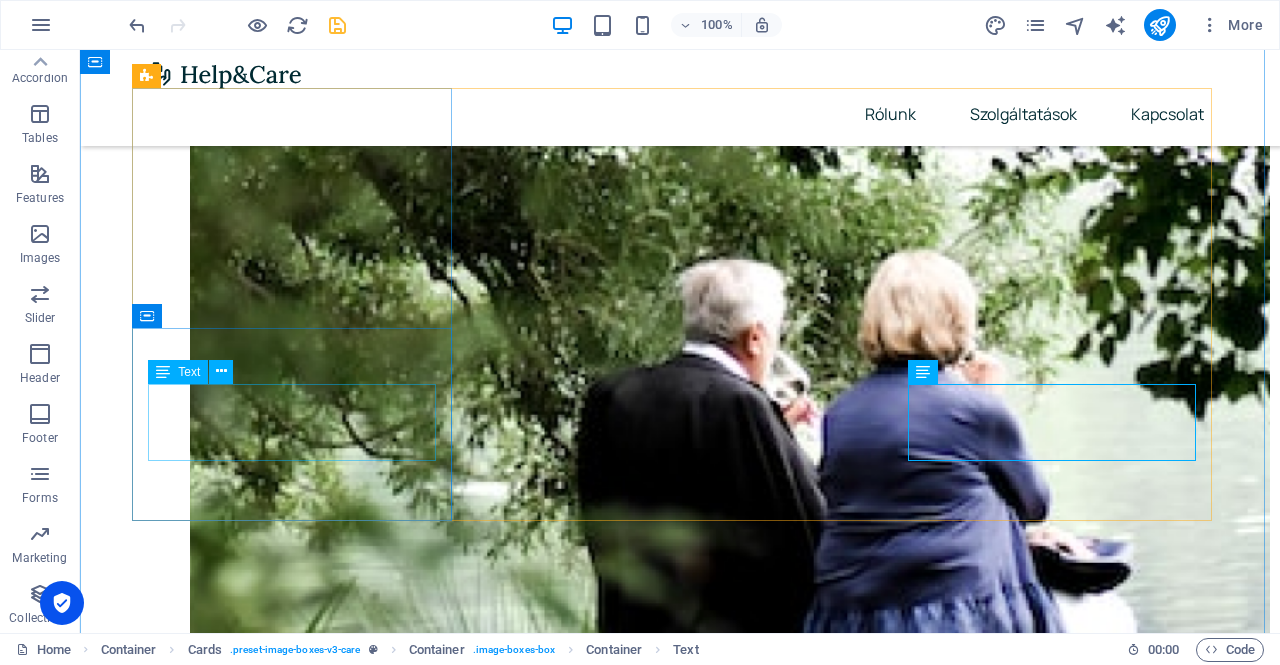 click on "Lorem ipsum dolor sit amet, consectetur adipiscing elit. Amet ullamcorper sed vitae quis turpis." at bounding box center (300, 3101) 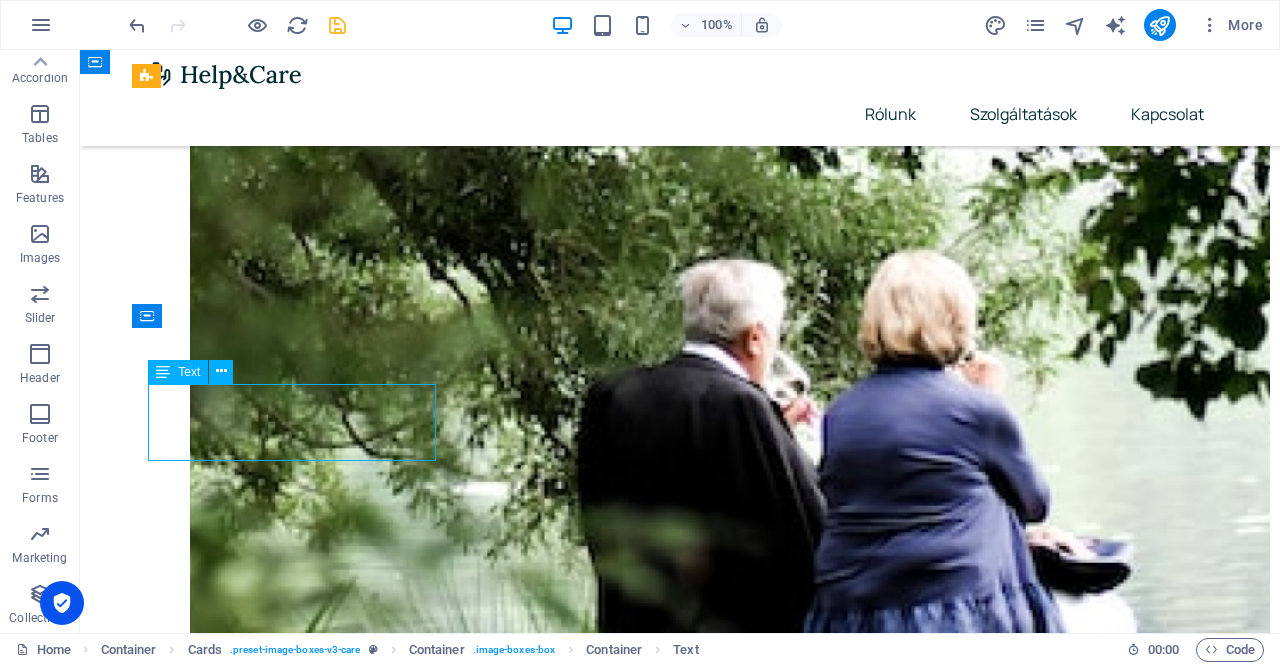 click on "Lorem ipsum dolor sit amet, consectetur adipiscing elit. Amet ullamcorper sed vitae quis turpis." at bounding box center (300, 3101) 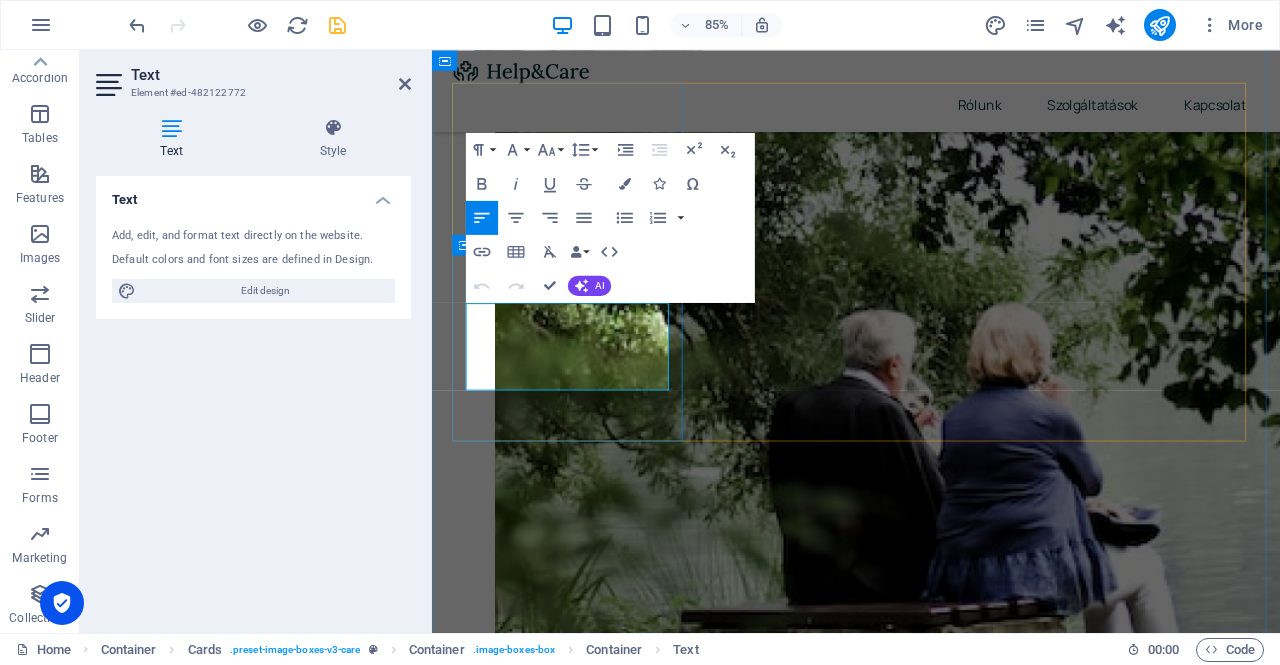 click on "Lorem ipsum dolor sit amet, consectetur adipiscing elit. Amet ullamcorper sed vitae quis turpis." at bounding box center (594, 2787) 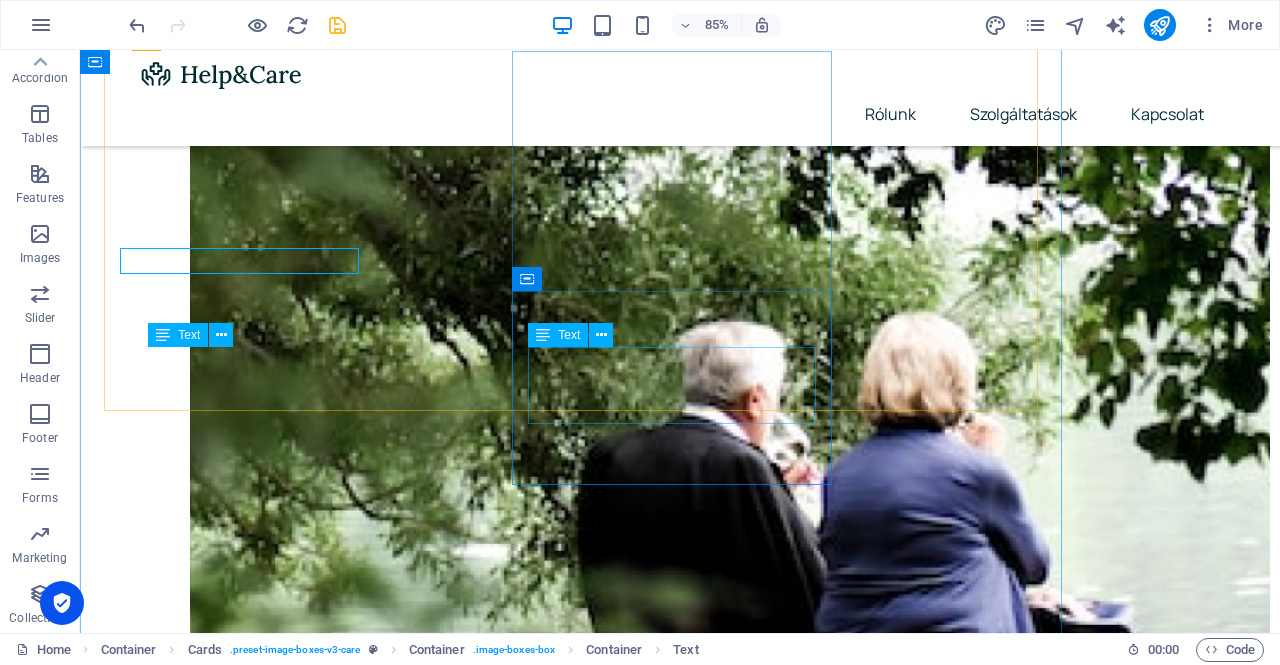 scroll, scrollTop: 831, scrollLeft: 0, axis: vertical 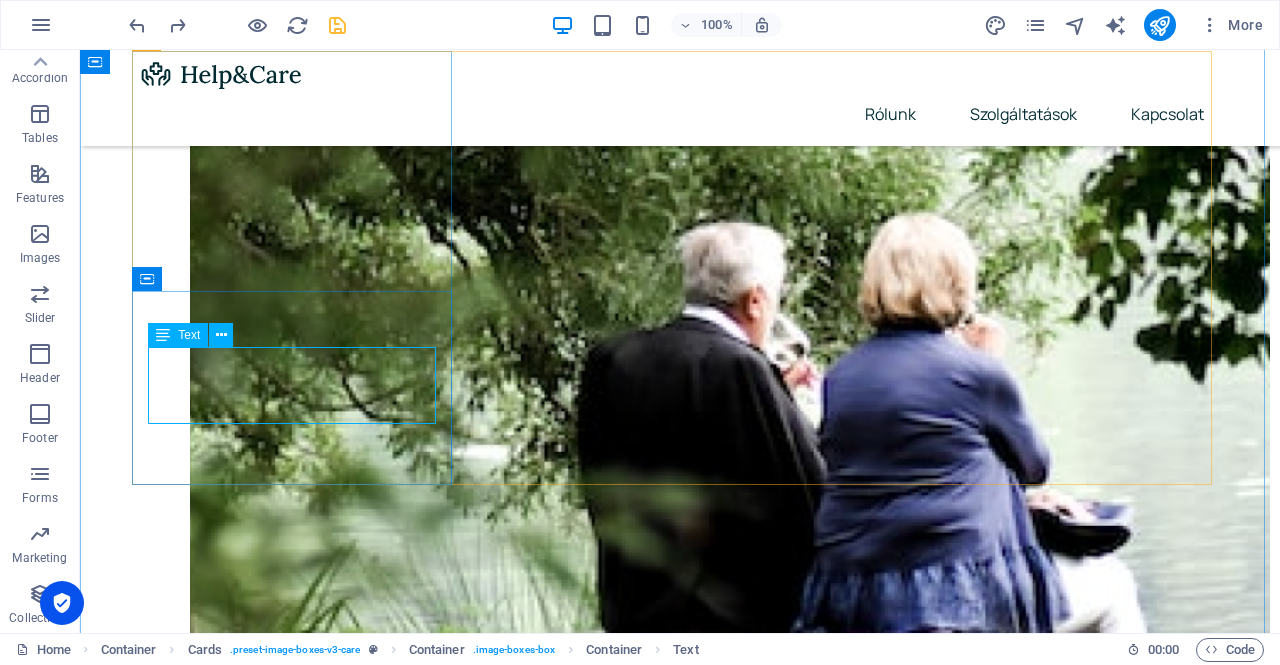 click on "Lorem ipsum dolor sit amet, consectetur adipiscing elit. Amet ullamcorper sed vitae quis turpis." at bounding box center [300, 3064] 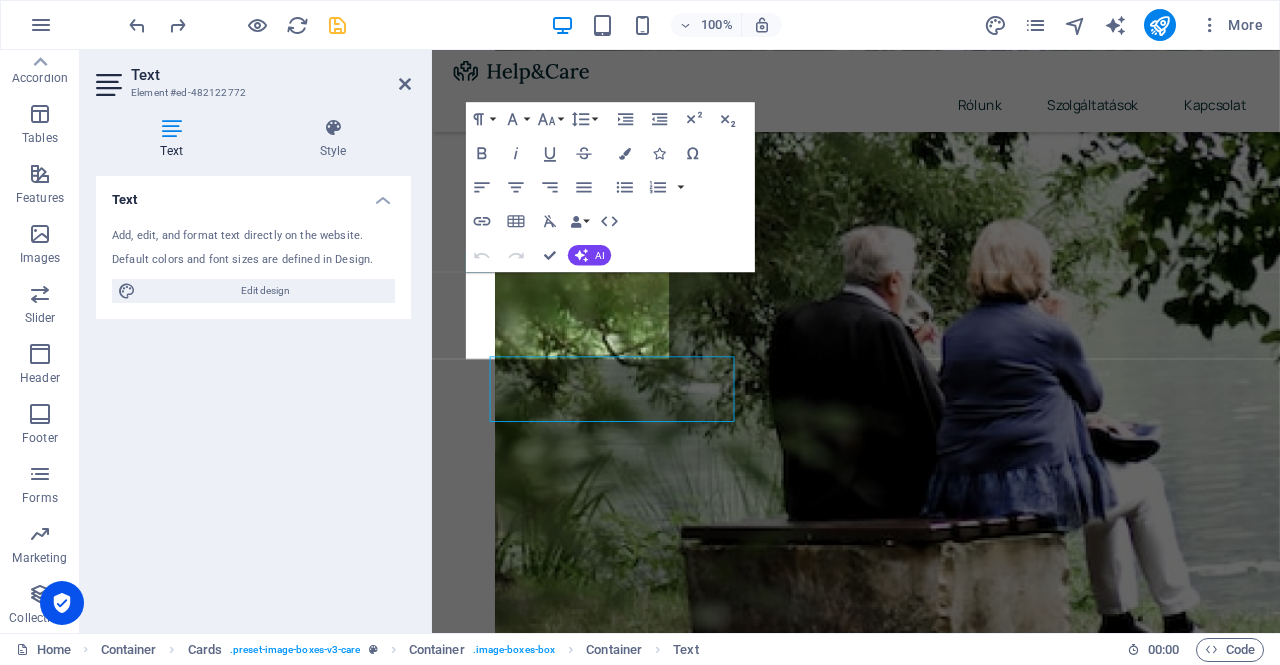 scroll, scrollTop: 768, scrollLeft: 0, axis: vertical 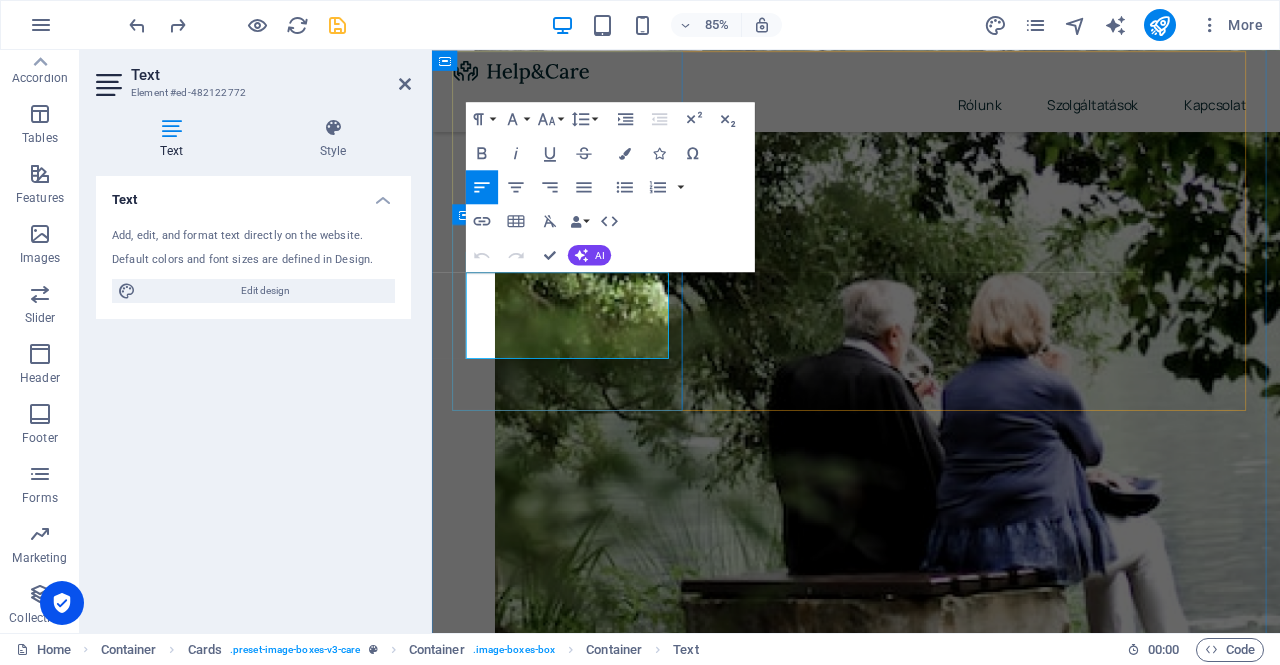 click on "Lorem ipsum dolor sit amet, consectetur adipiscing elit. Amet ullamcorper sed vitae quis turpis." at bounding box center (592, 2750) 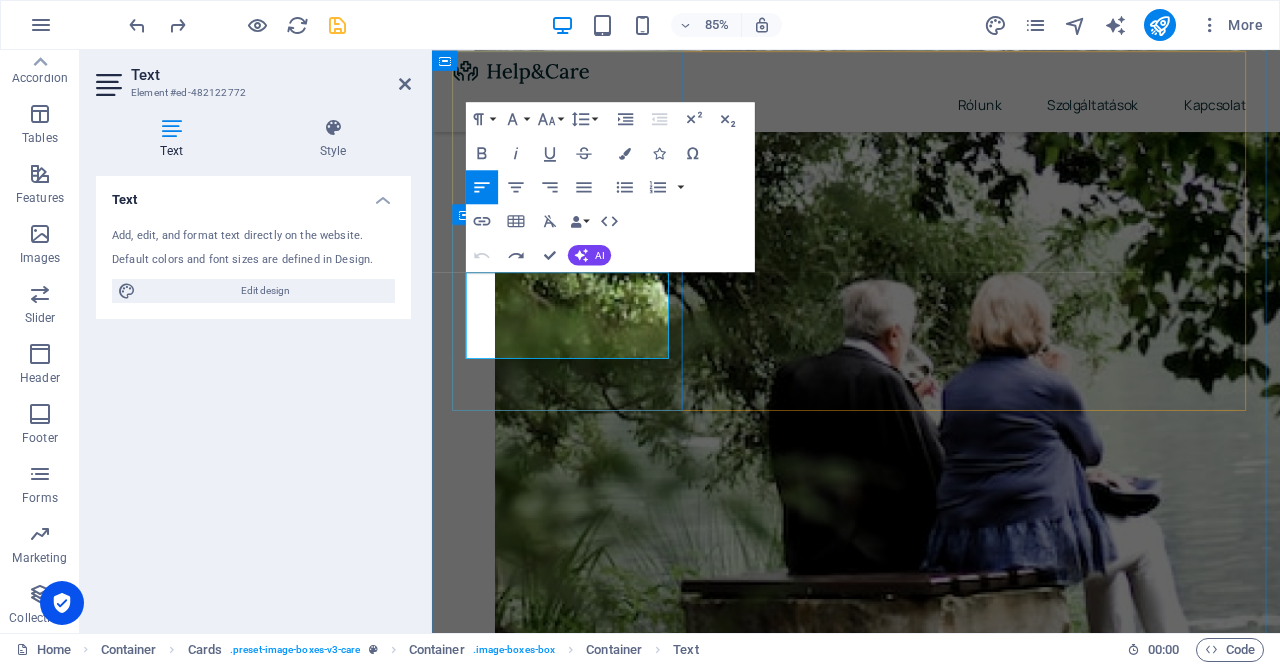 scroll, scrollTop: 868, scrollLeft: 0, axis: vertical 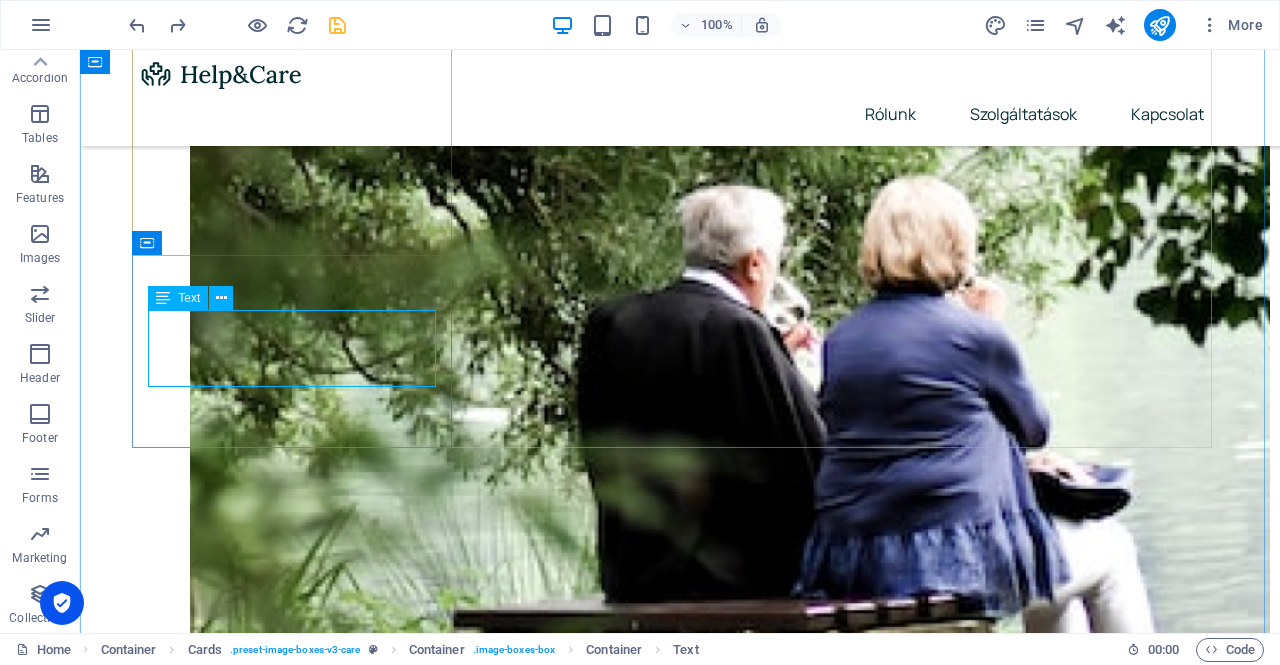 click on "Lorem ipsum dolor sit amet, consectetur adipiscing elit. Amet ullamcorper sed vitae quis turpis." at bounding box center (300, 3027) 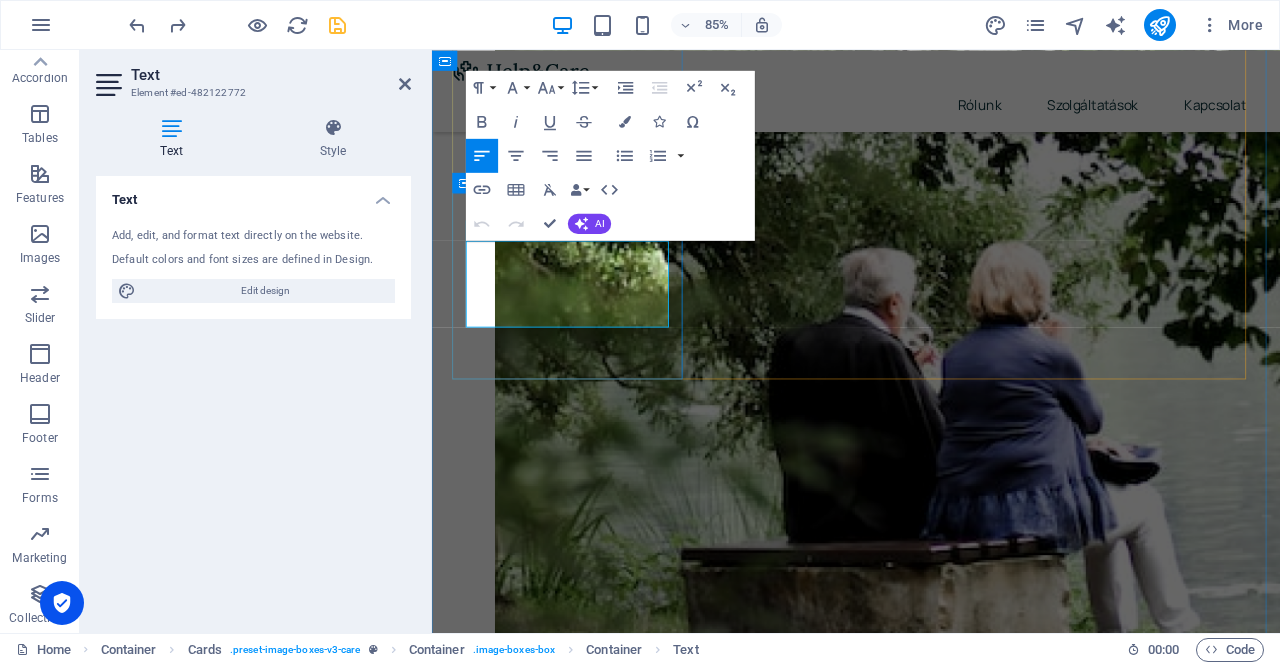 click on "Lorem ipsum dolor sit amet, consectetur adipiscing elit. Amet ullamcorper sed vitae quis turpis." at bounding box center [592, 2713] 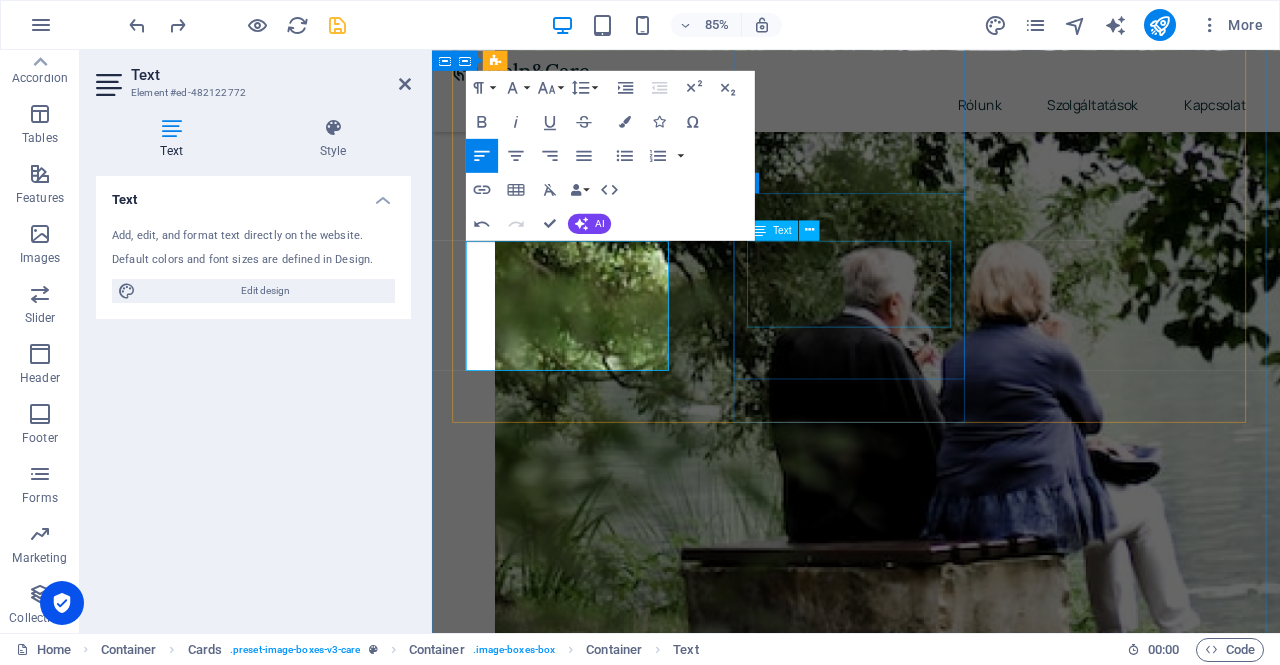 click on "Lorem ipsum dolor sit amet, consectetur adipiscing elit. Amet ullamcorper sed vitae quis turpis." at bounding box center (594, 3268) 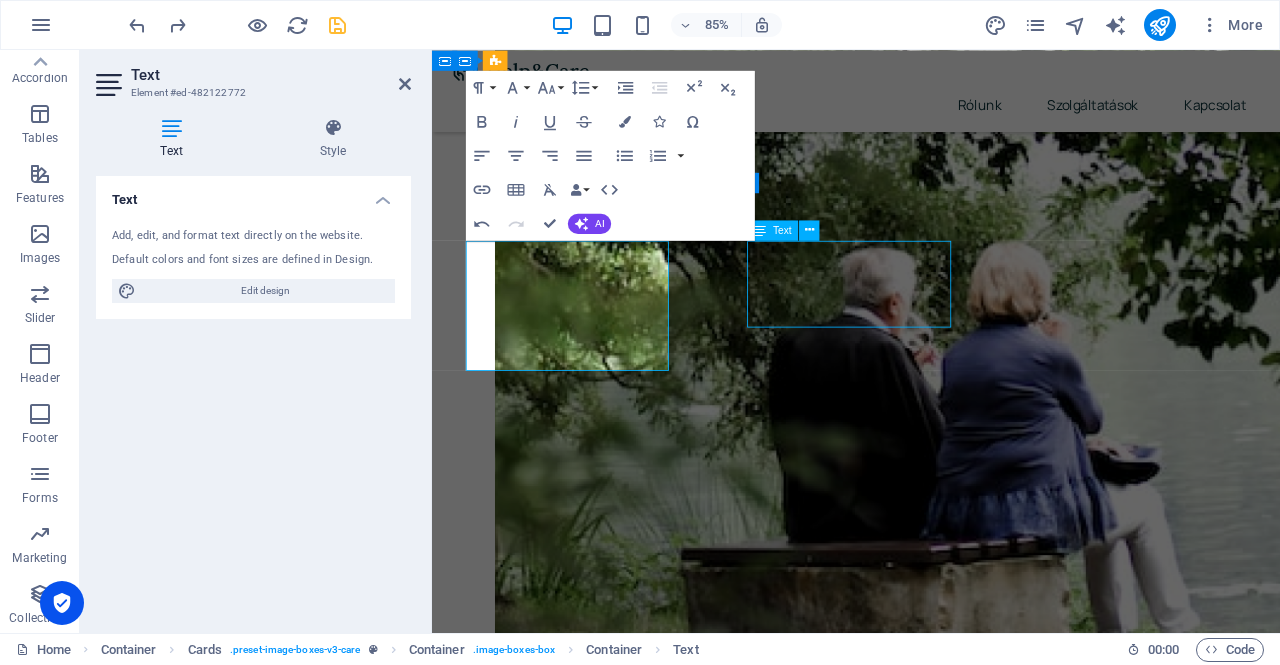 scroll, scrollTop: 868, scrollLeft: 0, axis: vertical 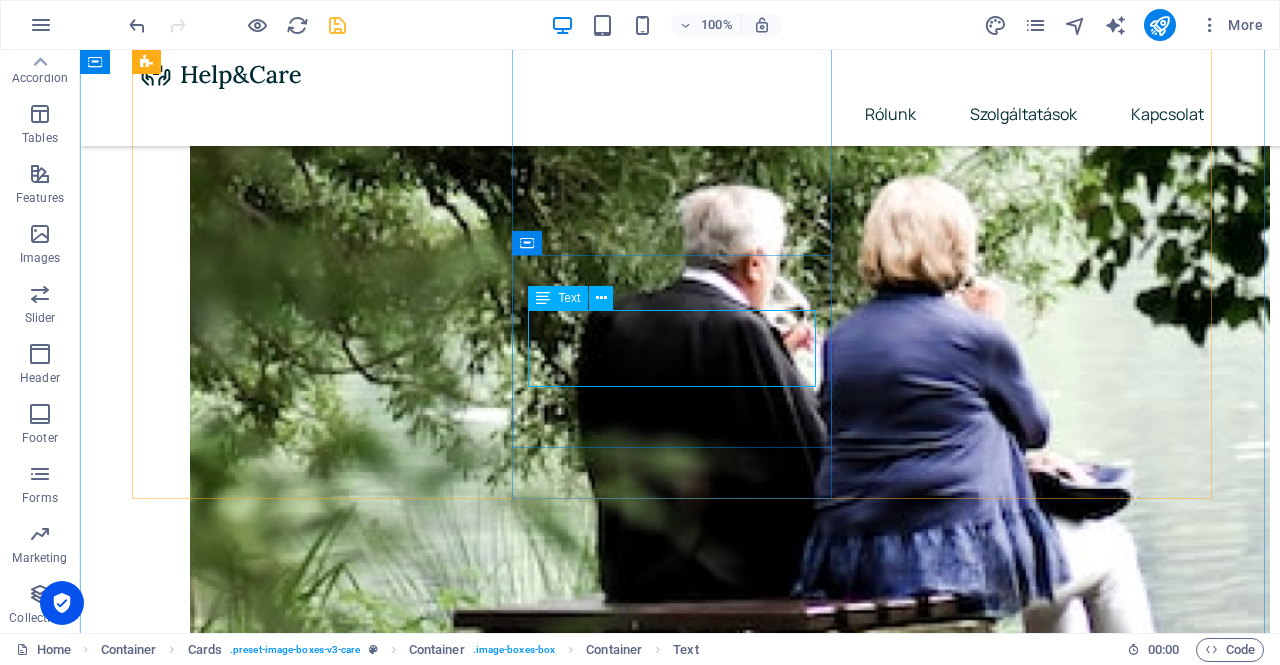 click on "Lorem ipsum dolor sit amet, consectetur adipiscing elit. Amet ullamcorper sed vitae quis turpis." at bounding box center (300, 3587) 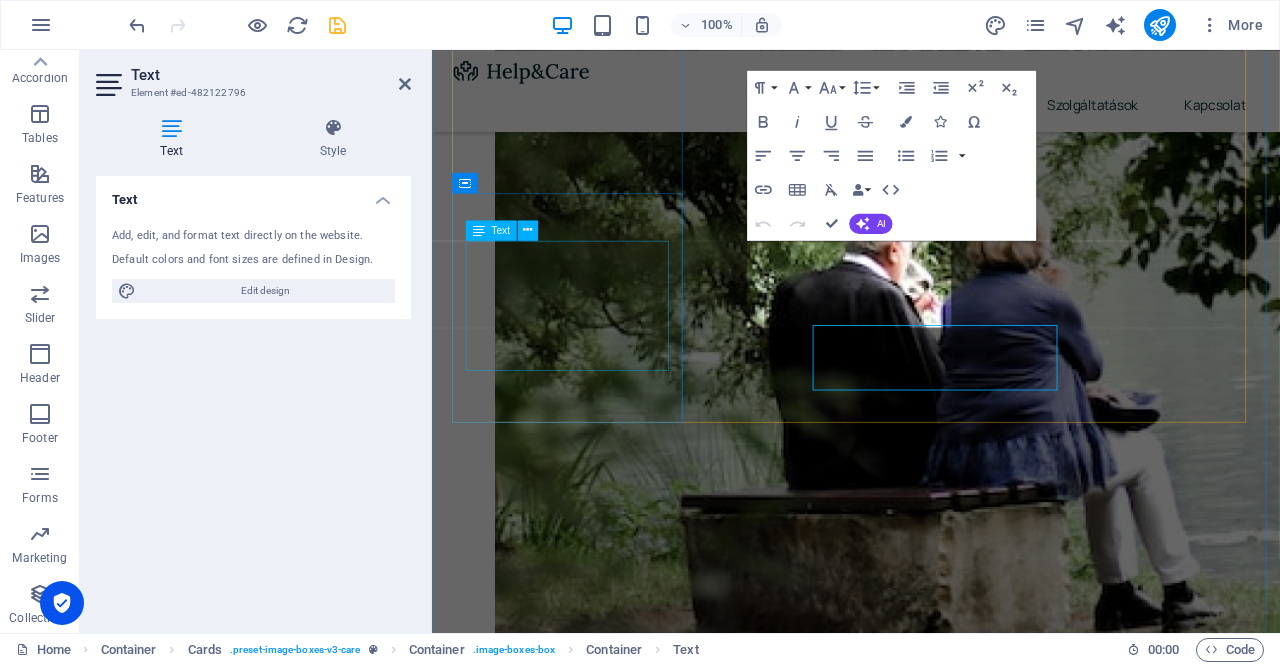 scroll, scrollTop: 805, scrollLeft: 0, axis: vertical 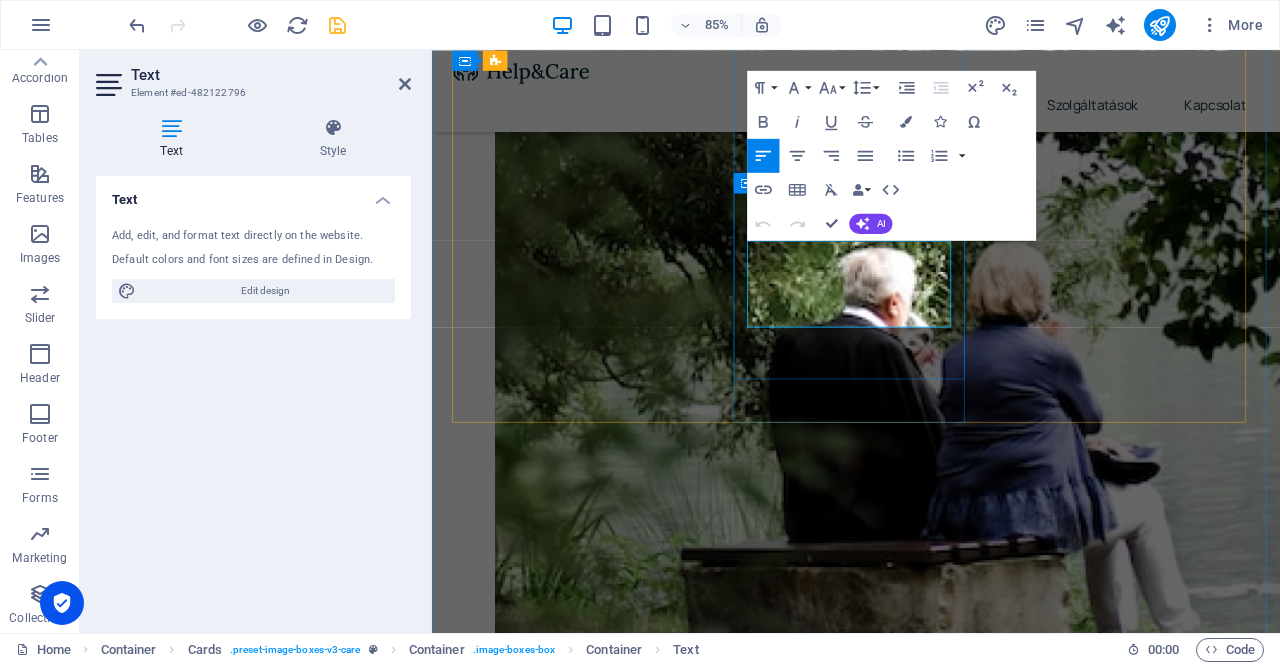 click on "Lorem ipsum dolor sit amet, consectetur adipiscing elit. Amet ullamcorper sed vitae quis turpis." at bounding box center [592, 3267] 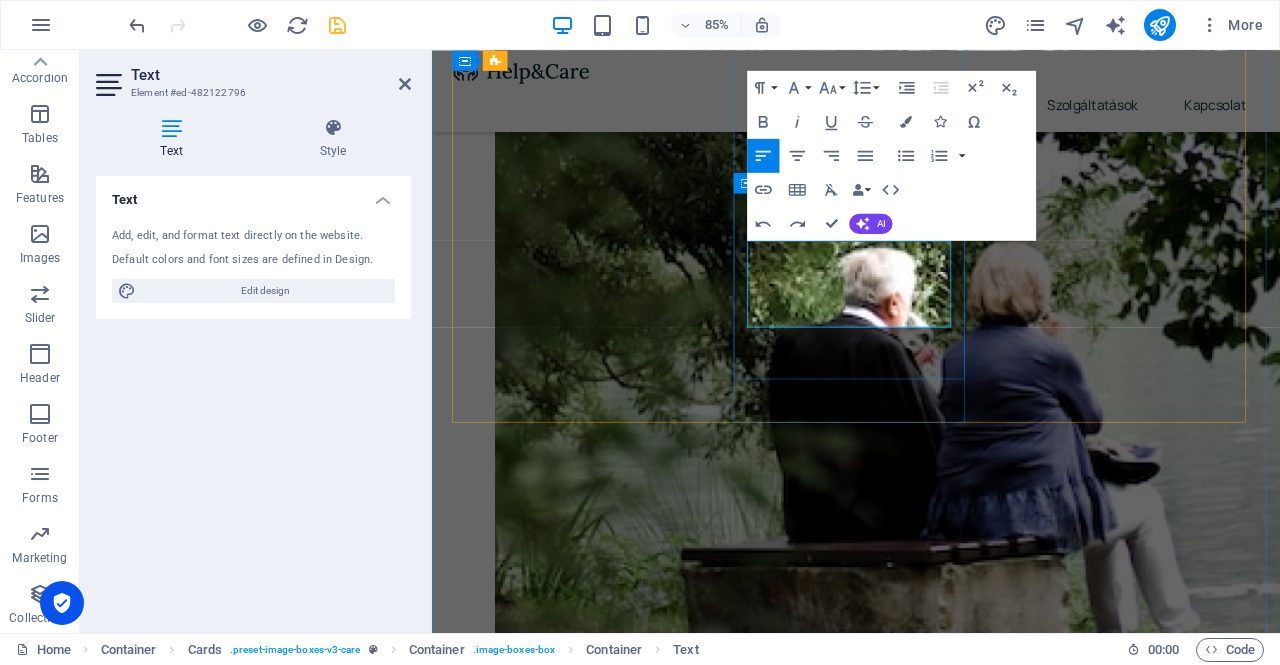 click on "Napi Lorem ipsum dolor sit amet, consectetur adipiscing elit. Amet ullamcorper sed vitae quis turpis." at bounding box center [592, 3267] 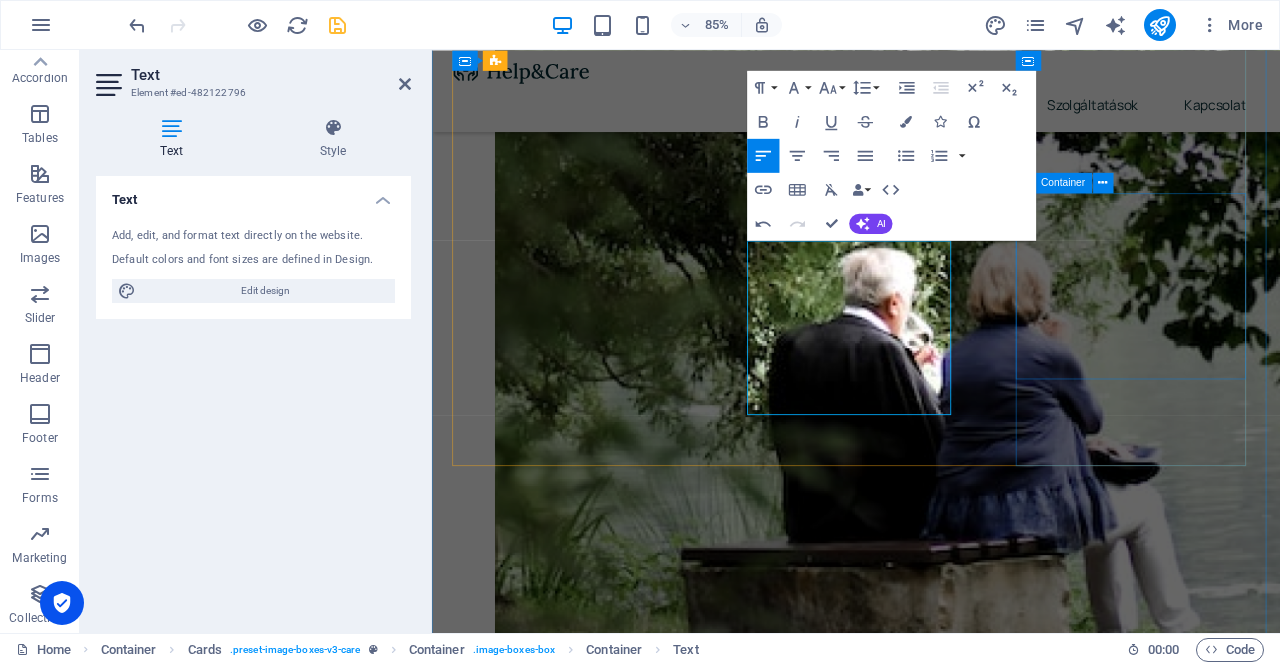 click on "Szórakozás Lorem ipsum dolor sit amet, consectetur adipiscing elit. Amet ullamcorper sed vitae quis turpis. Read More" at bounding box center [594, 3911] 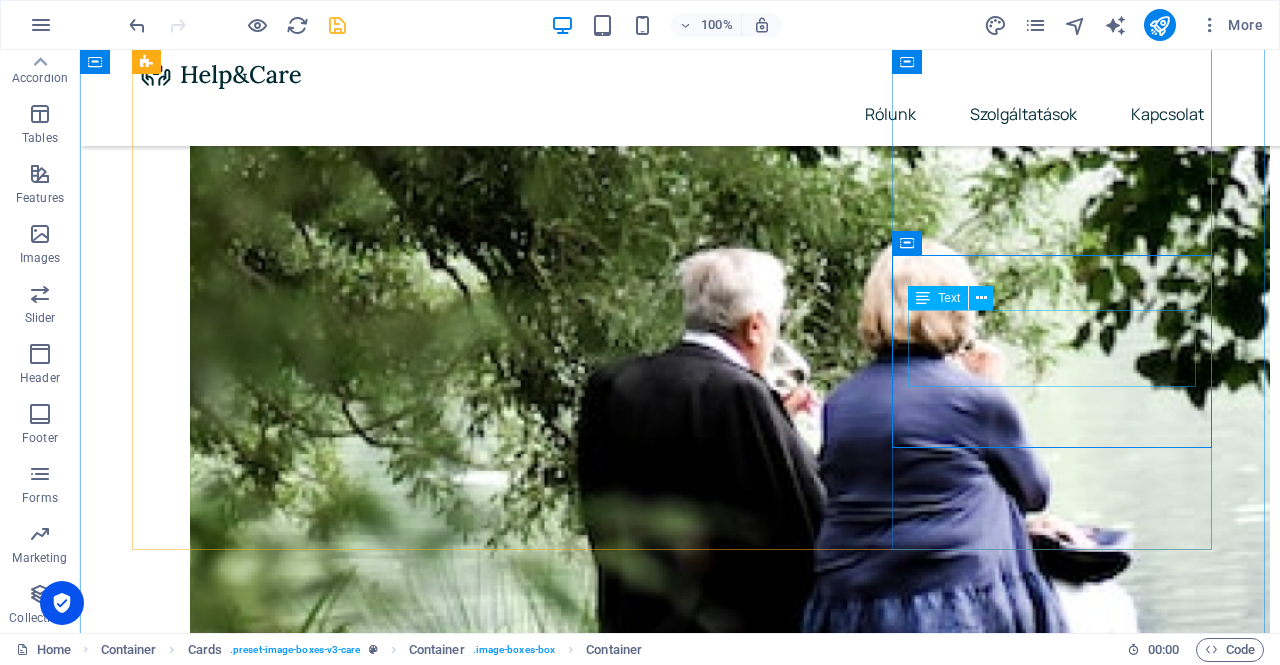 scroll, scrollTop: 868, scrollLeft: 0, axis: vertical 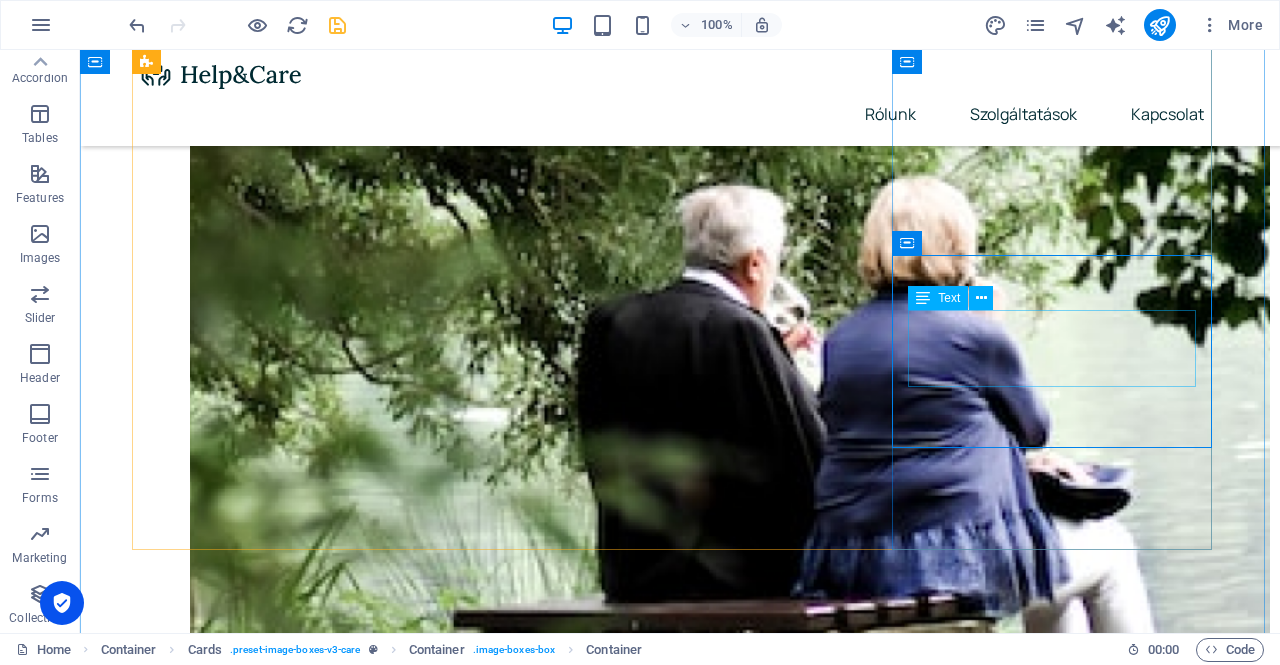click on "Lorem ipsum dolor sit amet, consectetur adipiscing elit. Amet ullamcorper sed vitae quis turpis." at bounding box center [300, 4225] 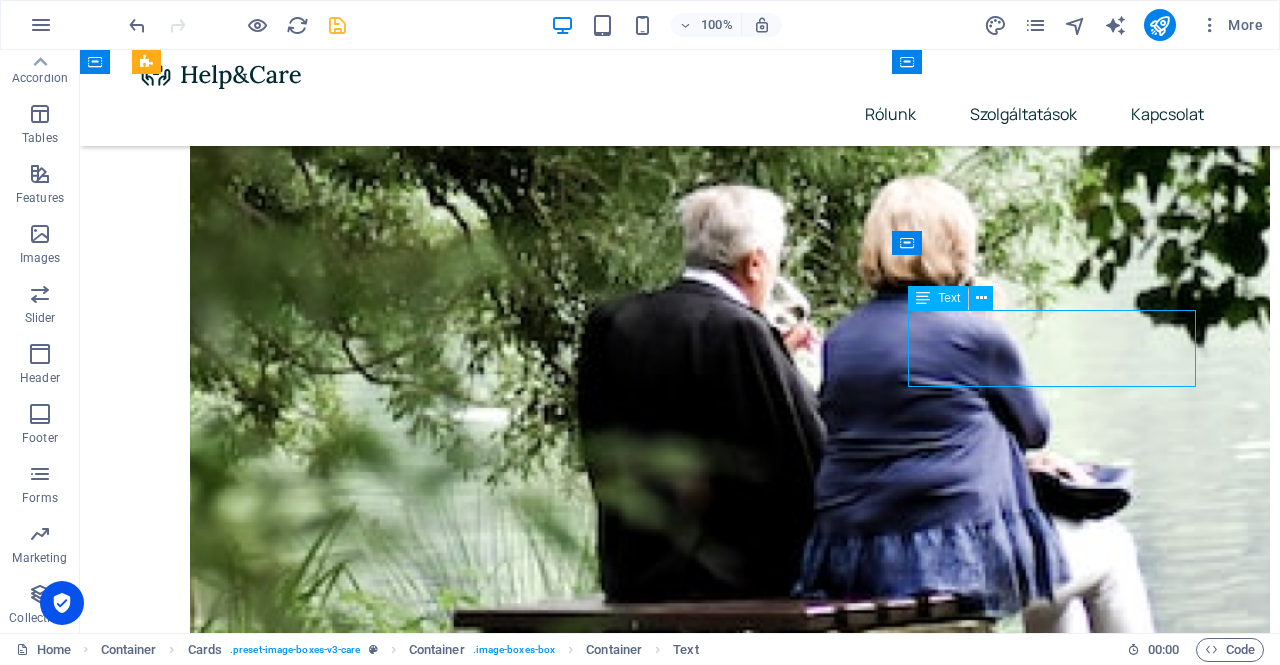 click on "Lorem ipsum dolor sit amet, consectetur adipiscing elit. Amet ullamcorper sed vitae quis turpis." at bounding box center (300, 4225) 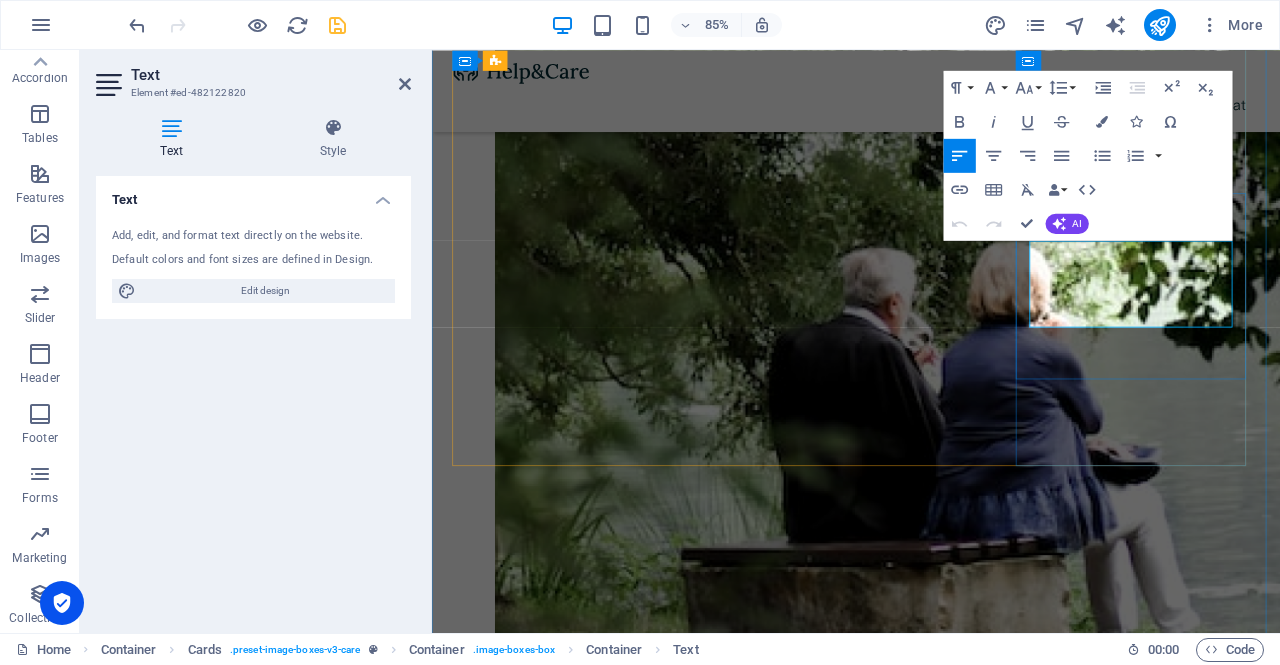 click on "Lorem ipsum dolor sit amet, consectetur adipiscing elit. Amet ullamcorper sed vitae quis turpis." at bounding box center (592, 3872) 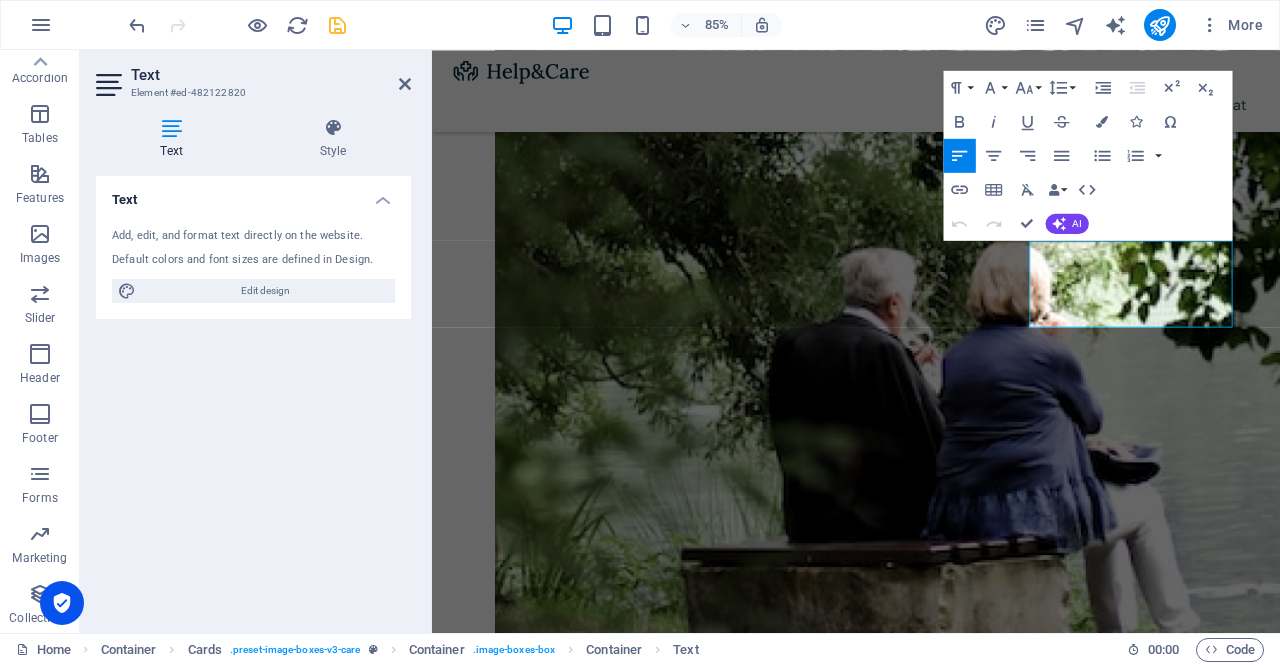 type 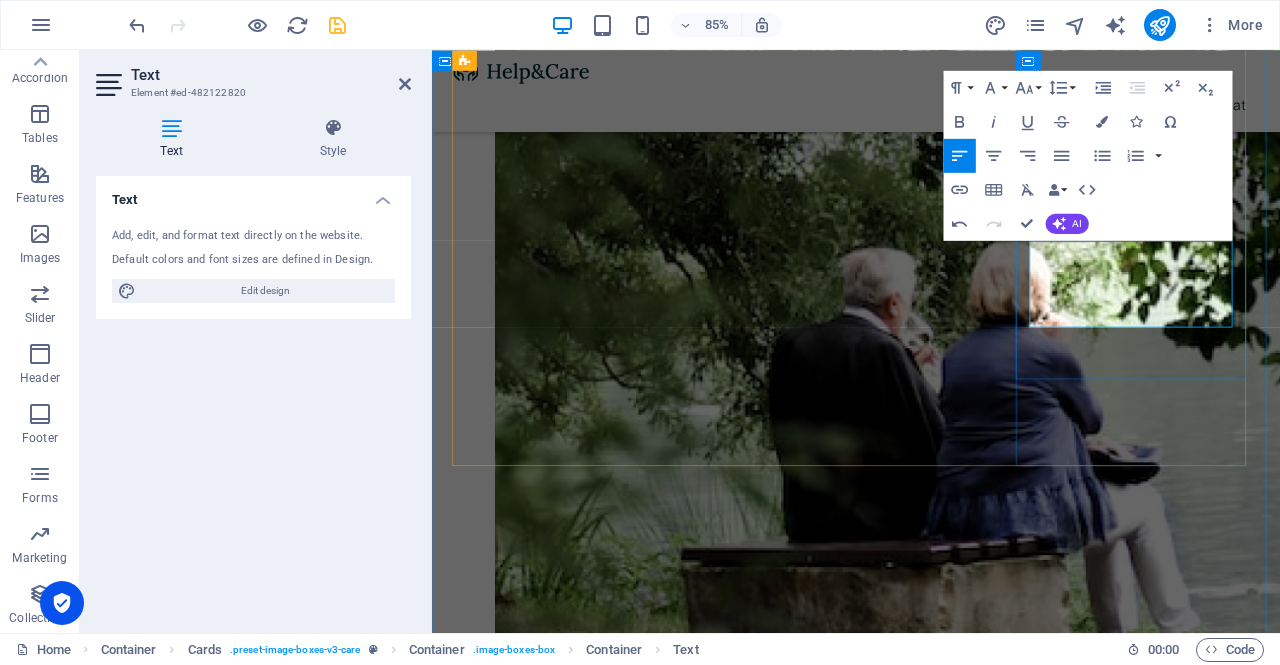 click on "Minde szobában van egy tévé, amelyen a helyi műsorokon kívül magyarországi adók is nézhetők." at bounding box center [590, 3872] 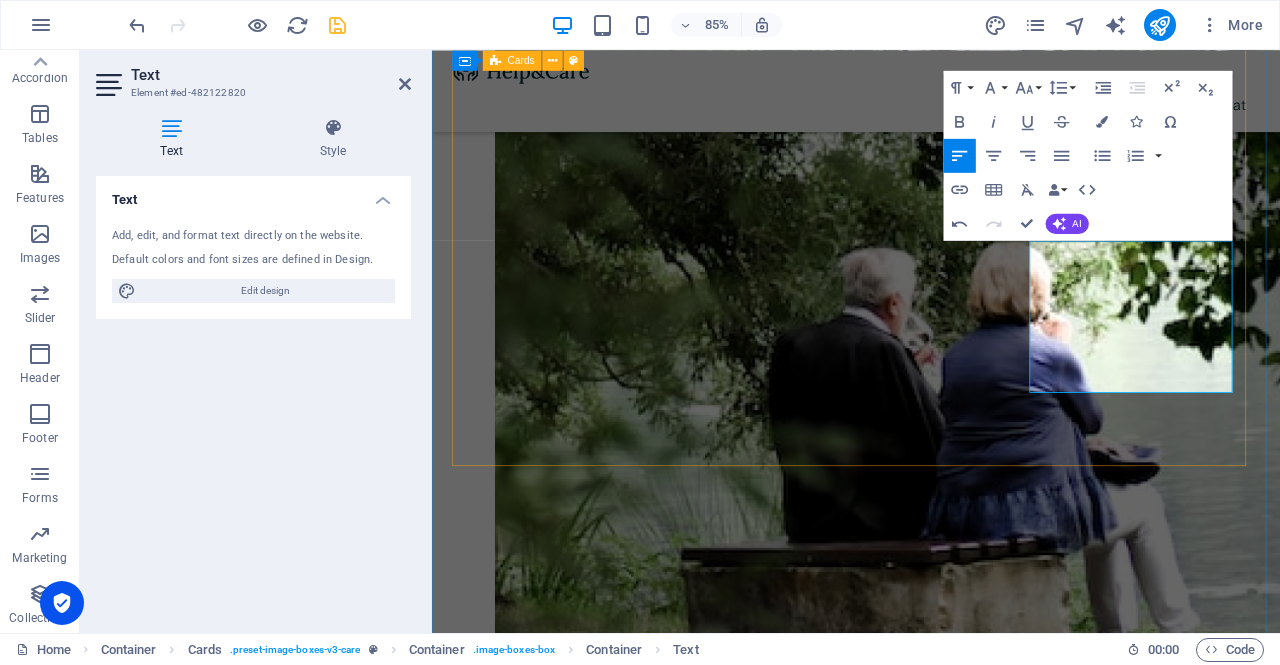 click on "Szállás A legtöbb szoba saját, zuhanyzós fürdőszobával rendelkezik. Egy szobánk van fürdőszoba nélkül, ennek lakói a közös fürdőszobát használhatják. Read More      Étkezés Napi három étkezés biztosítunk, melyeket a közösségi részben, a teraszon vagy a saját szobában lehet elfogyasztani. Éjjel-nappal használható a közösségi részben található kávégép, ugyanott van lehetőség tea készítésére. Read More      Szórakozás Minden szobában van egy tévé, amelyen a helyi műsorokon kívül magyarországi adók is nézhetők. Minden tévé okostévé melyen elő lehet fizetni Netflixre és más online szolgátatásokra is. Read More" at bounding box center [931, 3267] 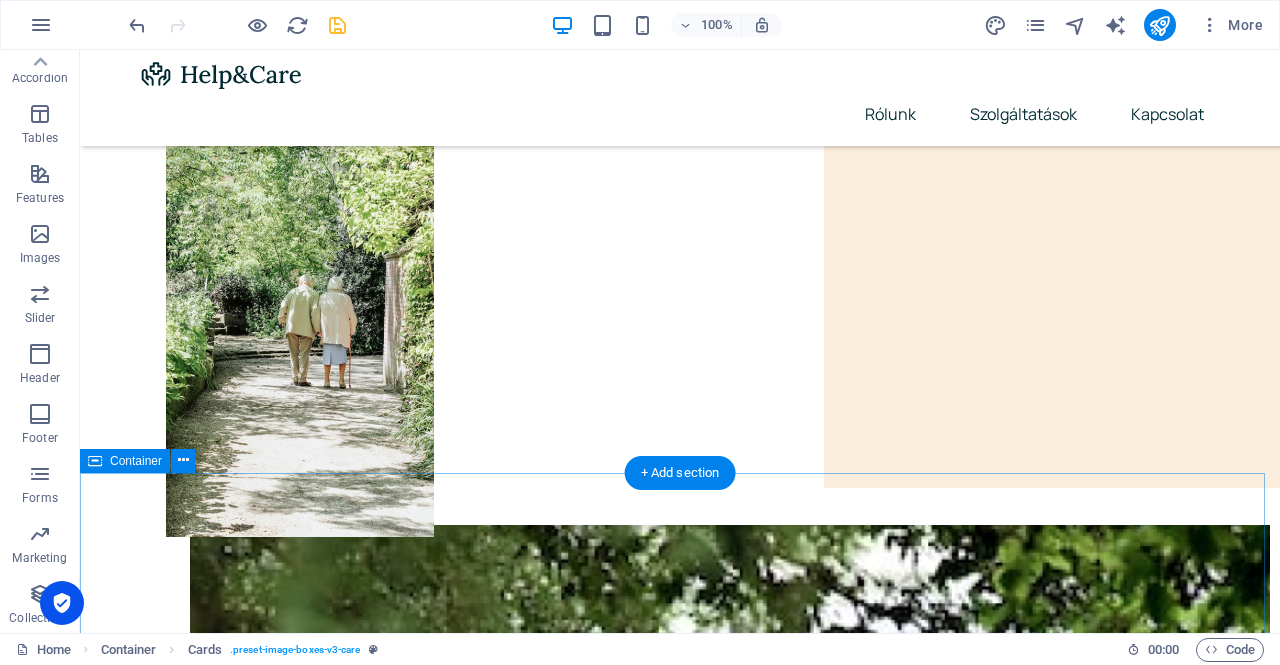 scroll, scrollTop: 196, scrollLeft: 0, axis: vertical 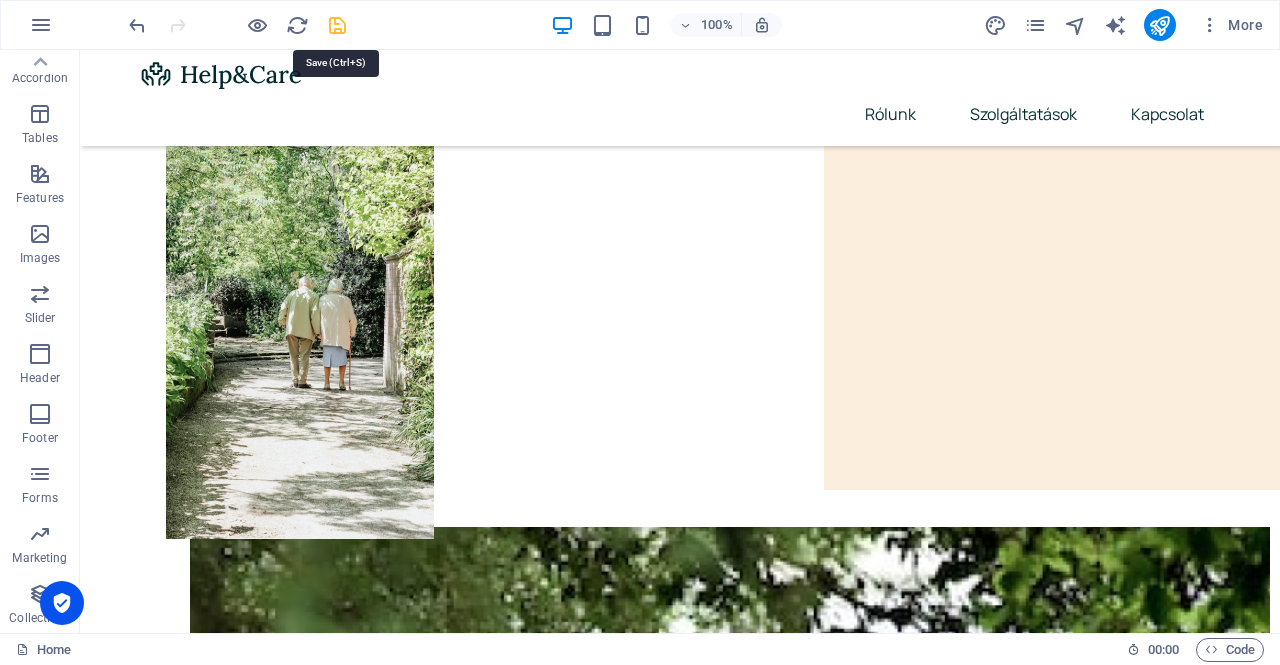 click at bounding box center (337, 25) 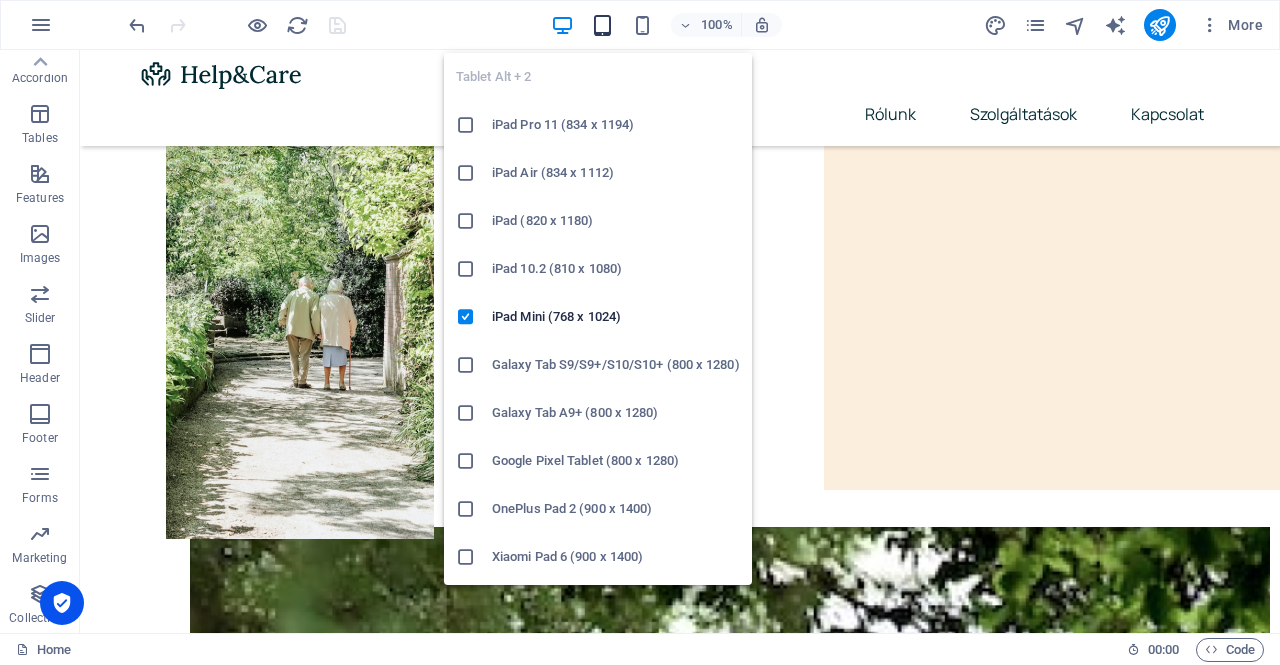 click at bounding box center (602, 25) 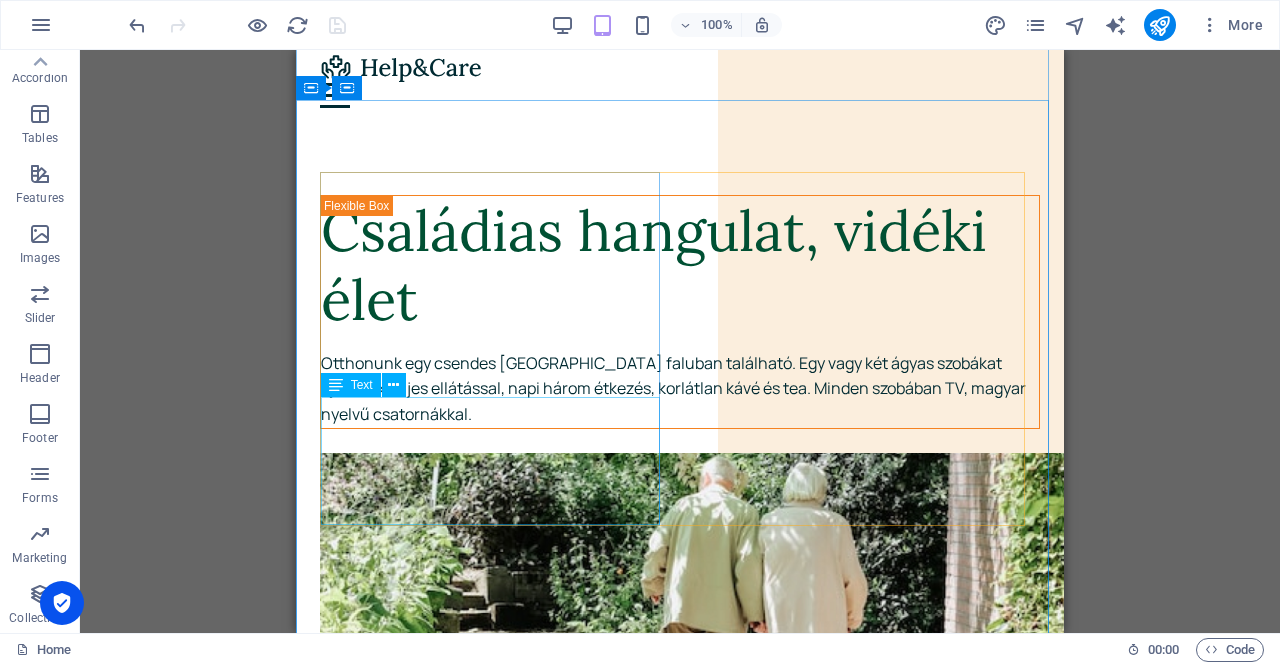 scroll, scrollTop: 11, scrollLeft: 0, axis: vertical 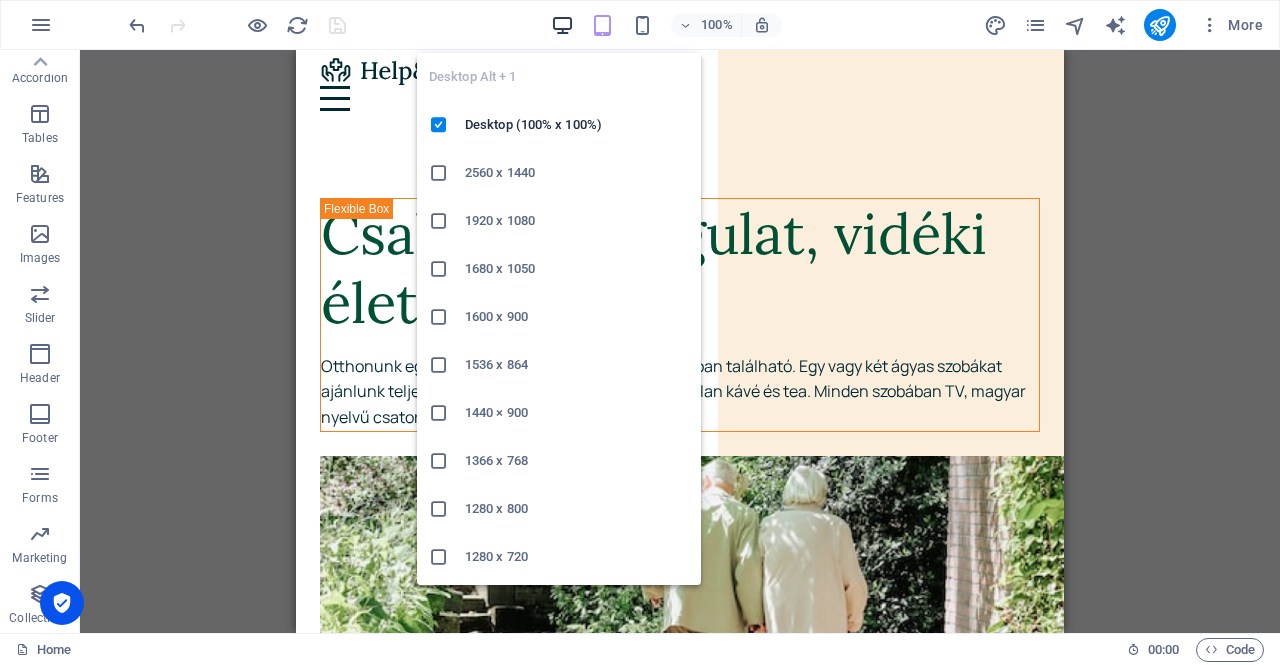 click at bounding box center [562, 25] 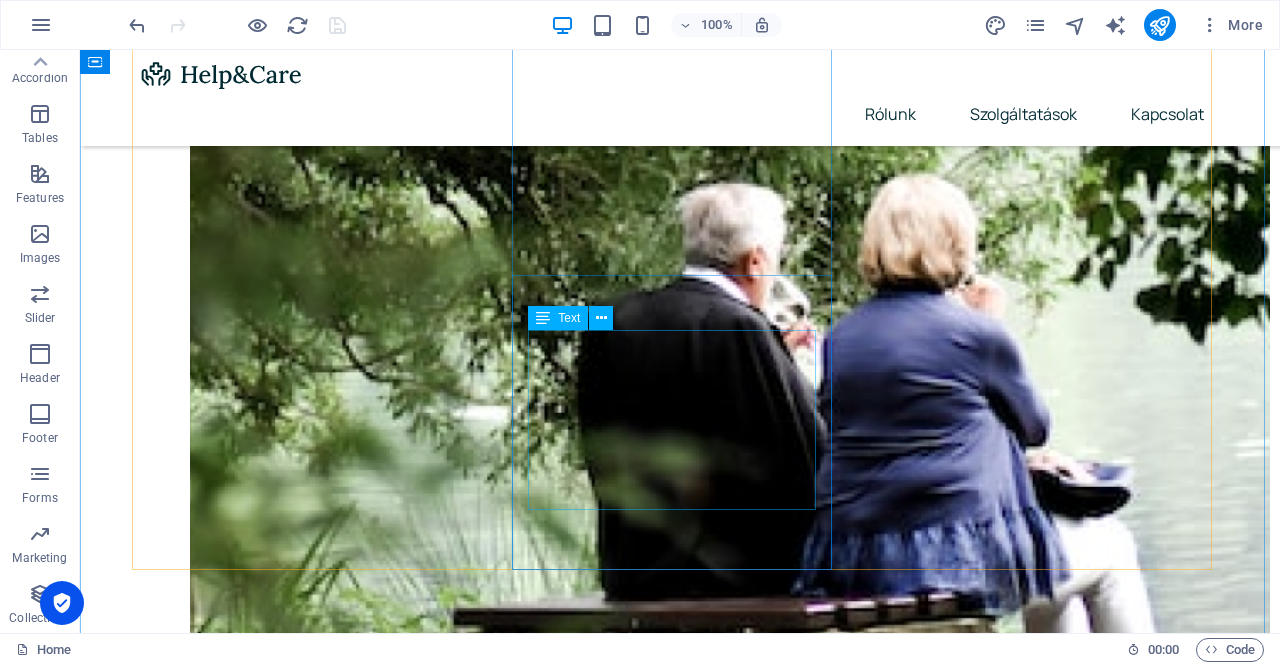 scroll, scrollTop: 891, scrollLeft: 0, axis: vertical 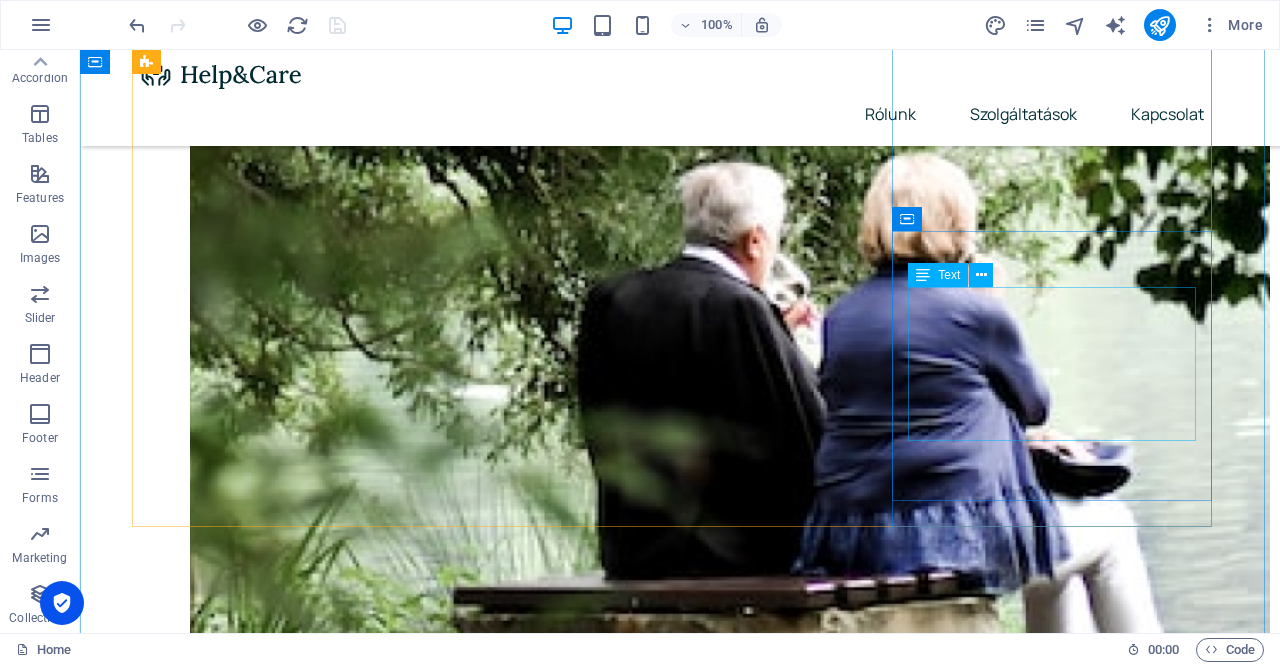 click on "Minden szobában van egy tévé, amelyen a helyi műsorokon kívül magyarországi adók is nézhetők. Minden tévé okostévé melyen elő lehet fizetni Netflixre és más online szolgátatásokra is." at bounding box center [300, 4241] 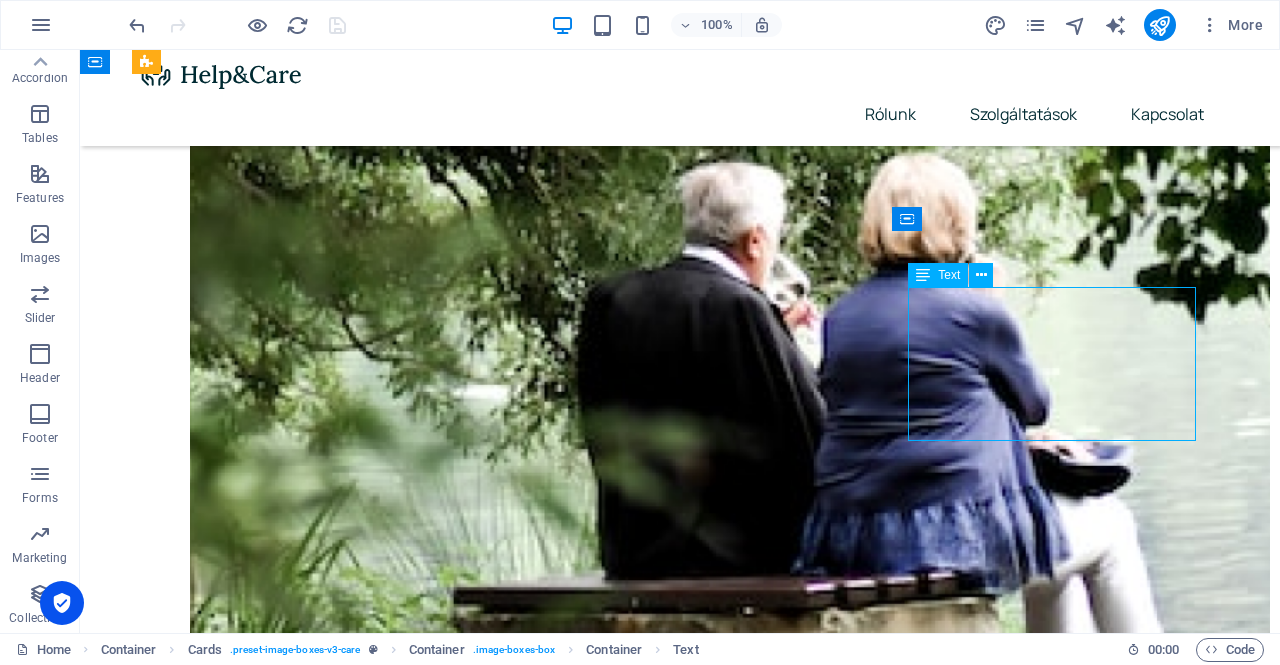 click on "Minden szobában van egy tévé, amelyen a helyi műsorokon kívül magyarországi adók is nézhetők. Minden tévé okostévé melyen elő lehet fizetni Netflixre és más online szolgátatásokra is." at bounding box center (300, 4241) 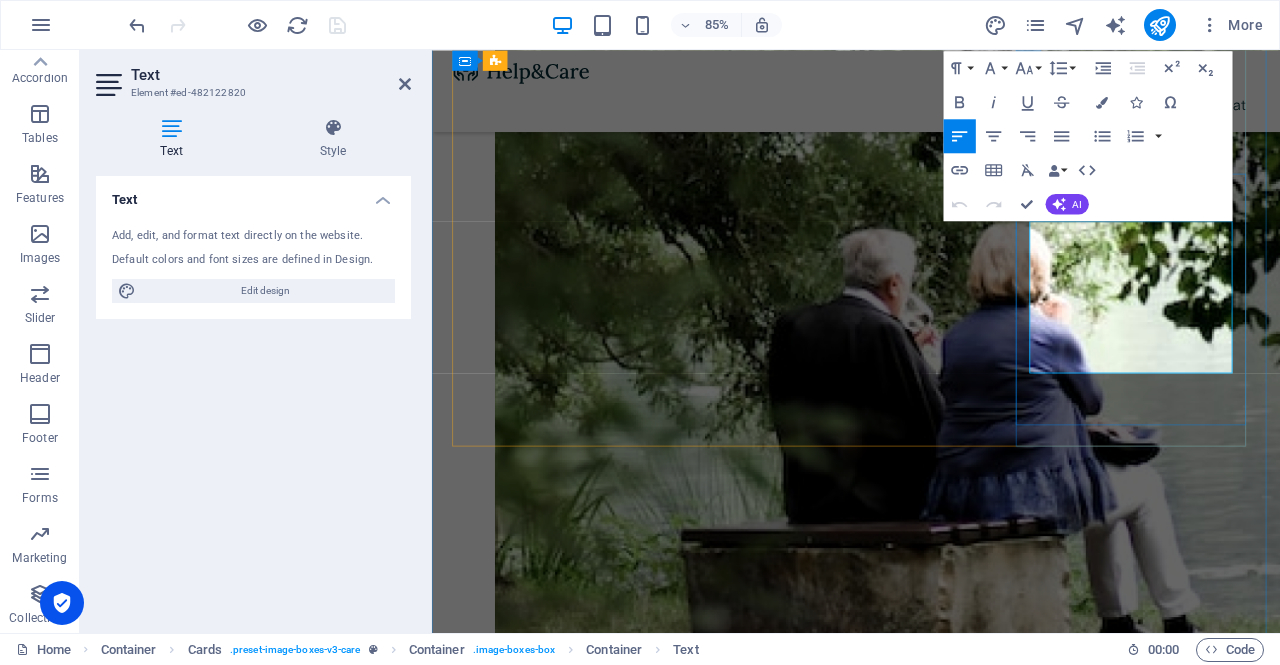 click on "Minden szobában van egy tévé, amelyen a helyi műsorokon kívül magyarországi adók is nézhetők. Minden tévé okostévé melyen elő lehet fizetni Netflixre és más online szolgátatásokra is." at bounding box center (594, 3889) 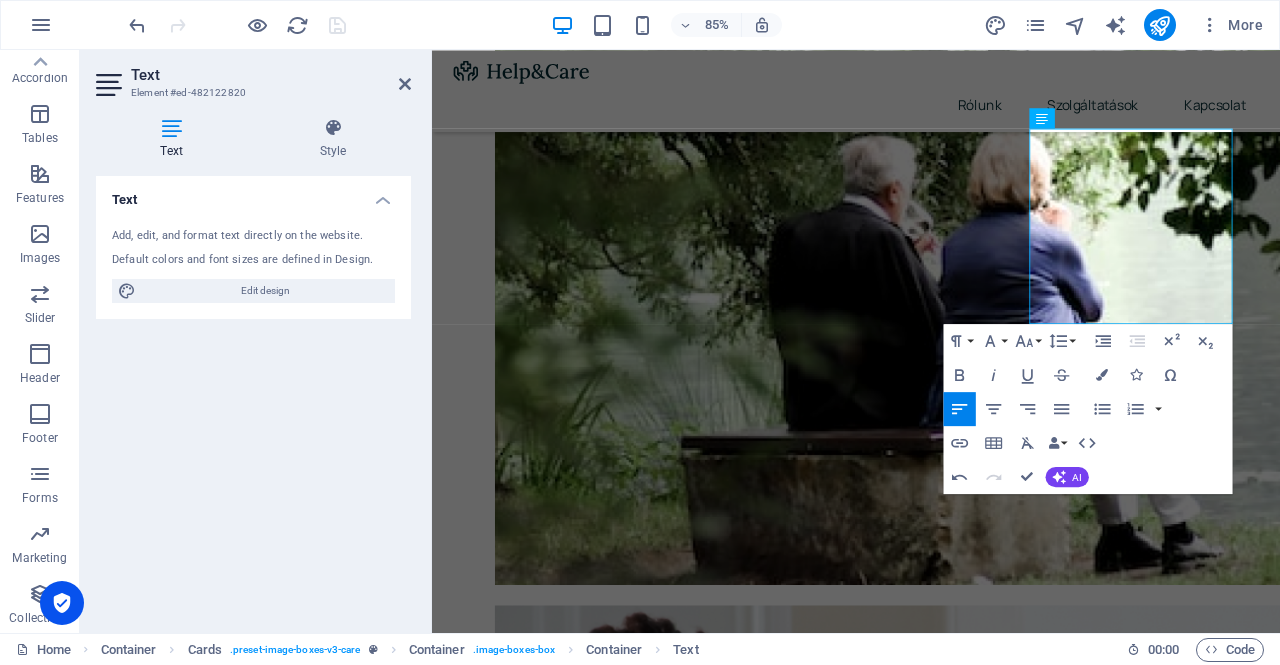 scroll, scrollTop: 936, scrollLeft: 0, axis: vertical 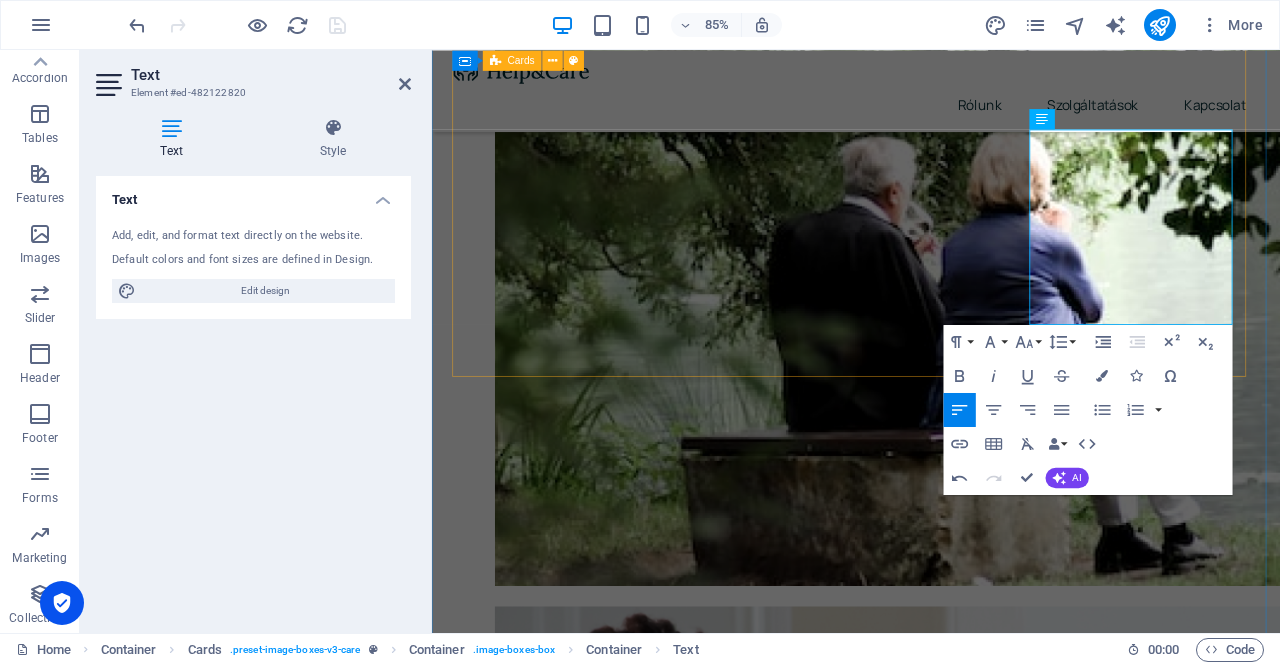 click on "Szállás A legtöbb szoba saját, zuhanyzós fürdőszobával rendelkezik. Egy szobánk van fürdőszoba nélkül, ennek lakói a közös fürdőszobát használhatják. Read More      Étkezés Napi három étkezés biztosítunk, melyeket a közösségi részben, a teraszon vagy a saját szobában lehet elfogyasztani. Éjjel-nappal használható a közösségi részben található kávégép, ugyanott van lehetőség tea készítésére. Read More      Szórakozás Minden szobában van egy tévé, amelyen a helyi műsorokon kívül magyarországi adók is nézhetők. Minden tévé okostévé melyen elő lehet fizetni Netflixre és más online szolgátatásokra is. Lehetőség van kirándulni és túrázni a közeli hegyekben, vagy Erdély távolabbi részeire is. Read More" at bounding box center (931, 3187) 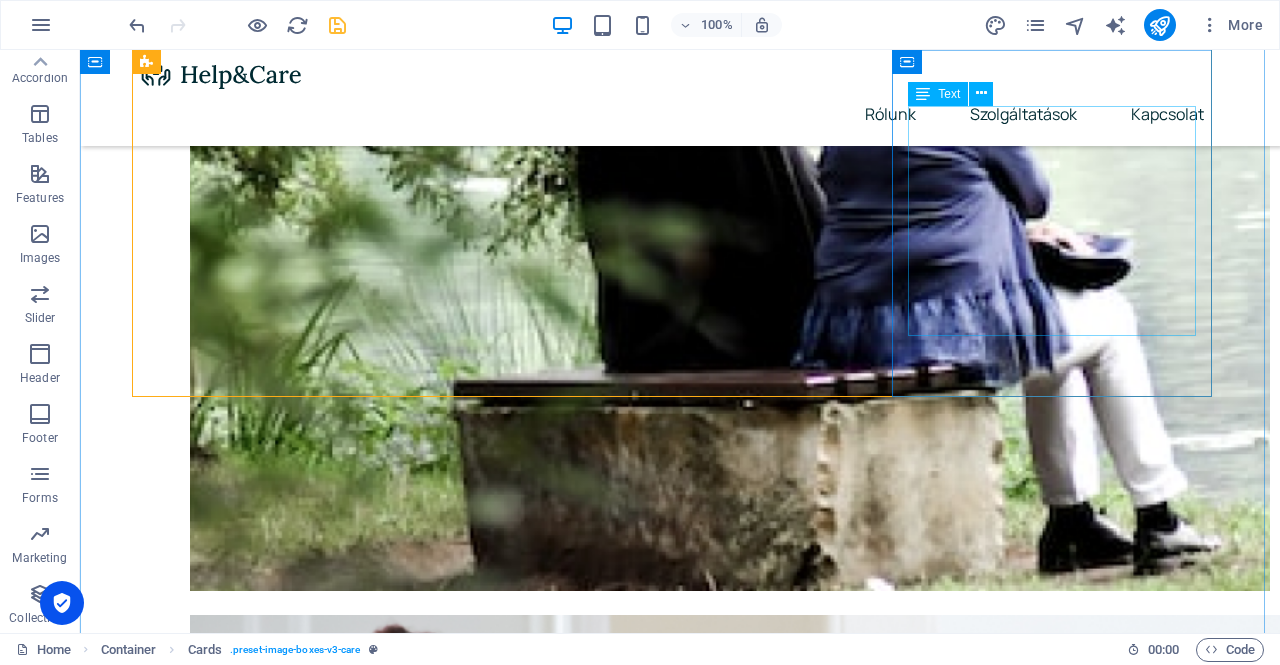 scroll, scrollTop: 1098, scrollLeft: 0, axis: vertical 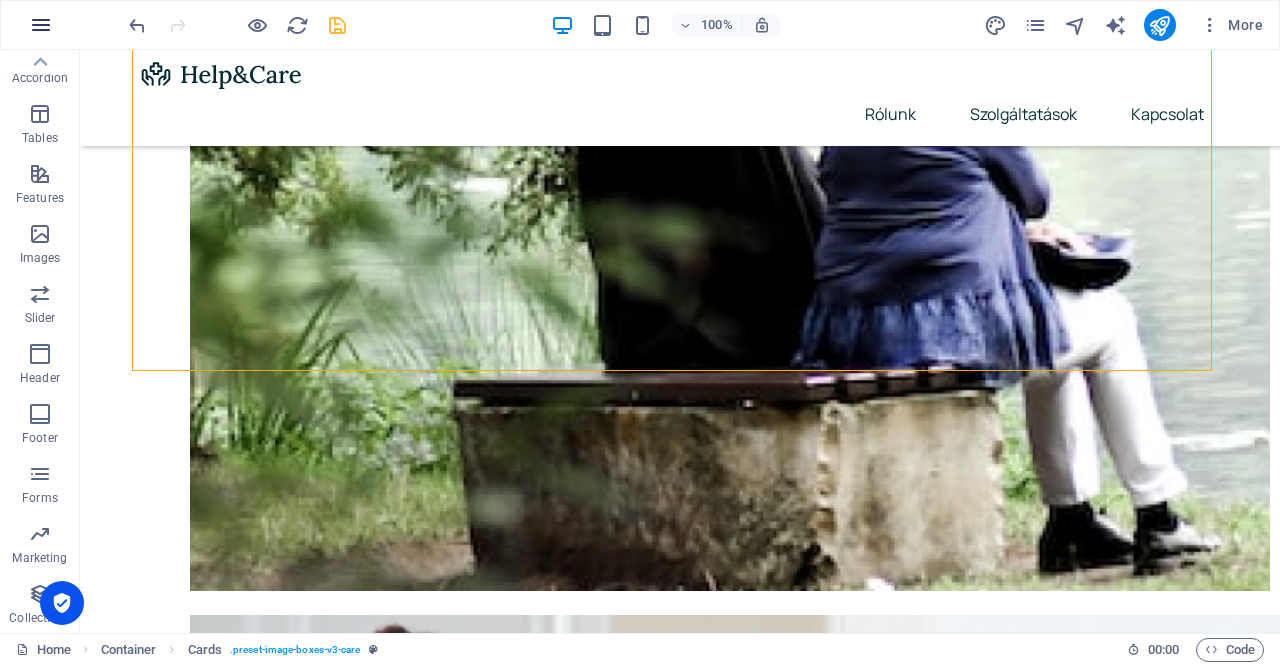 click at bounding box center [41, 25] 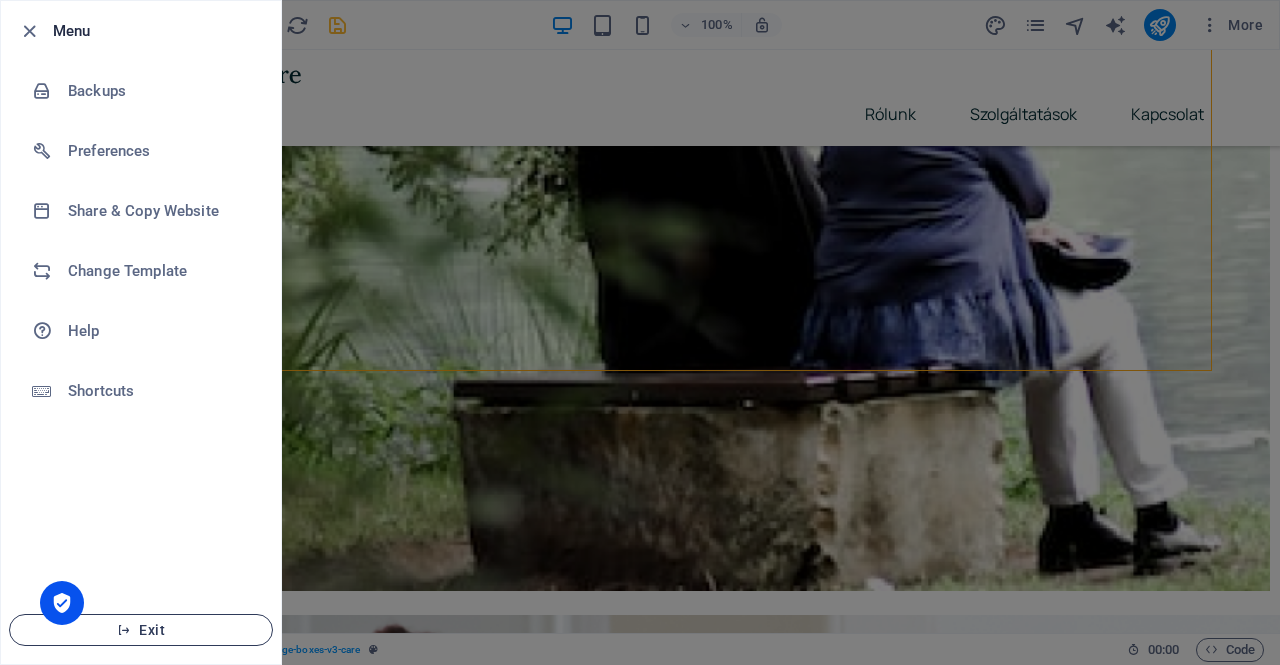 click on "Exit" at bounding box center (141, 630) 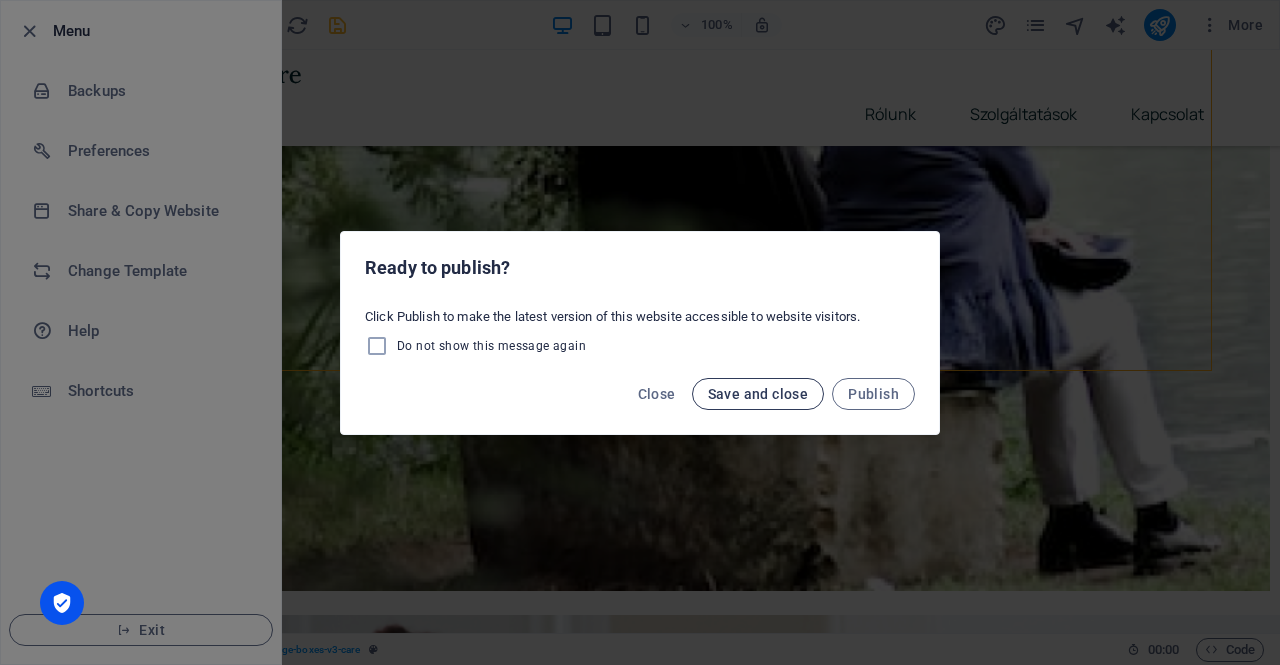 click on "Save and close" at bounding box center [758, 394] 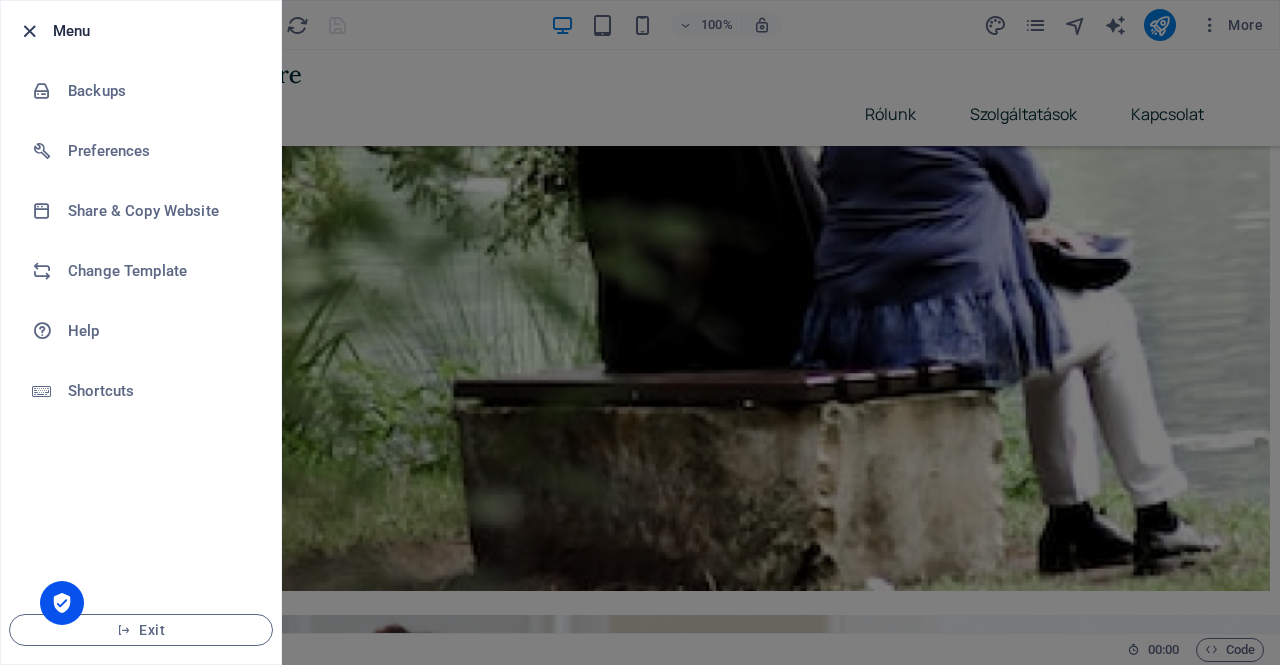 click at bounding box center [29, 31] 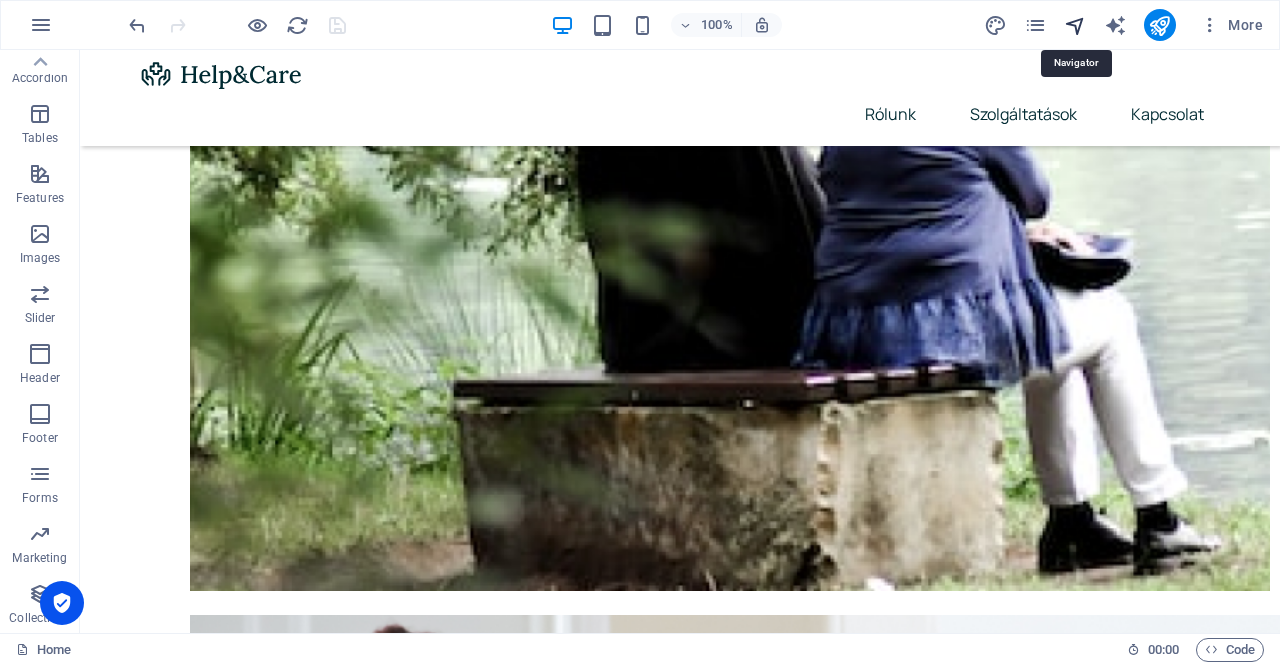 click at bounding box center (1075, 25) 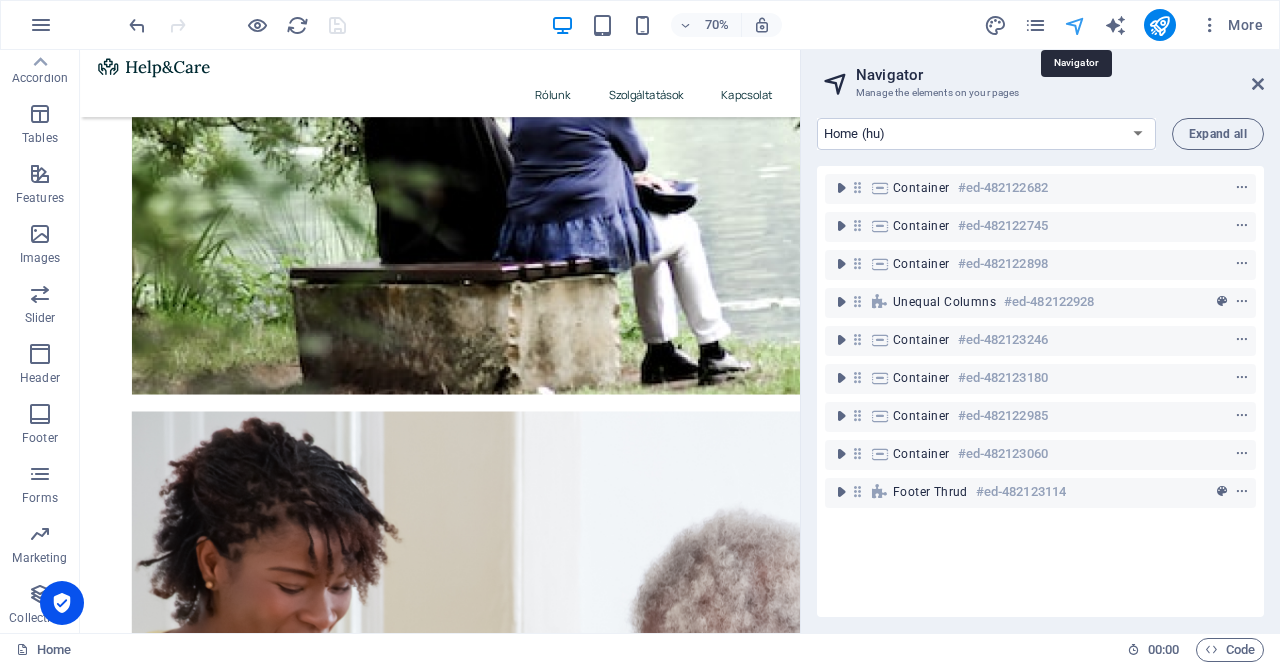 scroll, scrollTop: 1018, scrollLeft: 0, axis: vertical 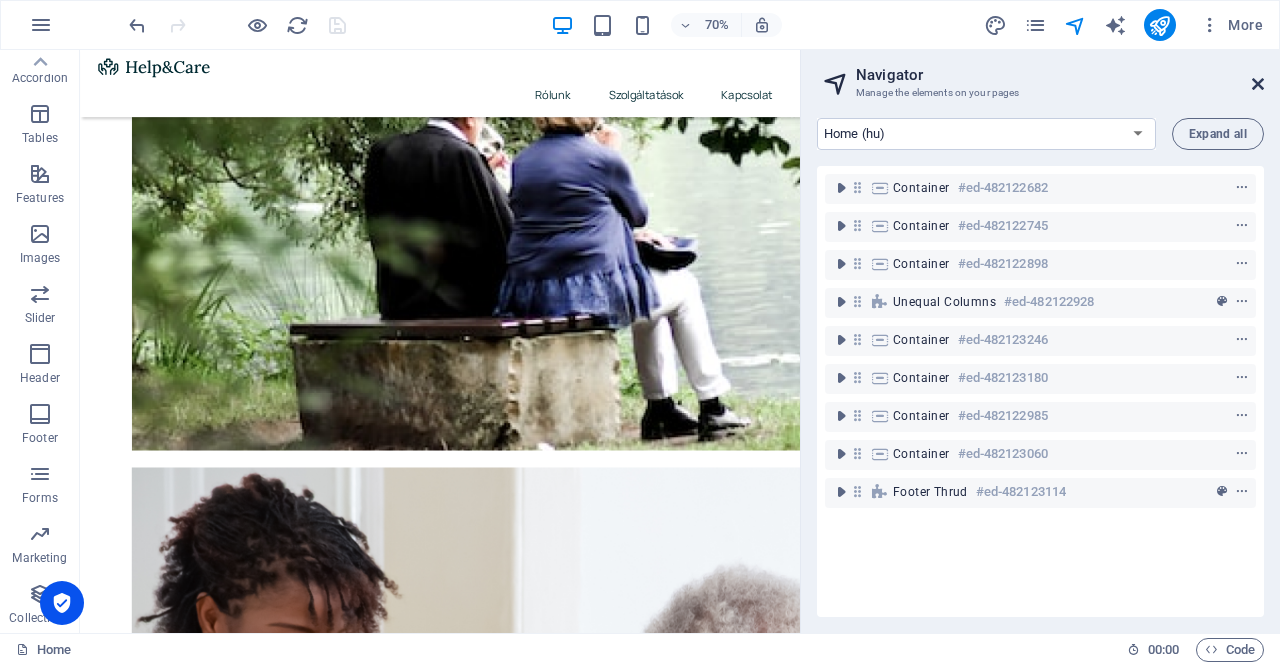 click at bounding box center (1258, 84) 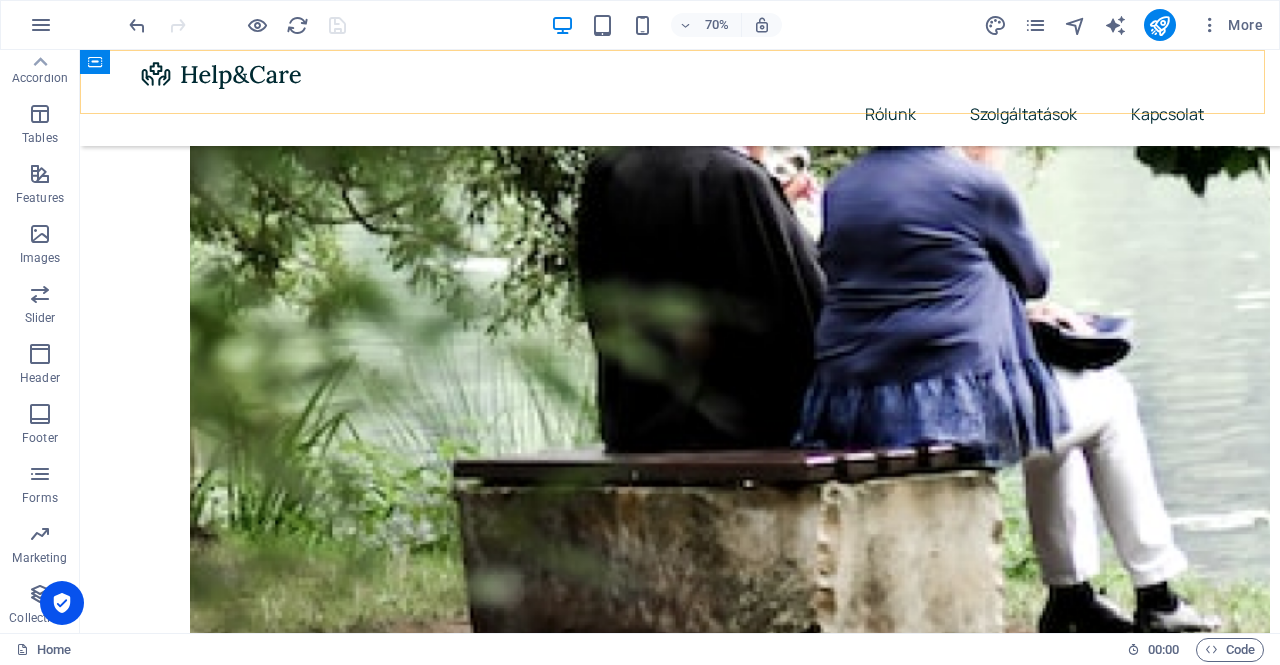 scroll, scrollTop: 1098, scrollLeft: 0, axis: vertical 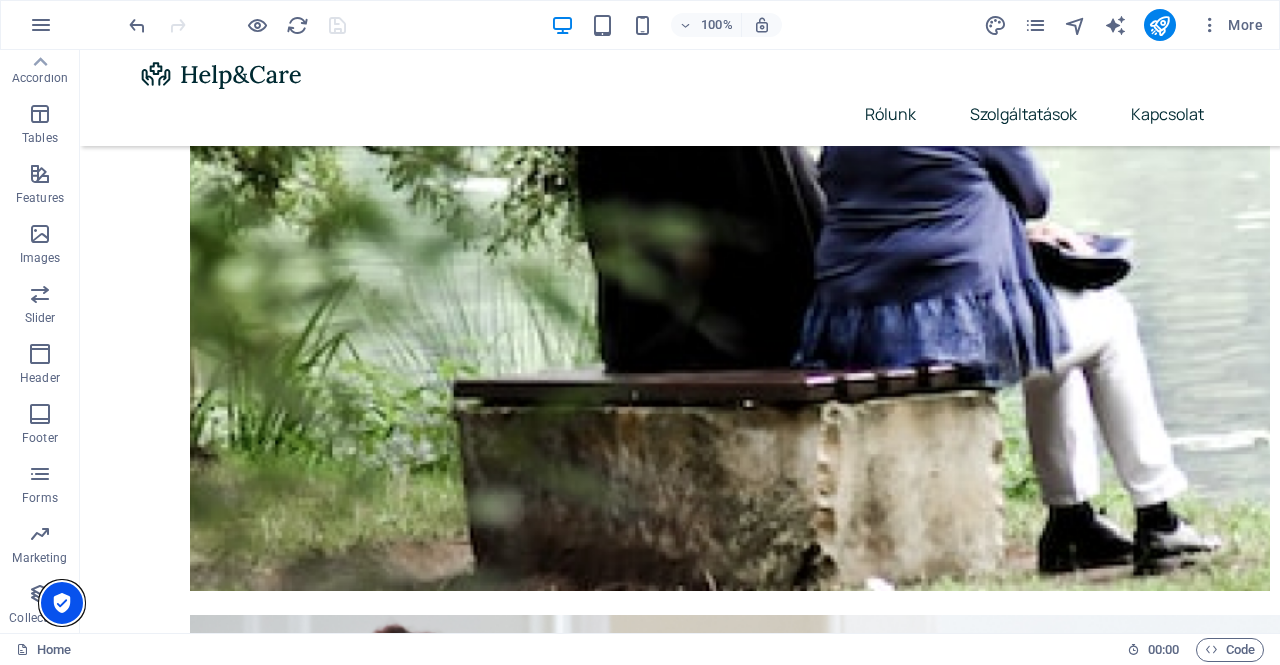 click at bounding box center [62, 603] 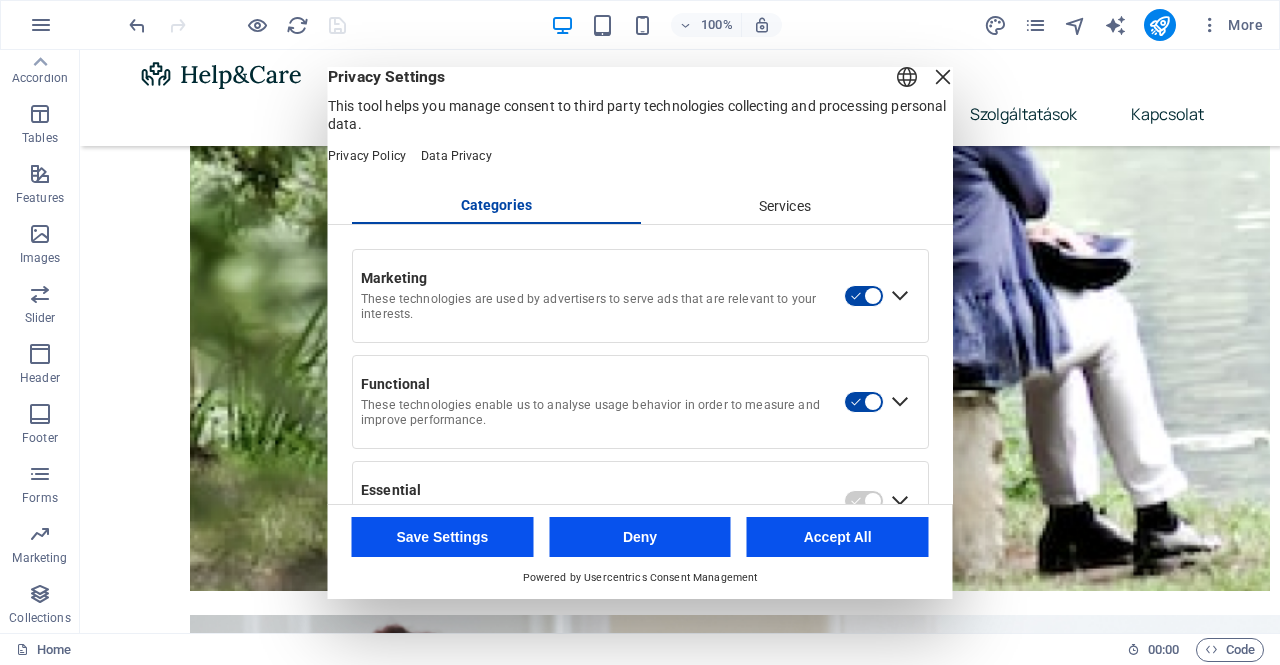 click on "Accept All" at bounding box center [838, 537] 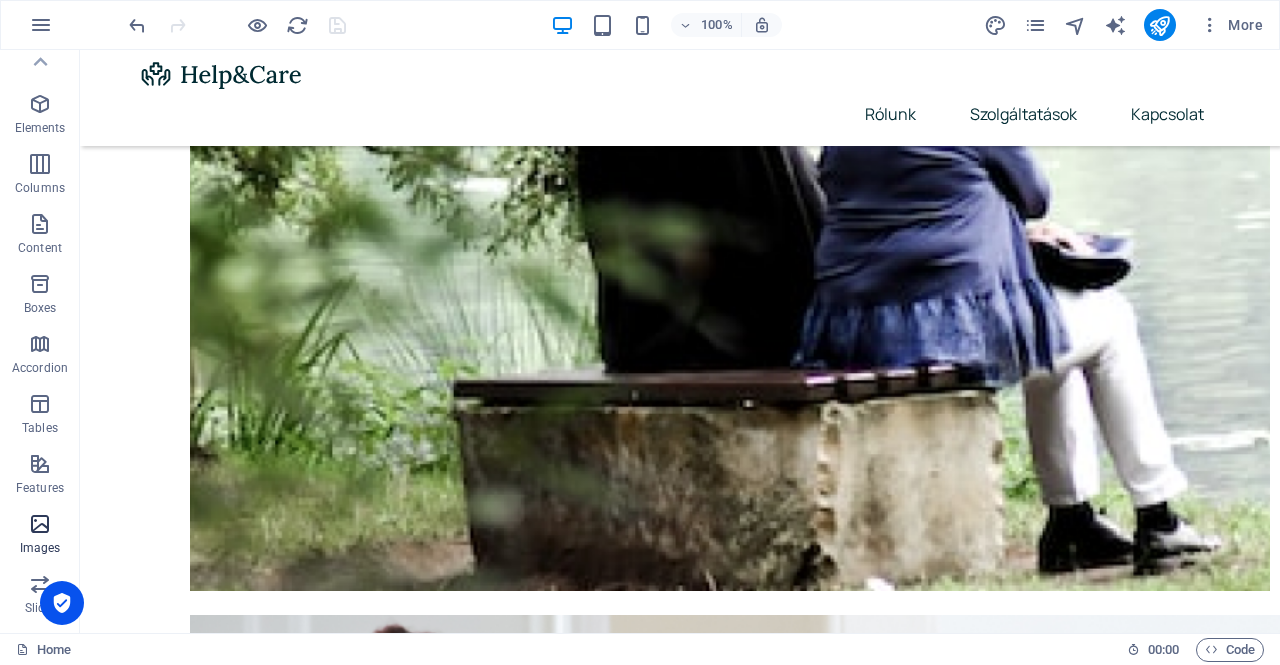 scroll, scrollTop: 0, scrollLeft: 0, axis: both 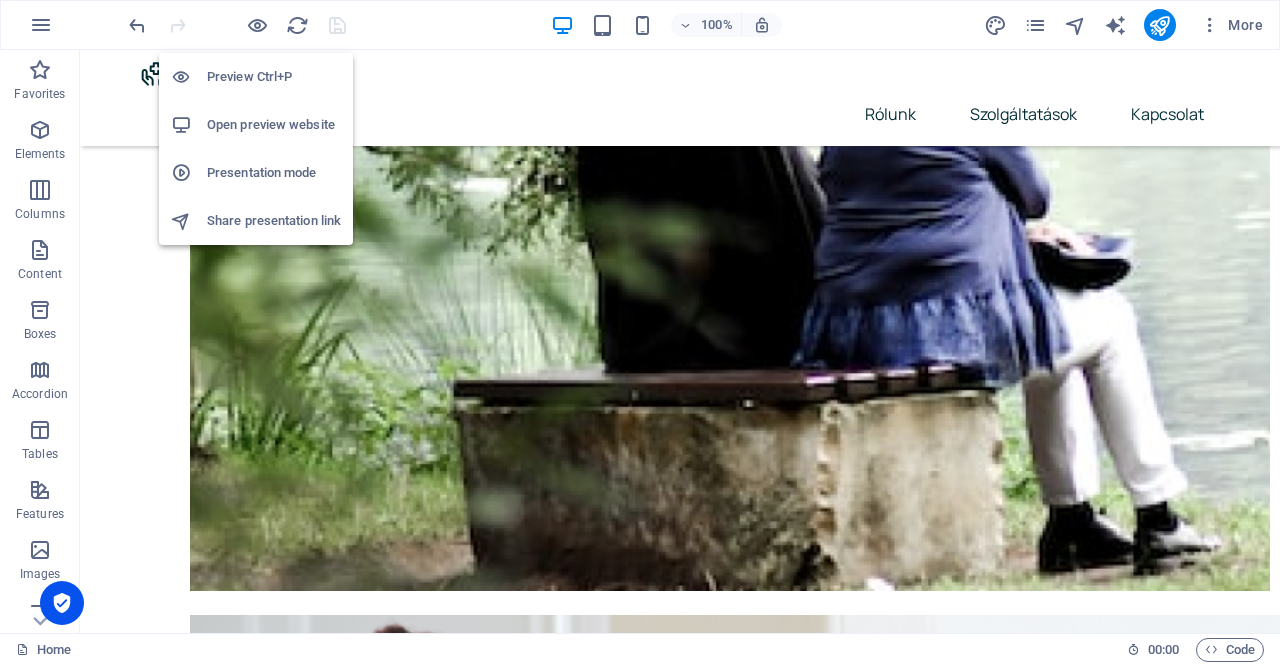 click on "Preview Ctrl+P" at bounding box center [274, 77] 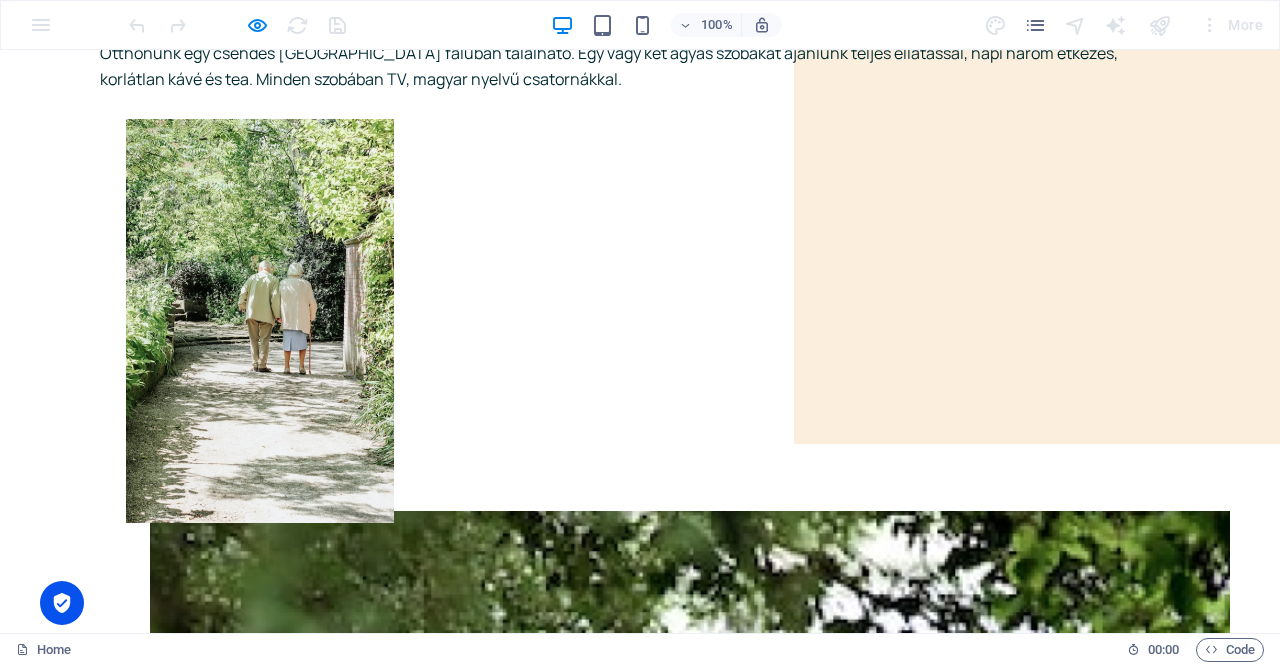 scroll, scrollTop: 0, scrollLeft: 0, axis: both 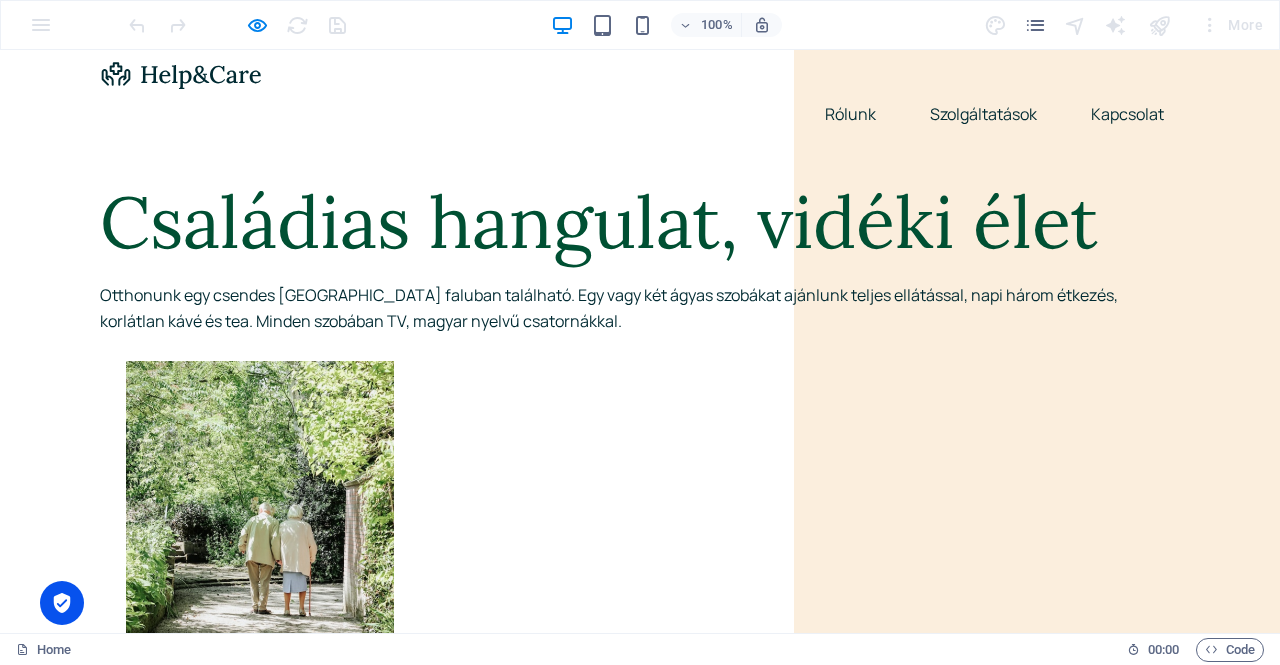 click on "100% More" at bounding box center (640, 25) 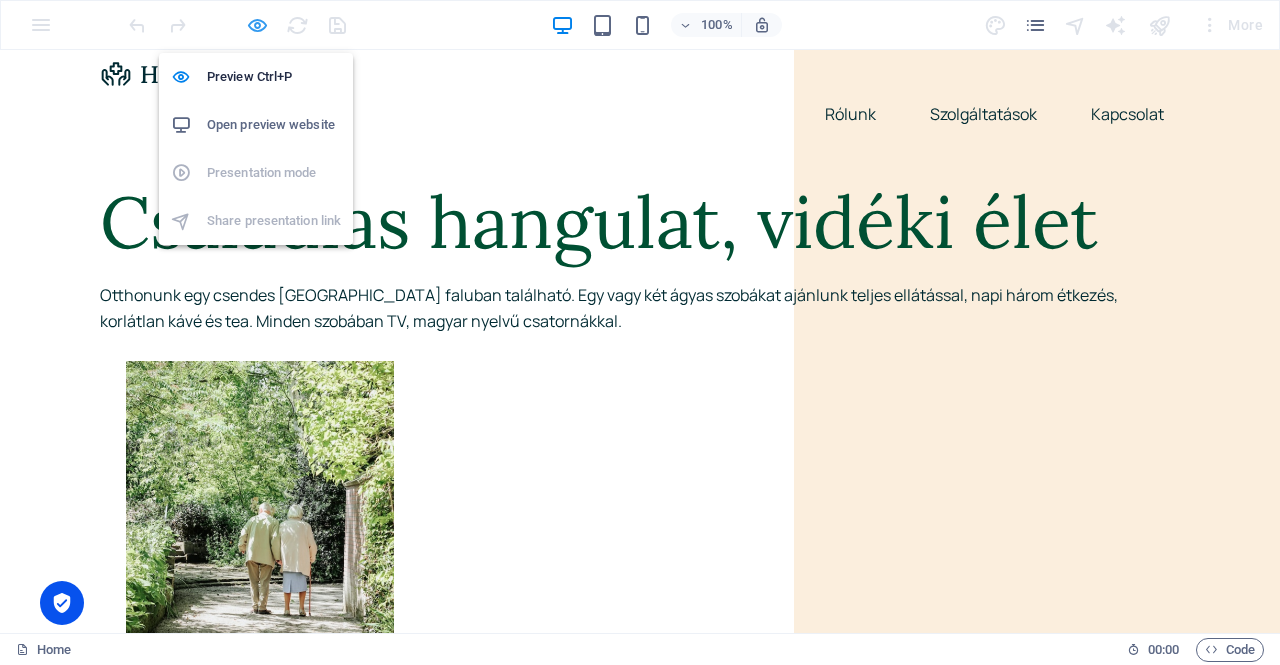 click at bounding box center [257, 25] 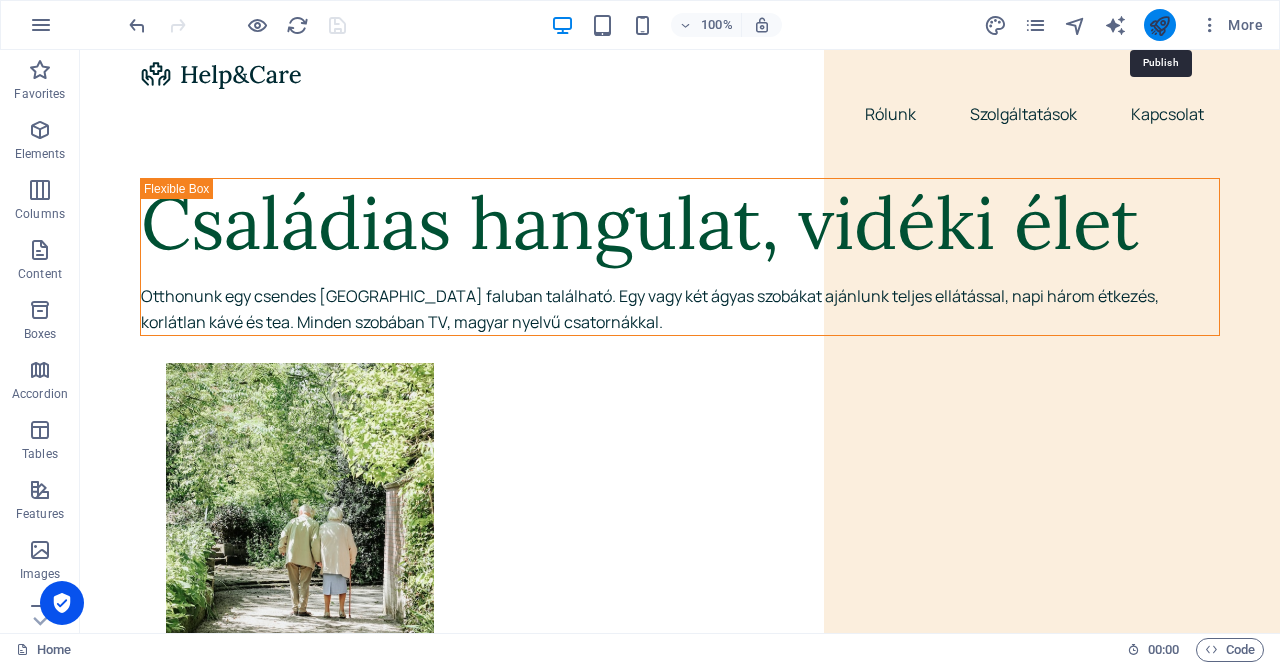 click at bounding box center [1159, 25] 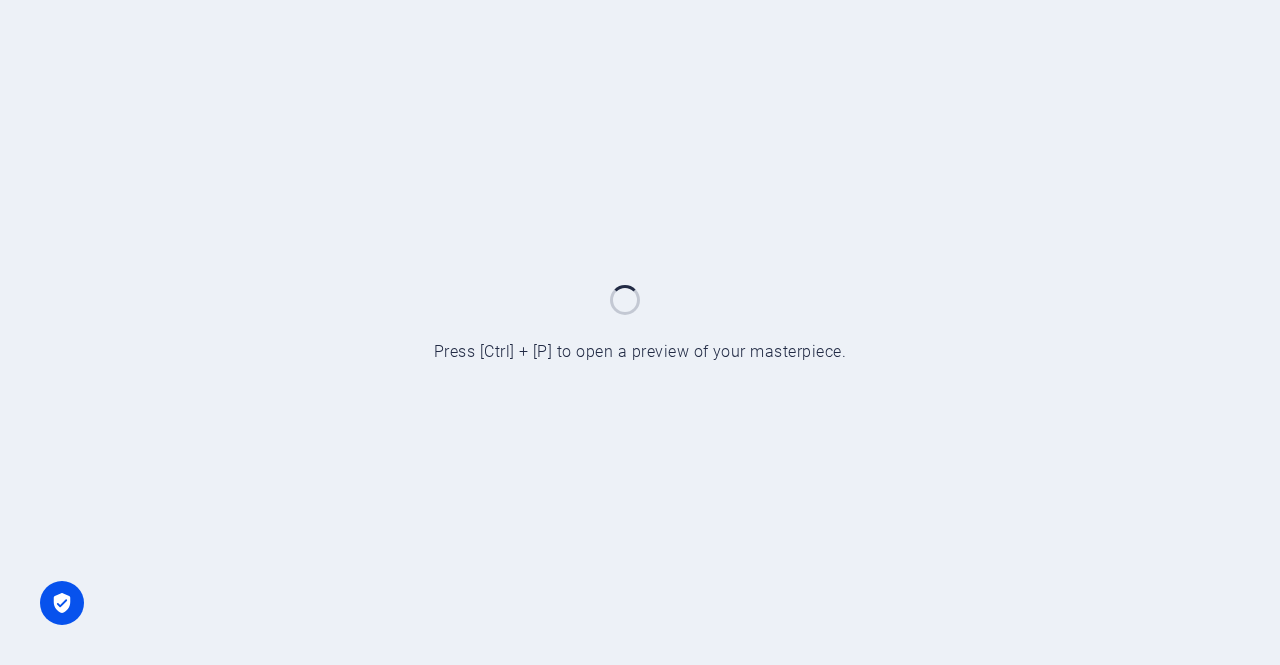 scroll, scrollTop: 0, scrollLeft: 0, axis: both 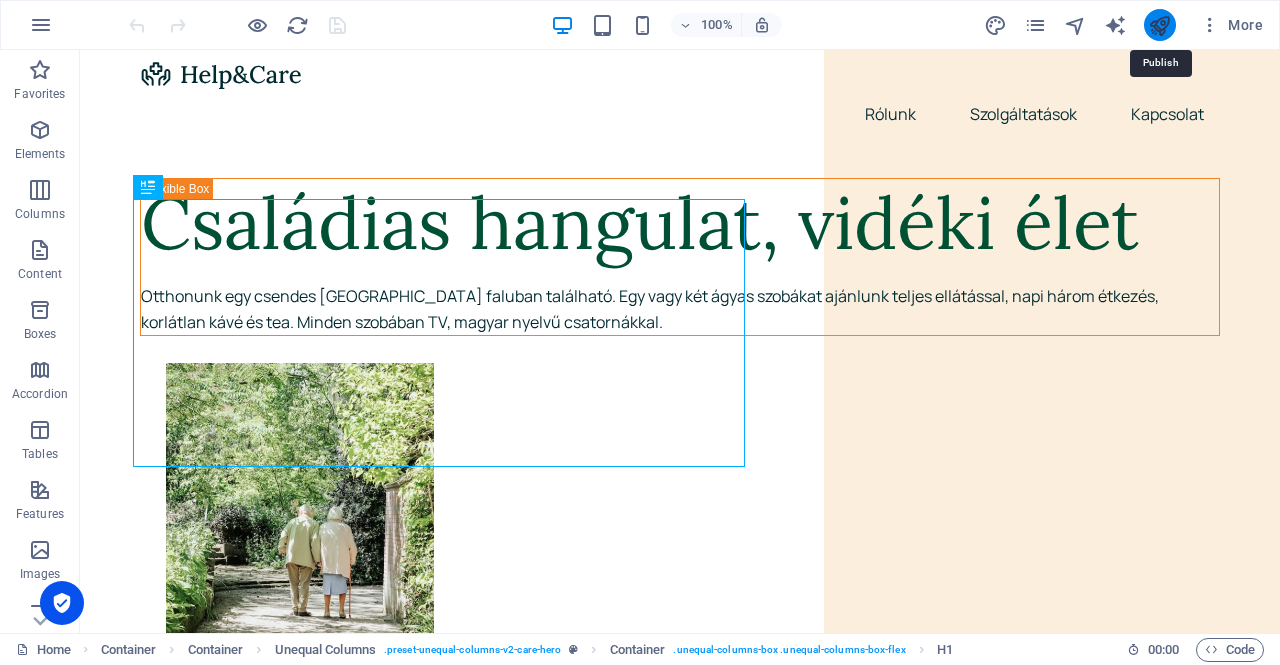 click at bounding box center [1159, 25] 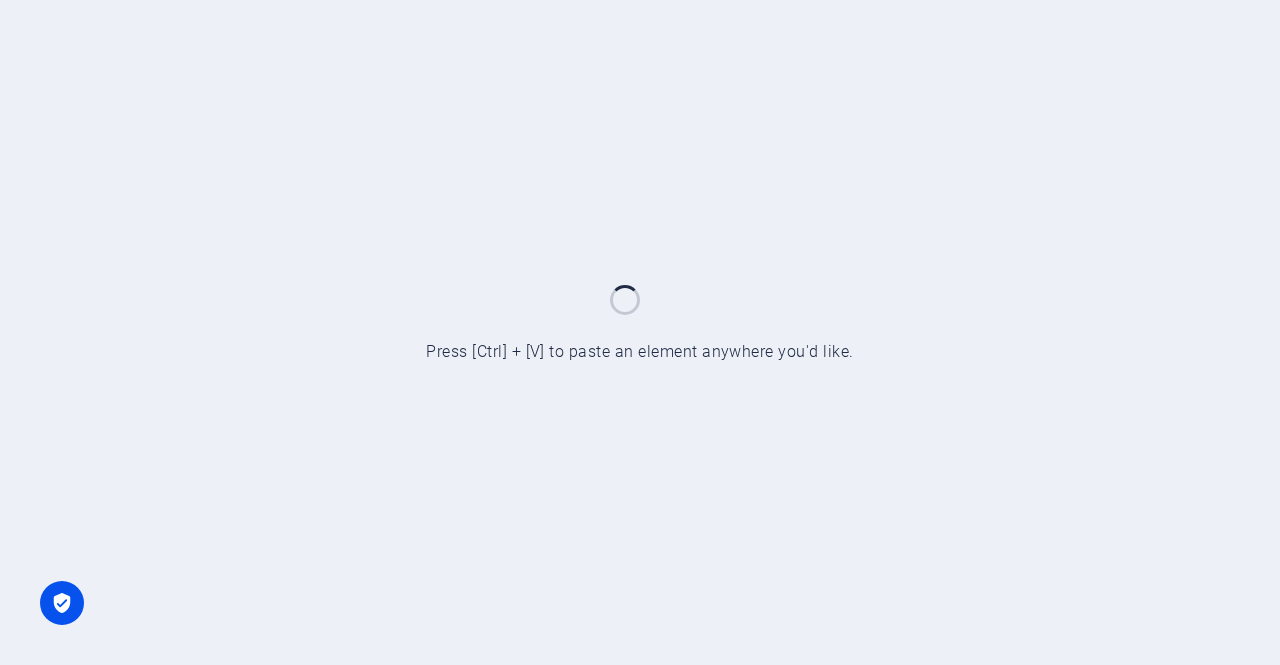 scroll, scrollTop: 0, scrollLeft: 0, axis: both 